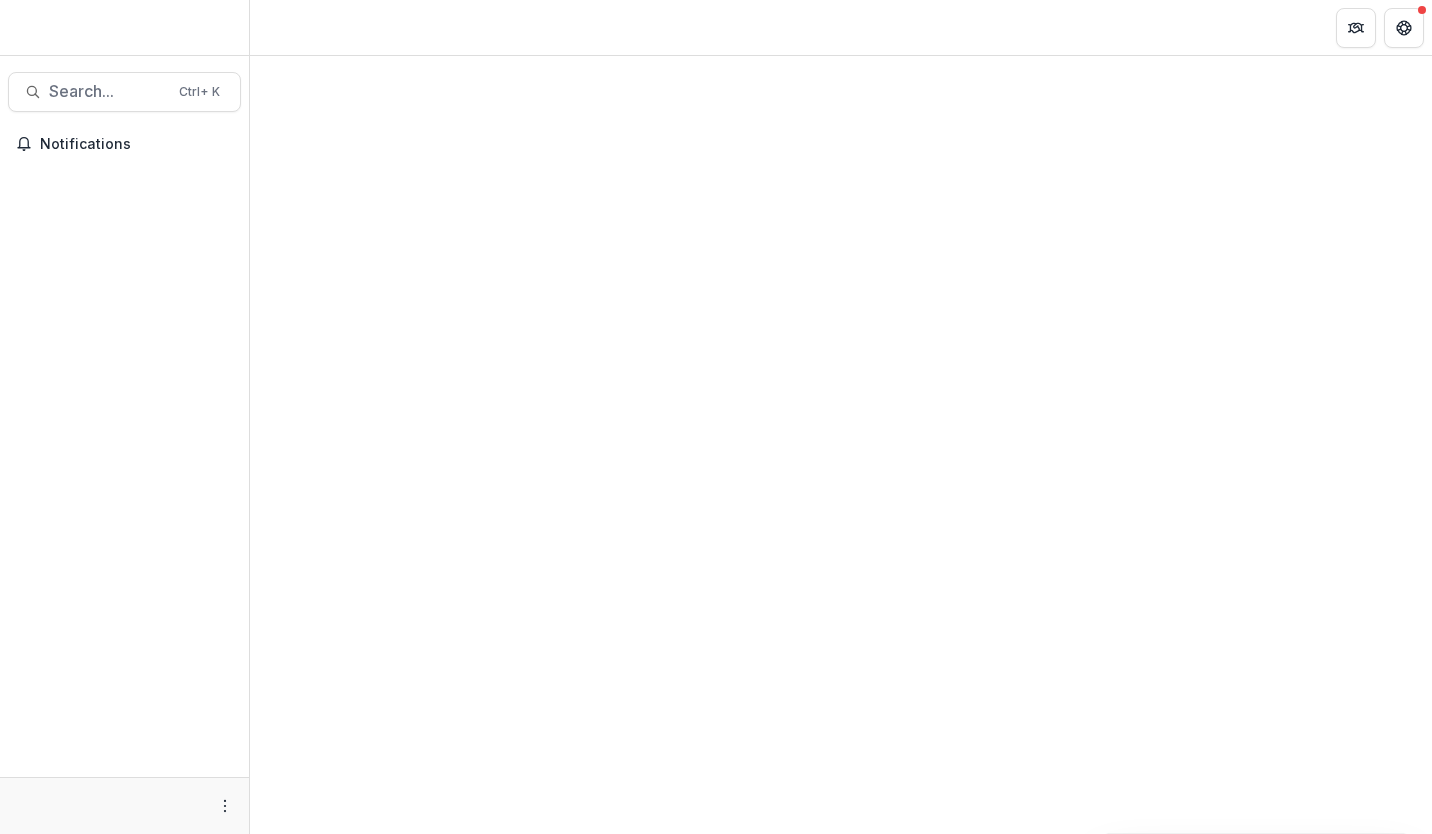 scroll, scrollTop: 0, scrollLeft: 0, axis: both 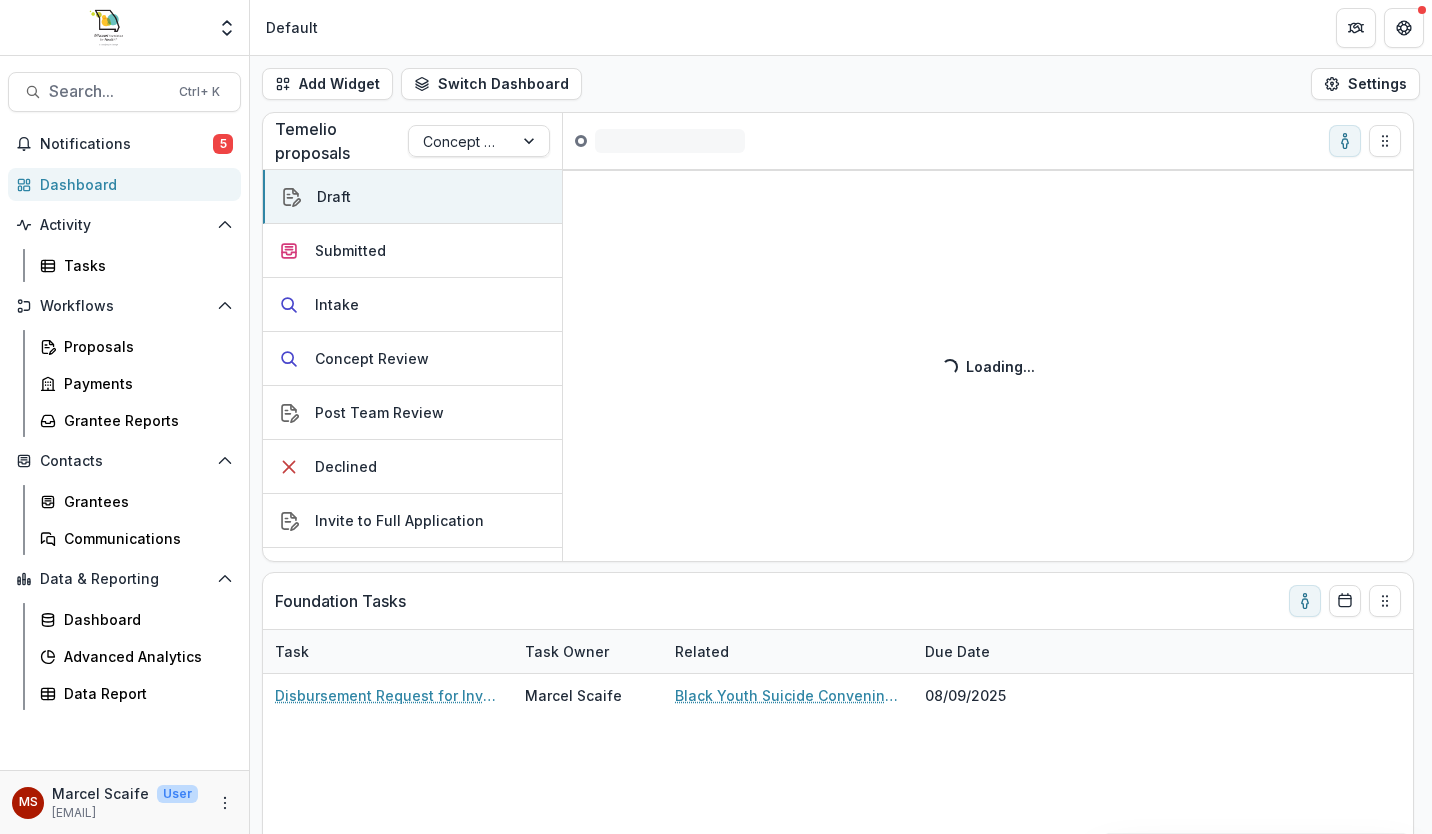 click on "Notifications" at bounding box center (126, 144) 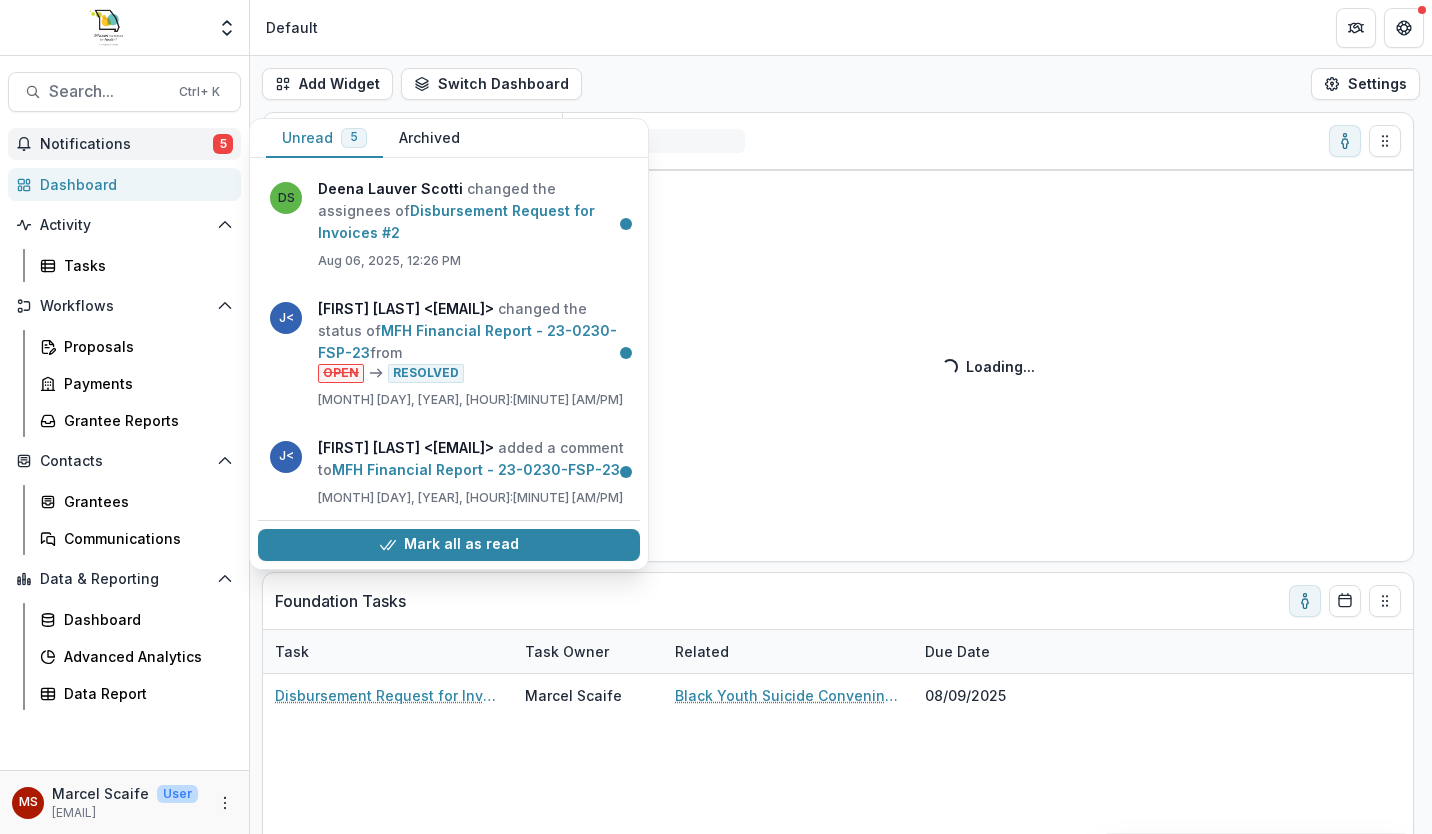 click on "Disbursement Request for Invoices #2" at bounding box center (456, 221) 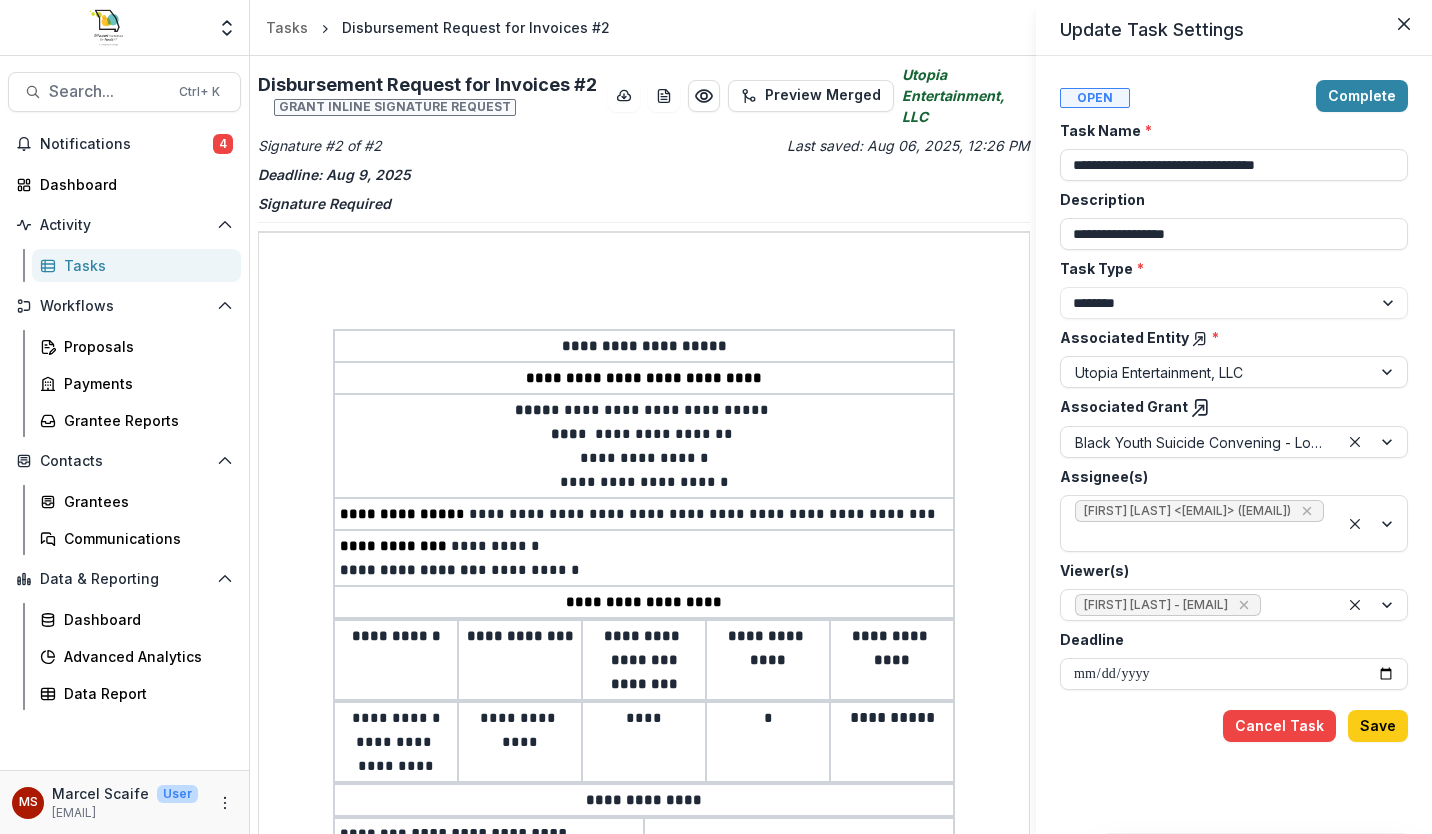 drag, startPoint x: 1033, startPoint y: 126, endPoint x: 1027, endPoint y: 199, distance: 73.24616 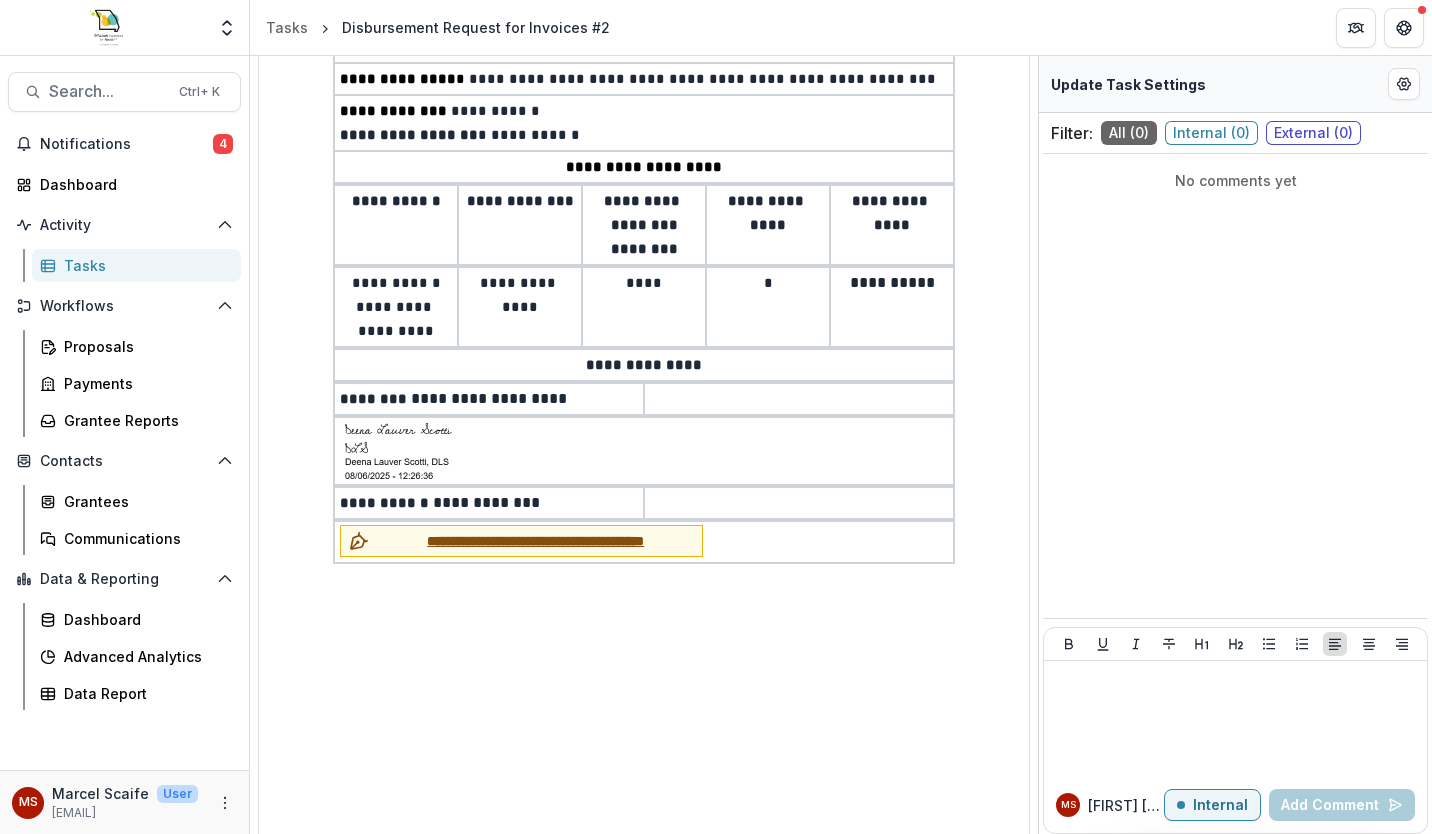 scroll, scrollTop: 494, scrollLeft: 0, axis: vertical 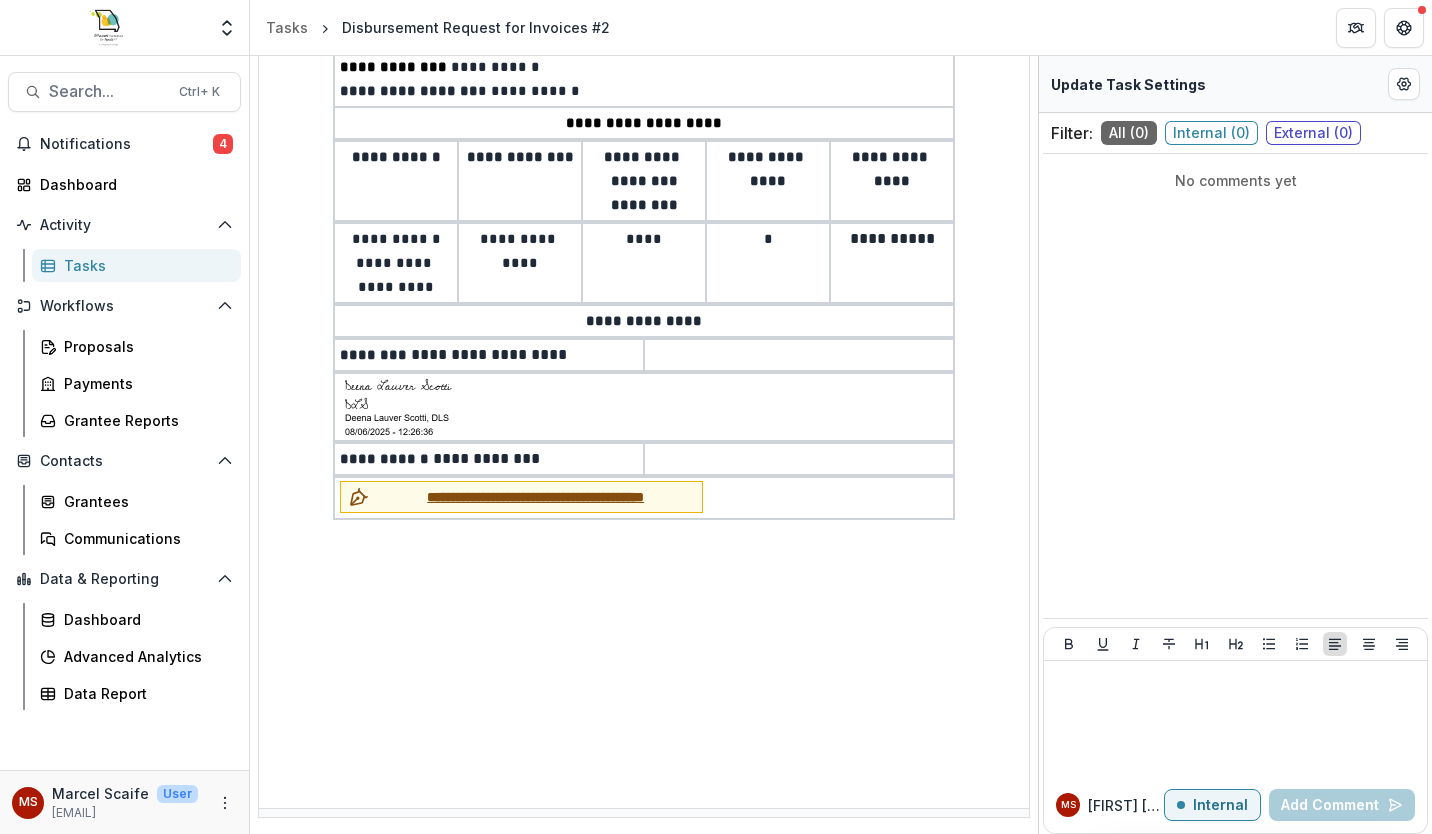 click on "**********" at bounding box center (535, 497) 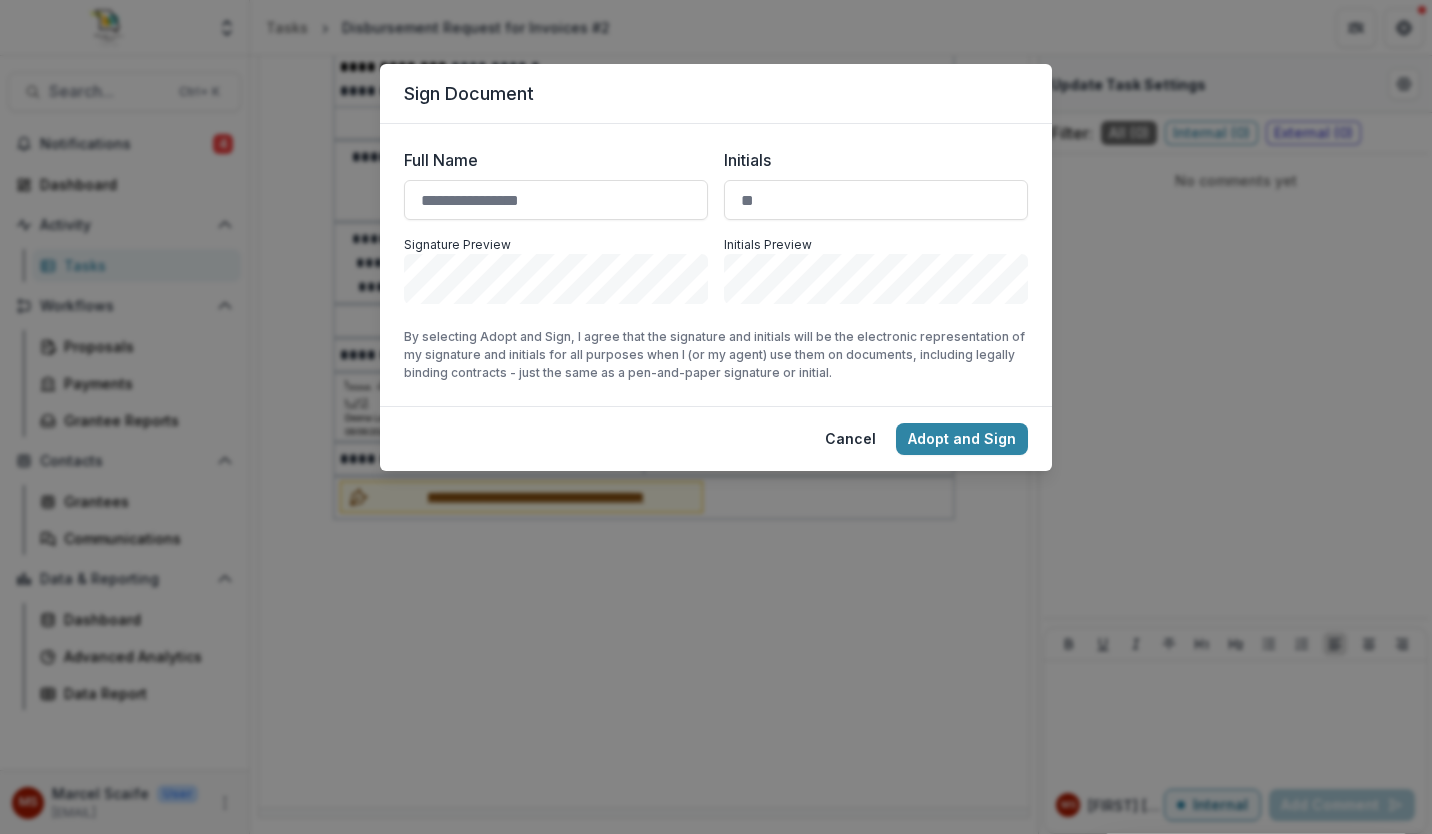 click on "Full Name" at bounding box center [556, 200] 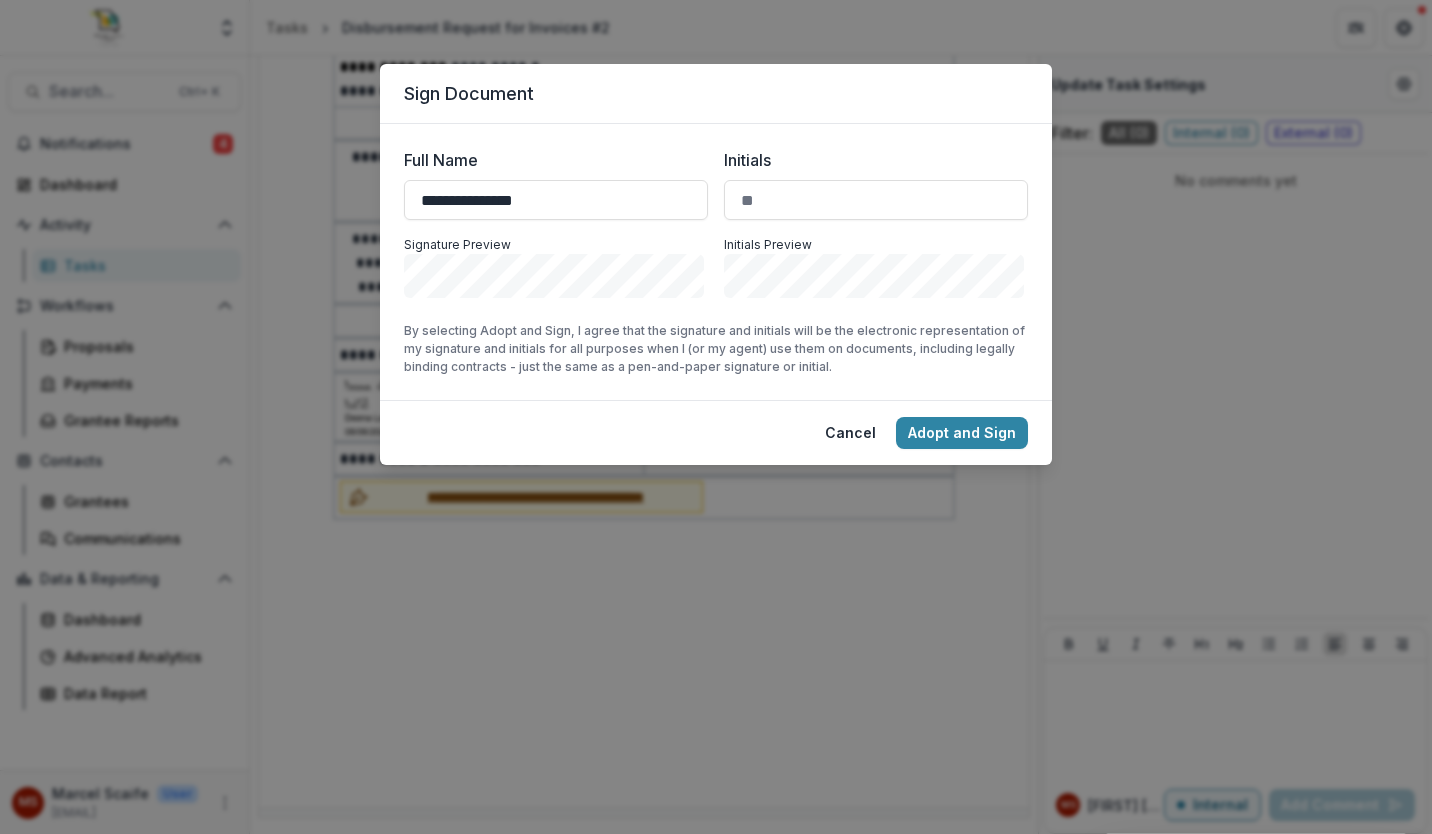 type on "**********" 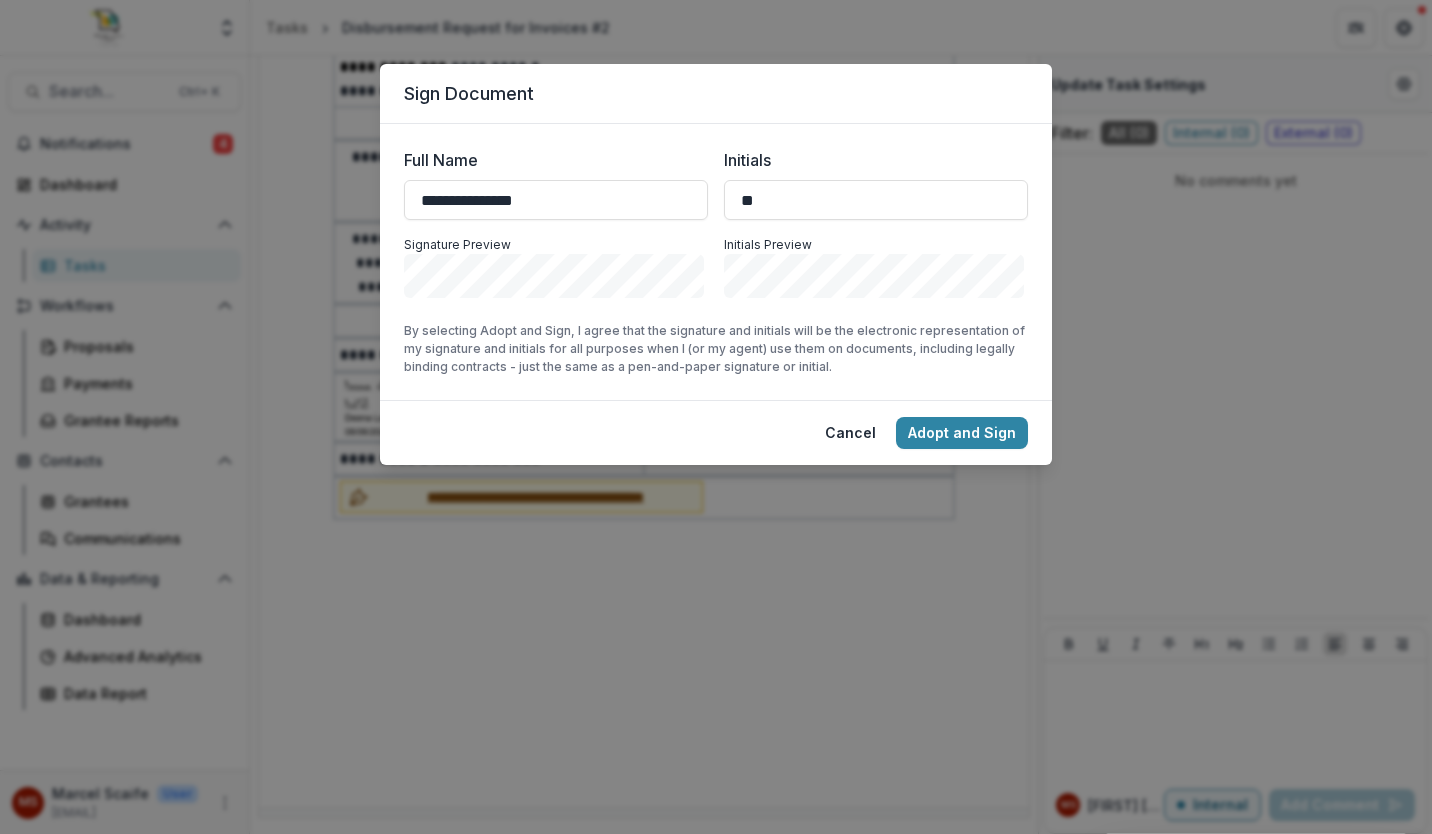 type on "***" 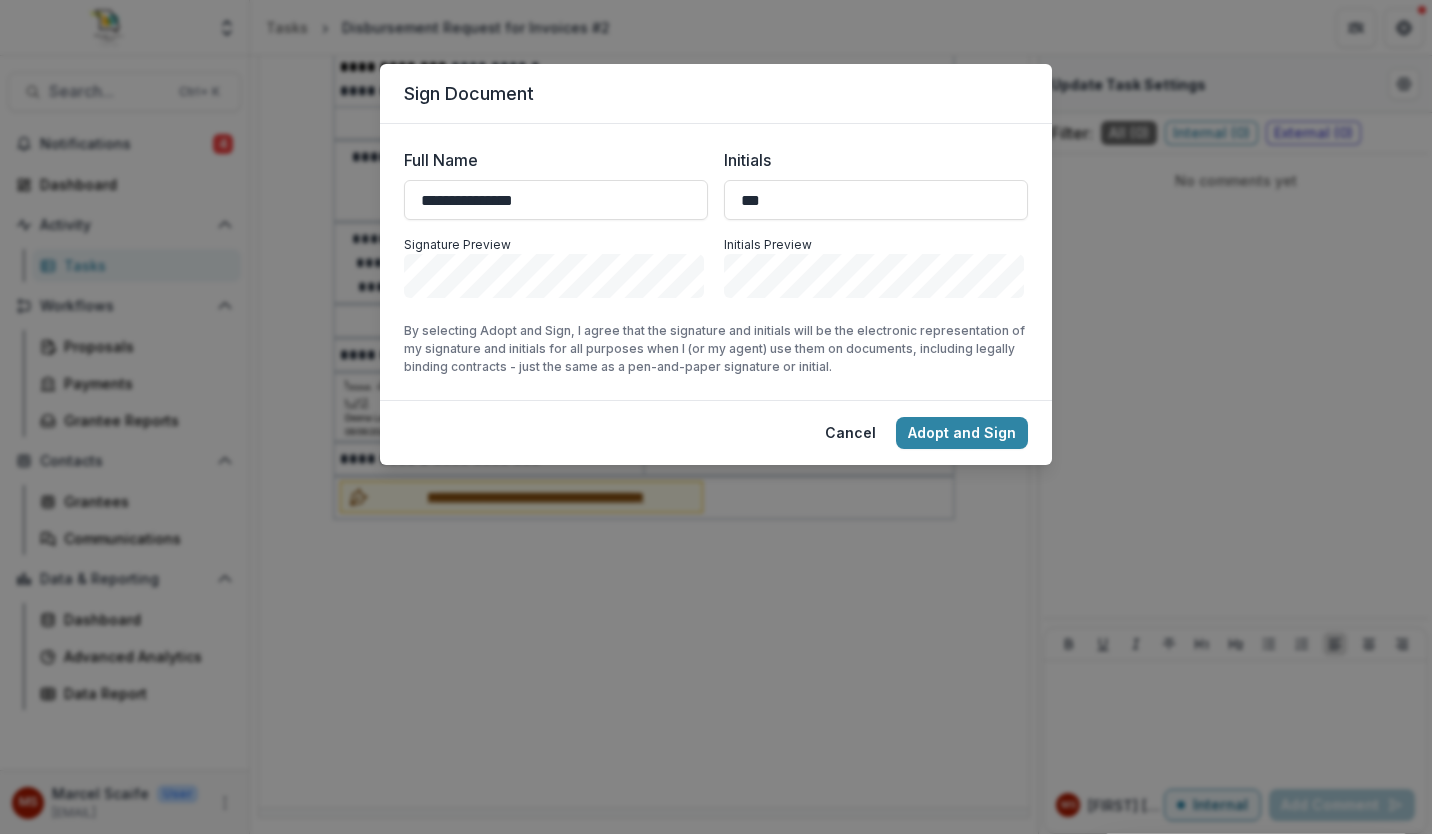 click on "Adopt and Sign" at bounding box center (962, 433) 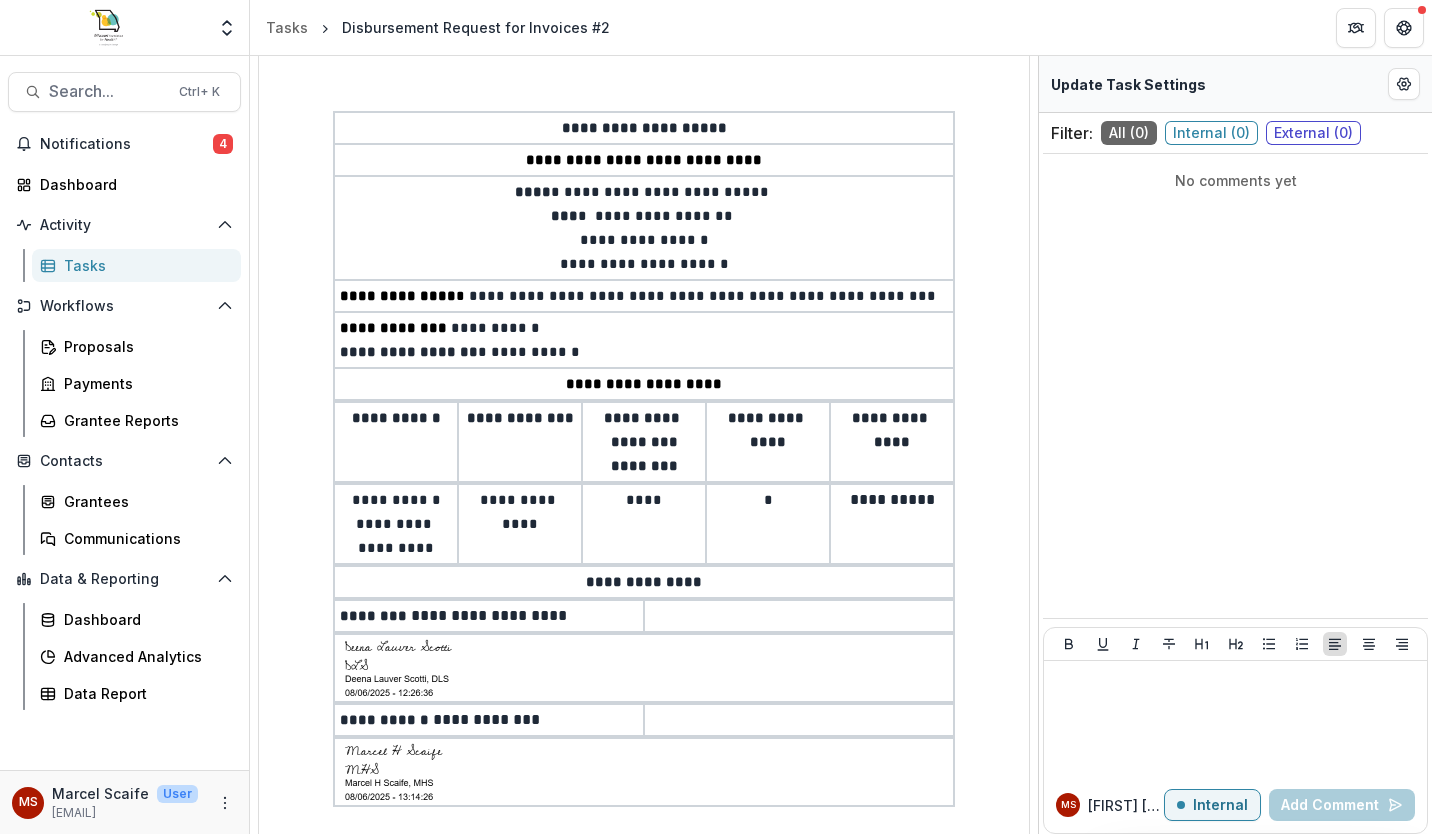 scroll, scrollTop: 0, scrollLeft: 0, axis: both 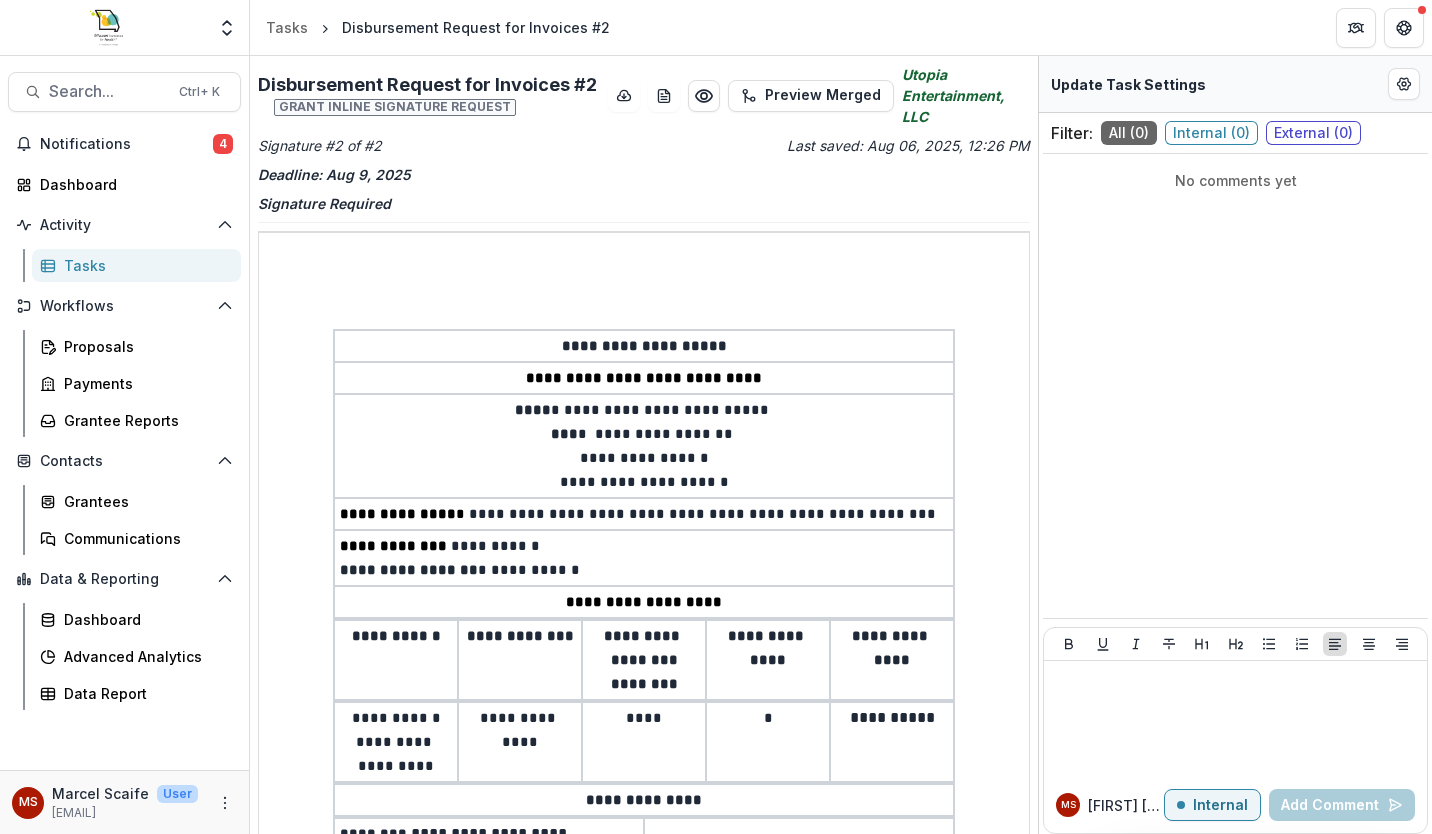 click on "MS Marcel S Internal Add Comment" at bounding box center (1235, 805) 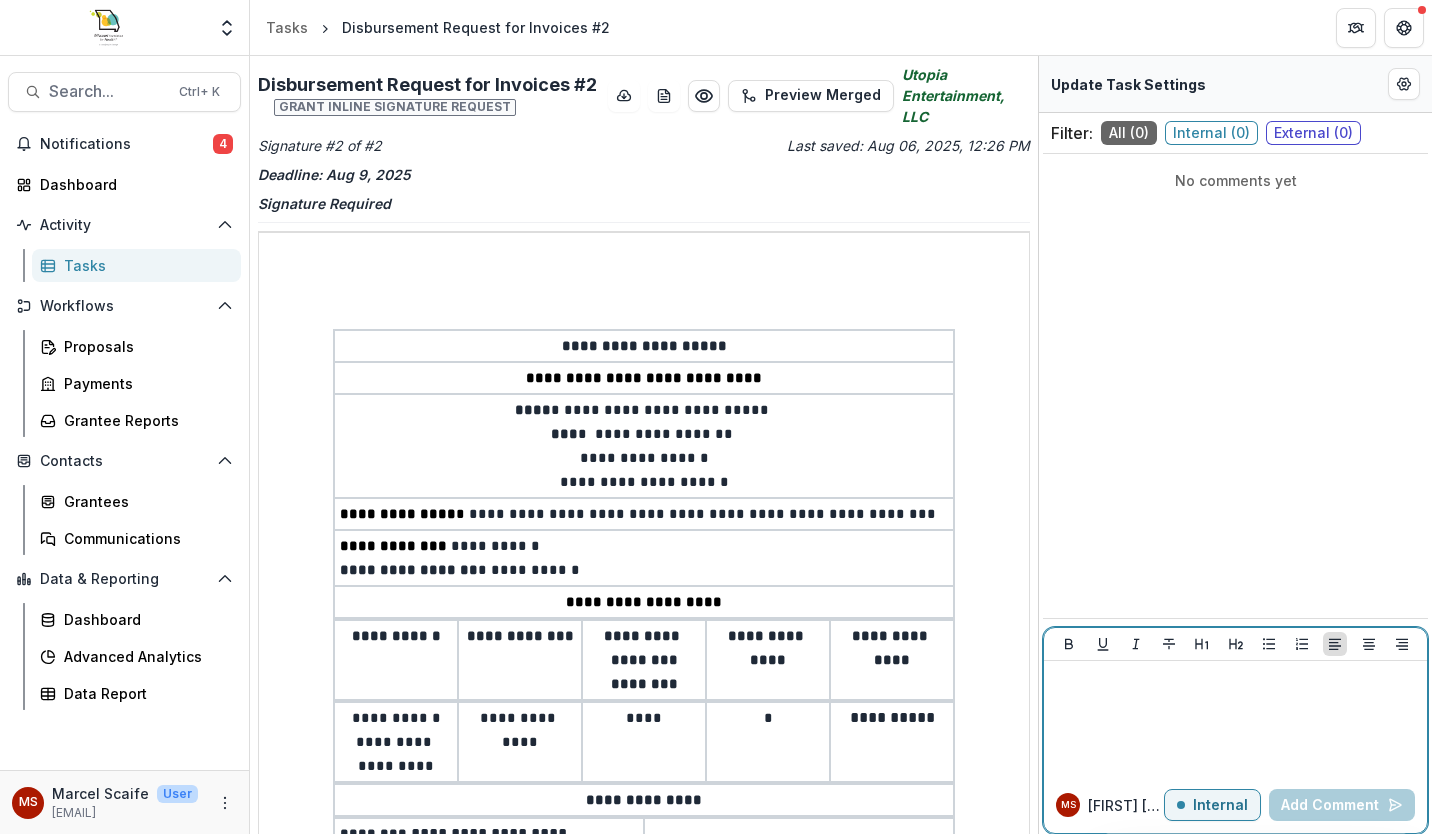 click on "Internal" at bounding box center [1220, 805] 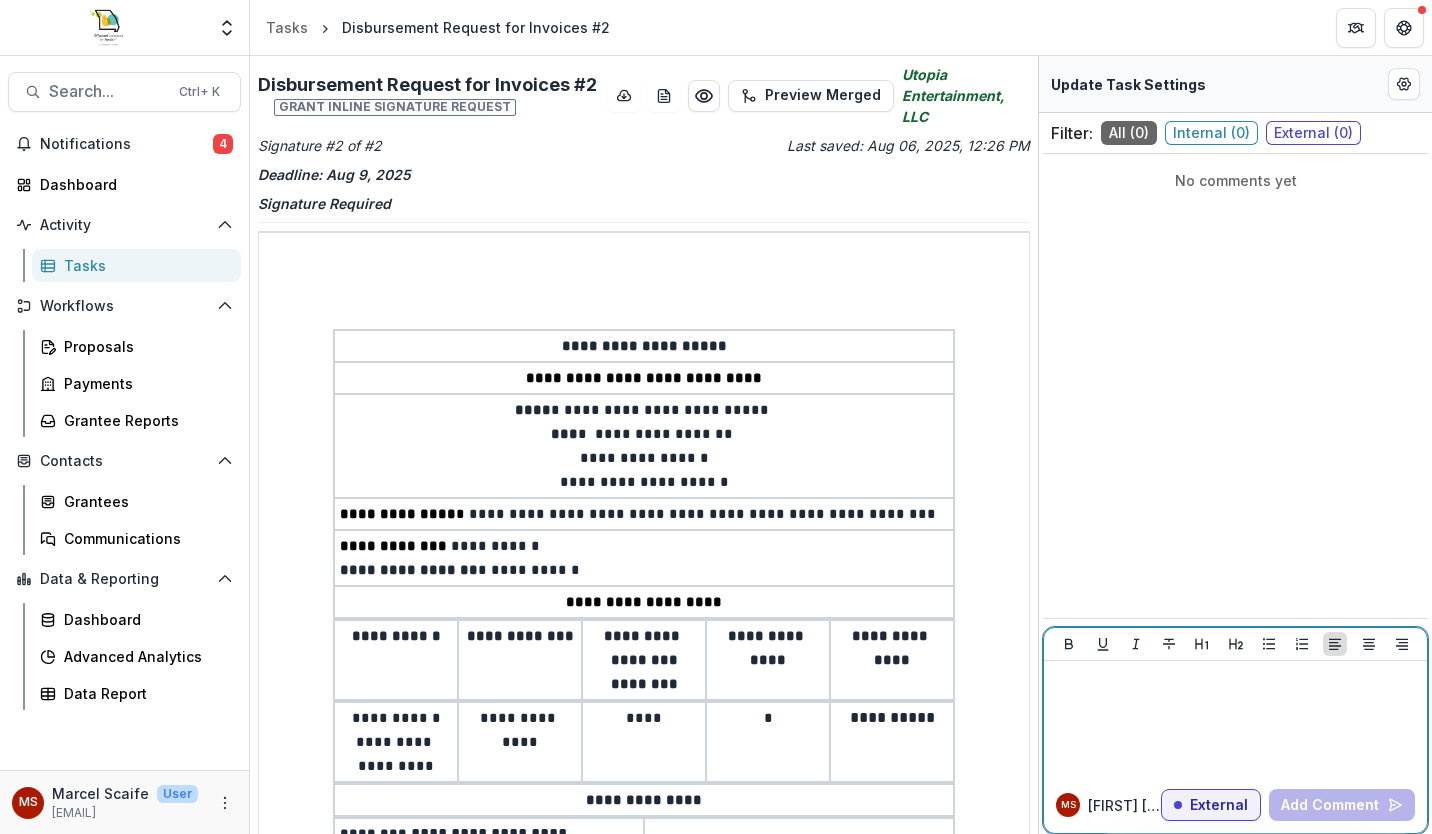 click at bounding box center (1235, 719) 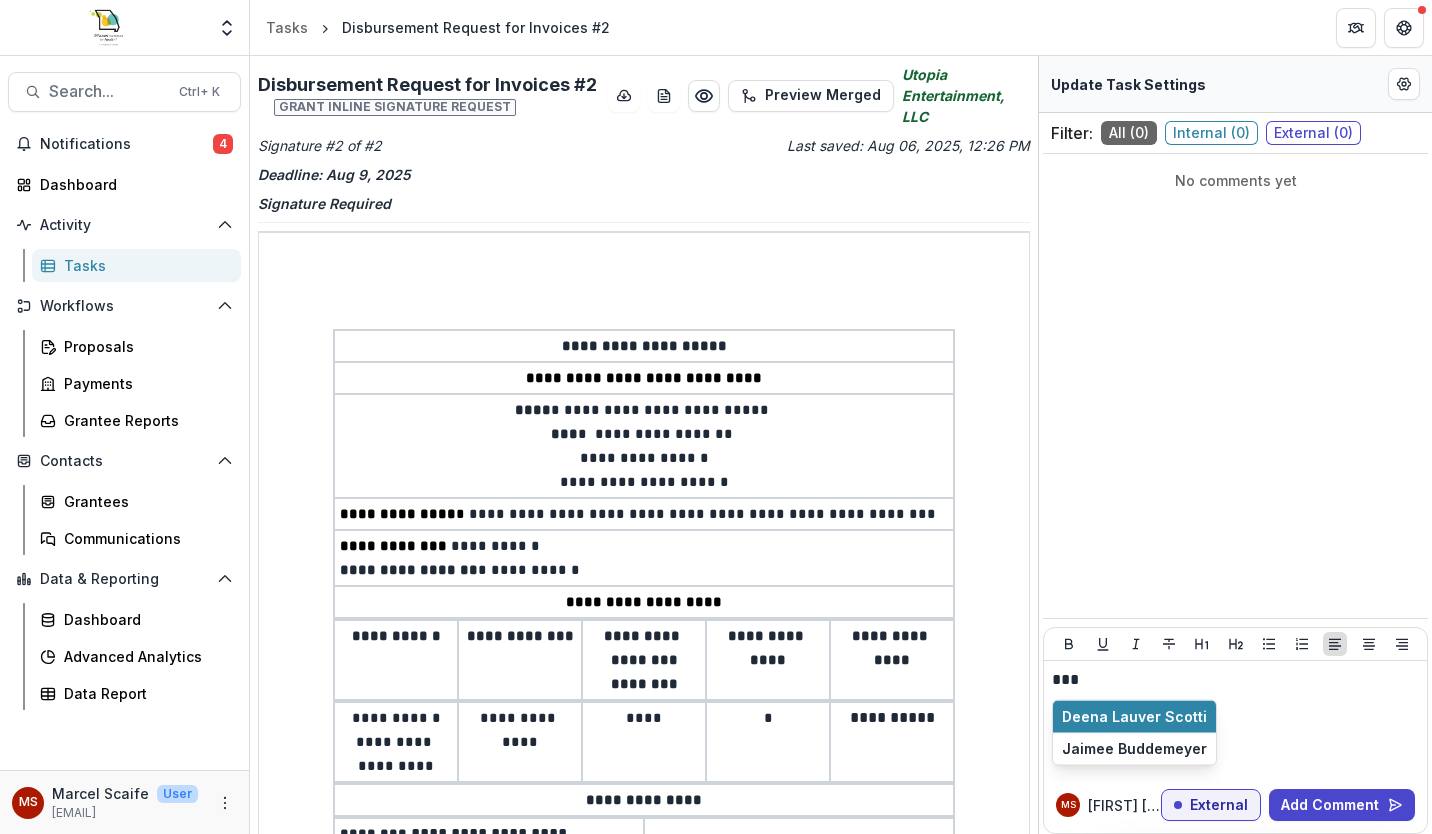 click on "Deena Lauver Scotti" at bounding box center (1134, 717) 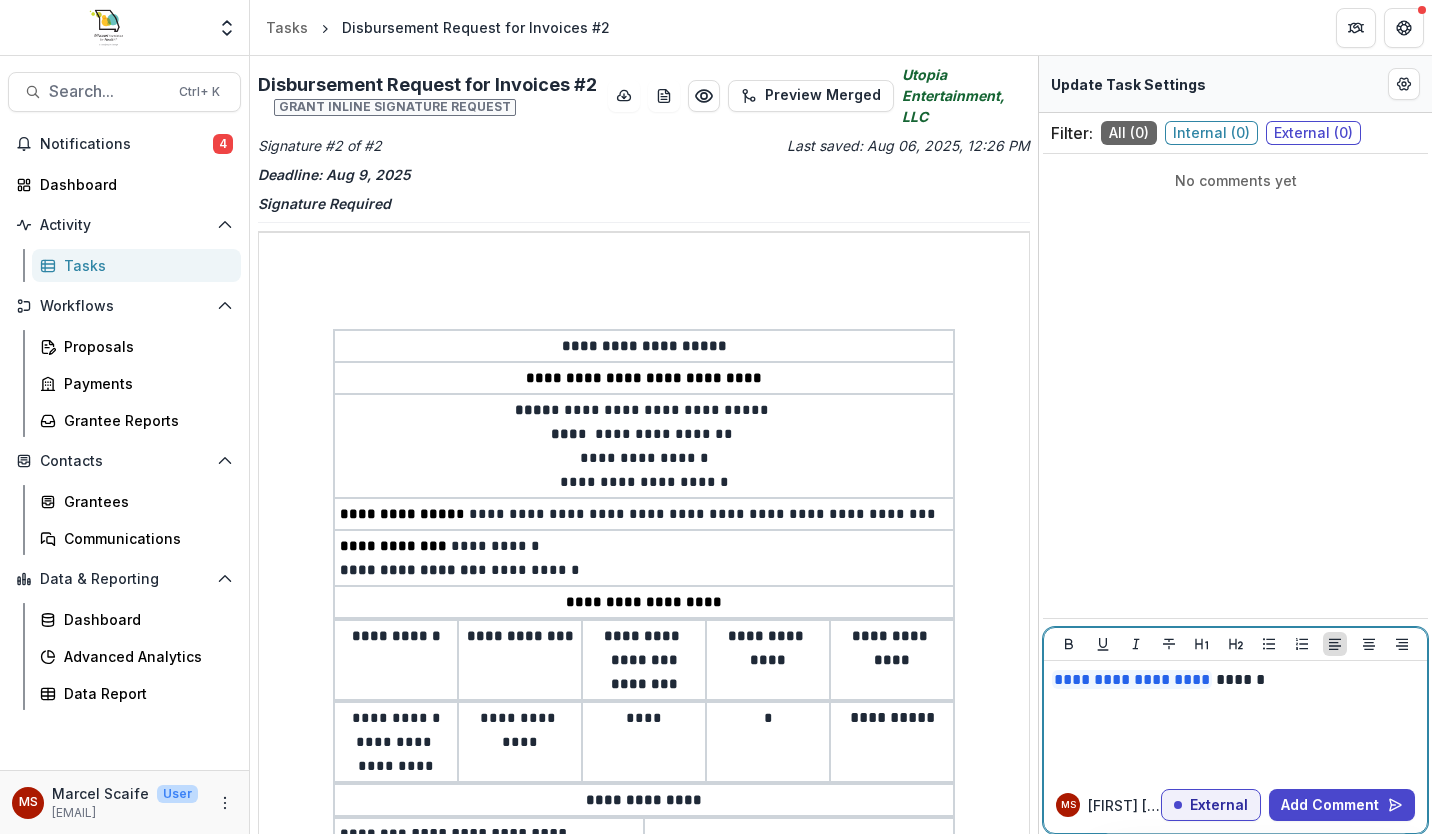 click on "External" at bounding box center [1219, 805] 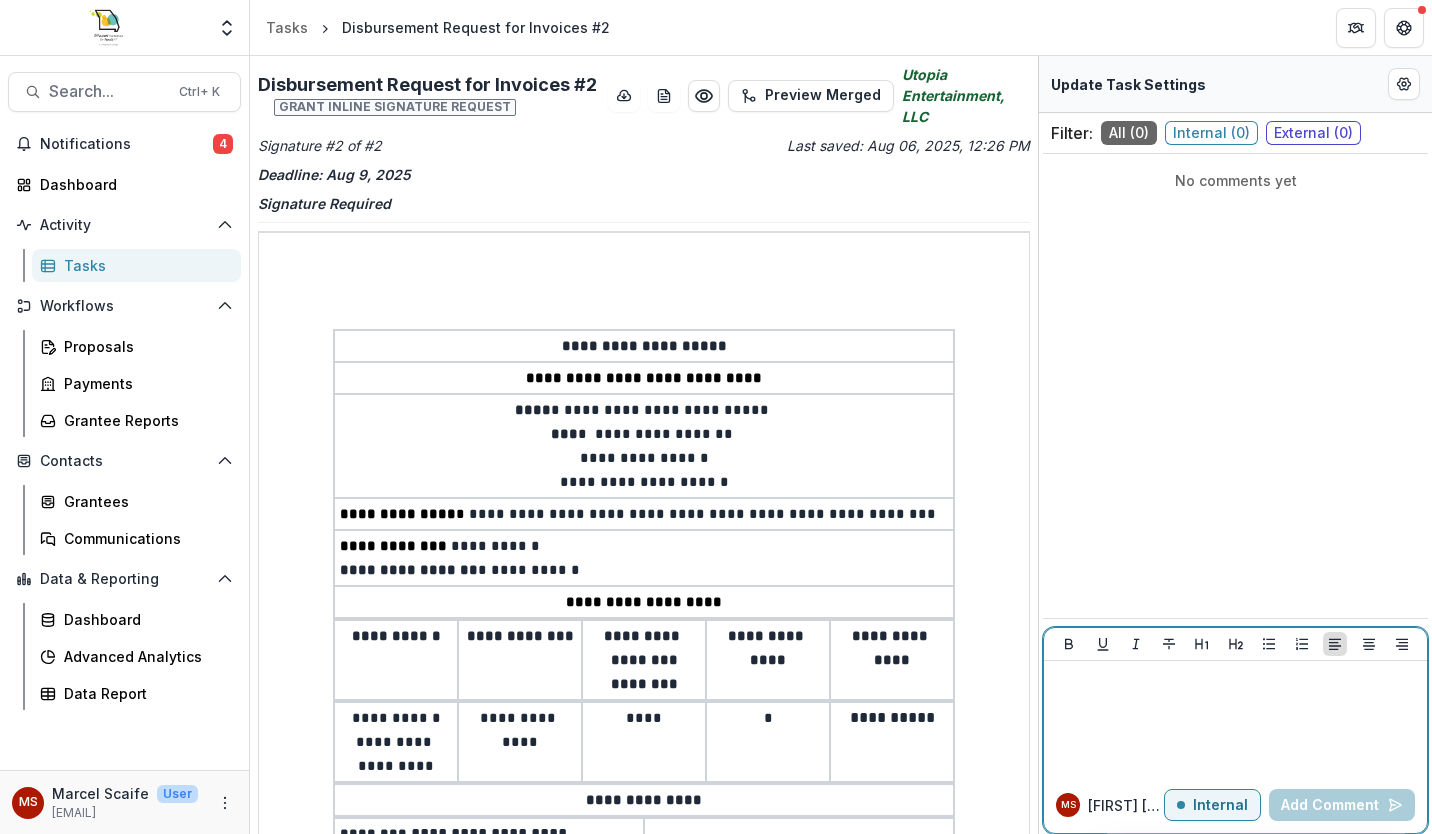click at bounding box center (1235, 719) 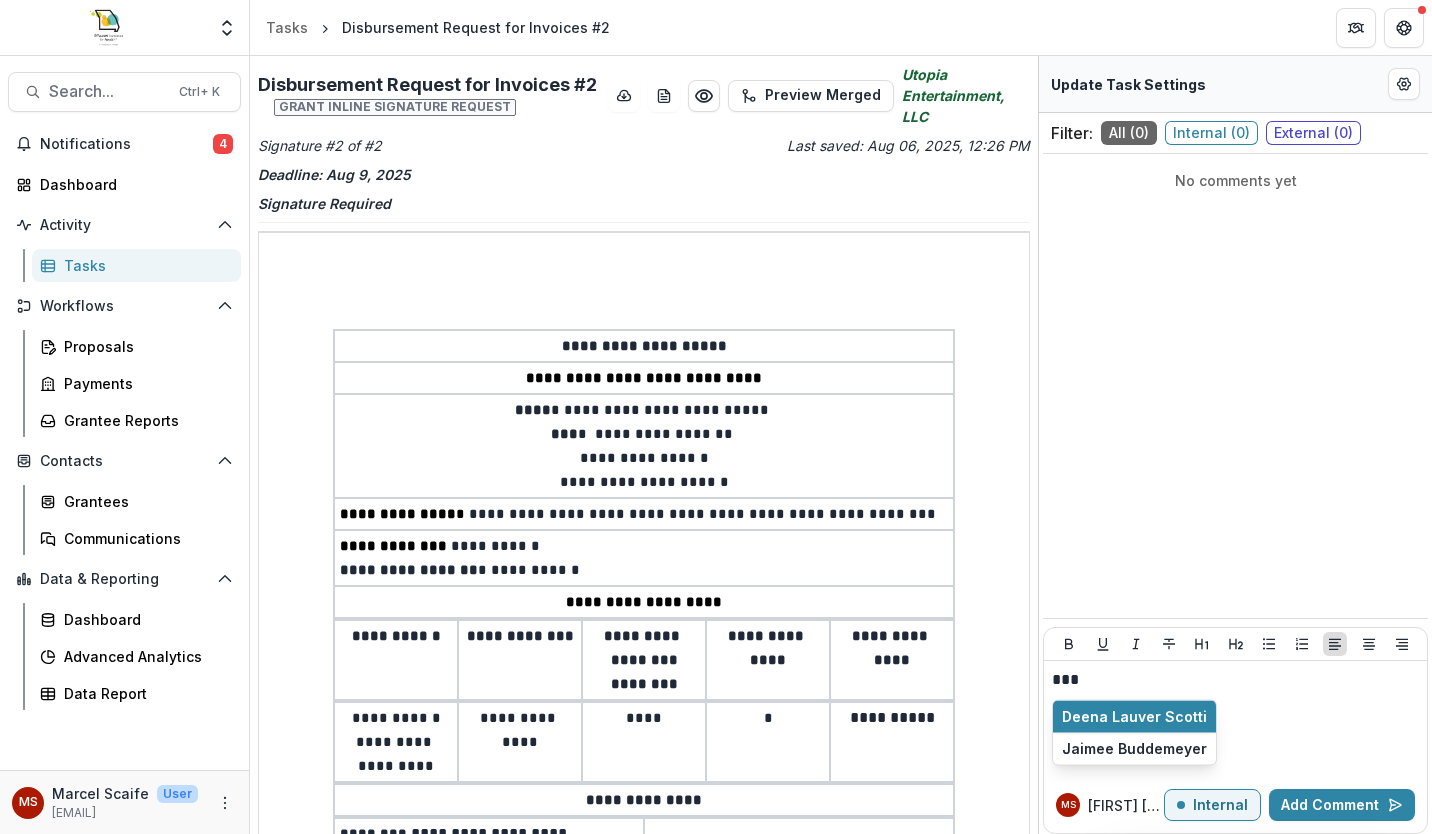 click on "Deena Lauver Scotti" at bounding box center [1134, 717] 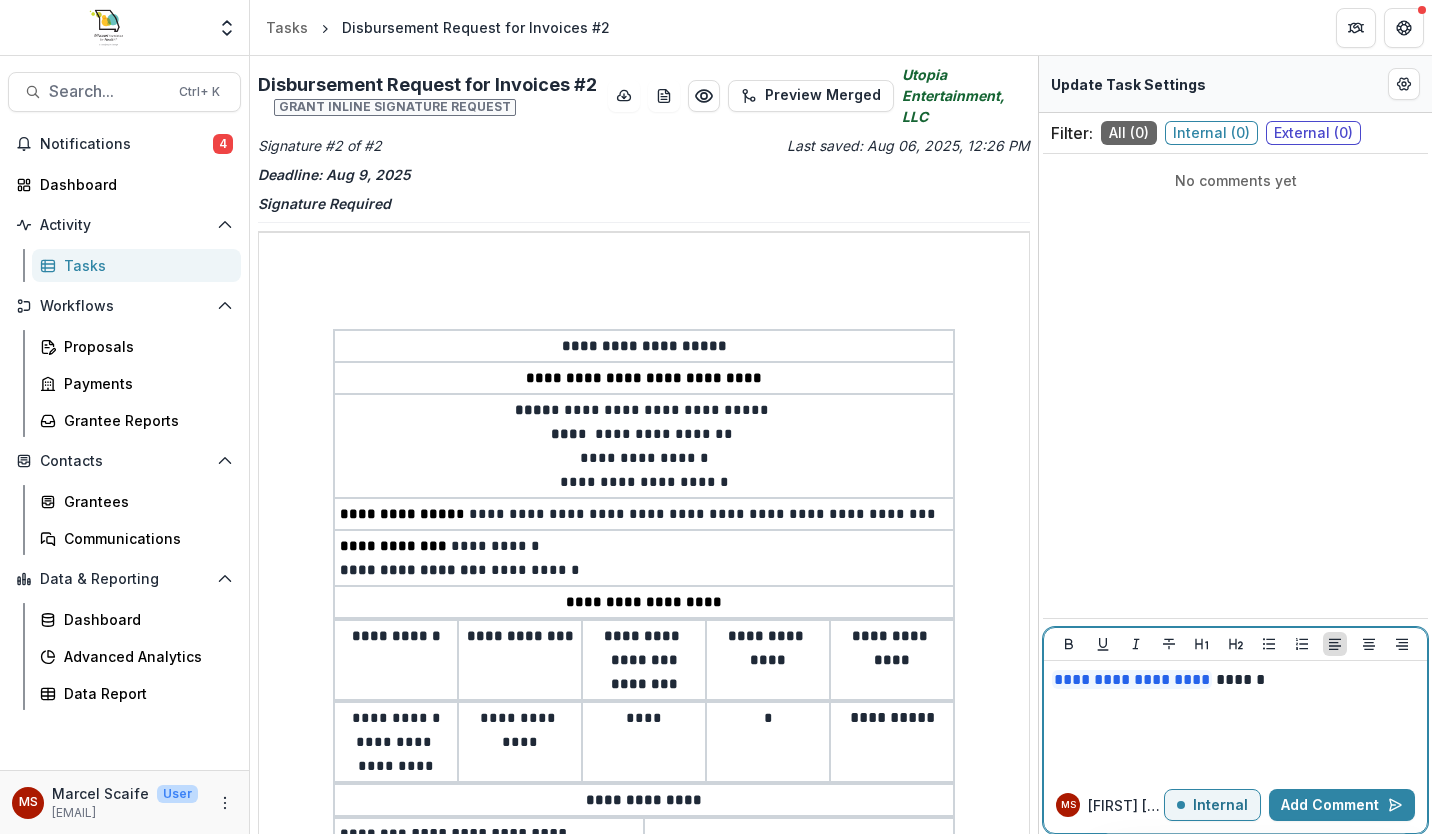 click on "Add Comment" at bounding box center (1342, 805) 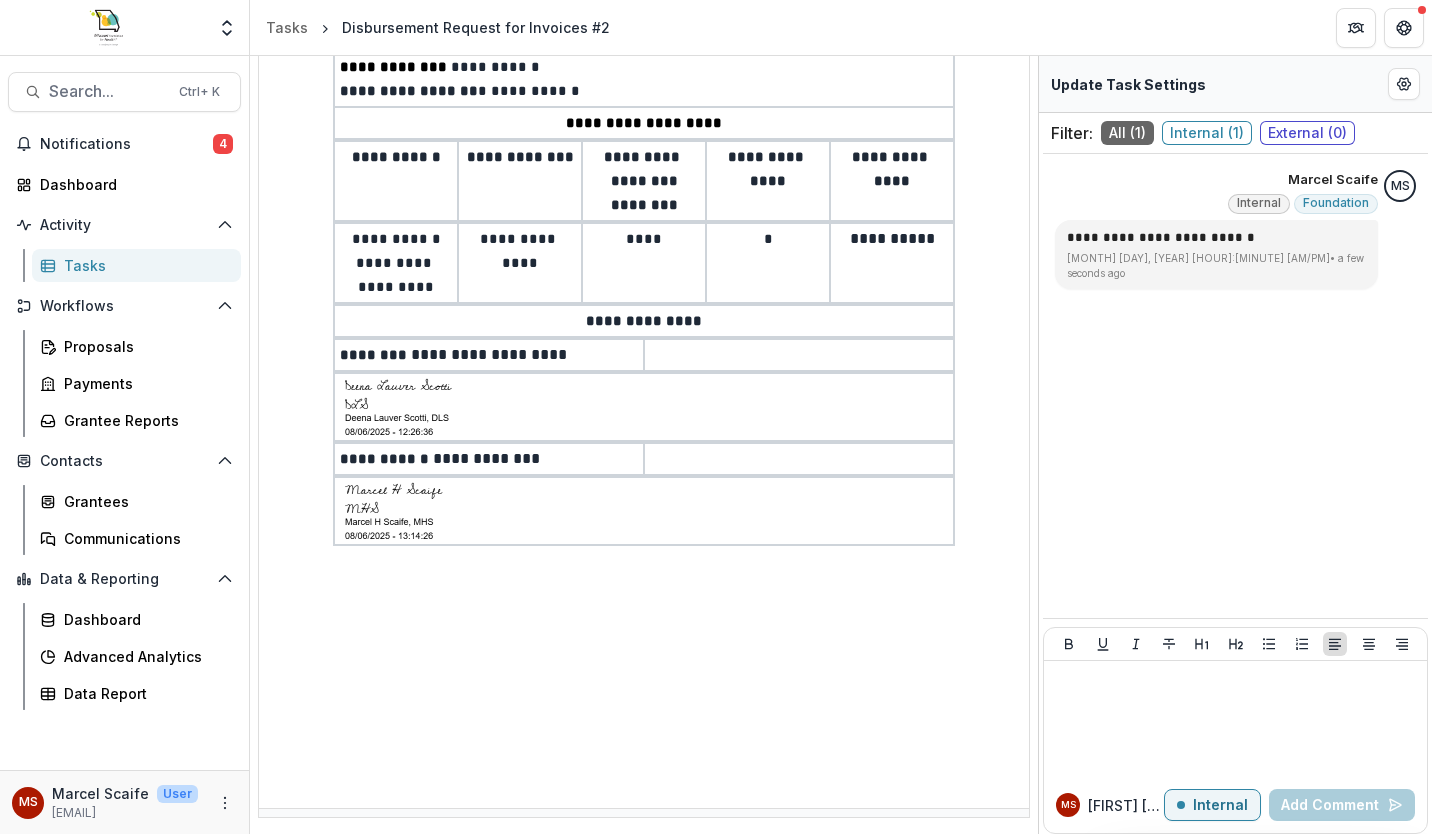 scroll, scrollTop: 494, scrollLeft: 0, axis: vertical 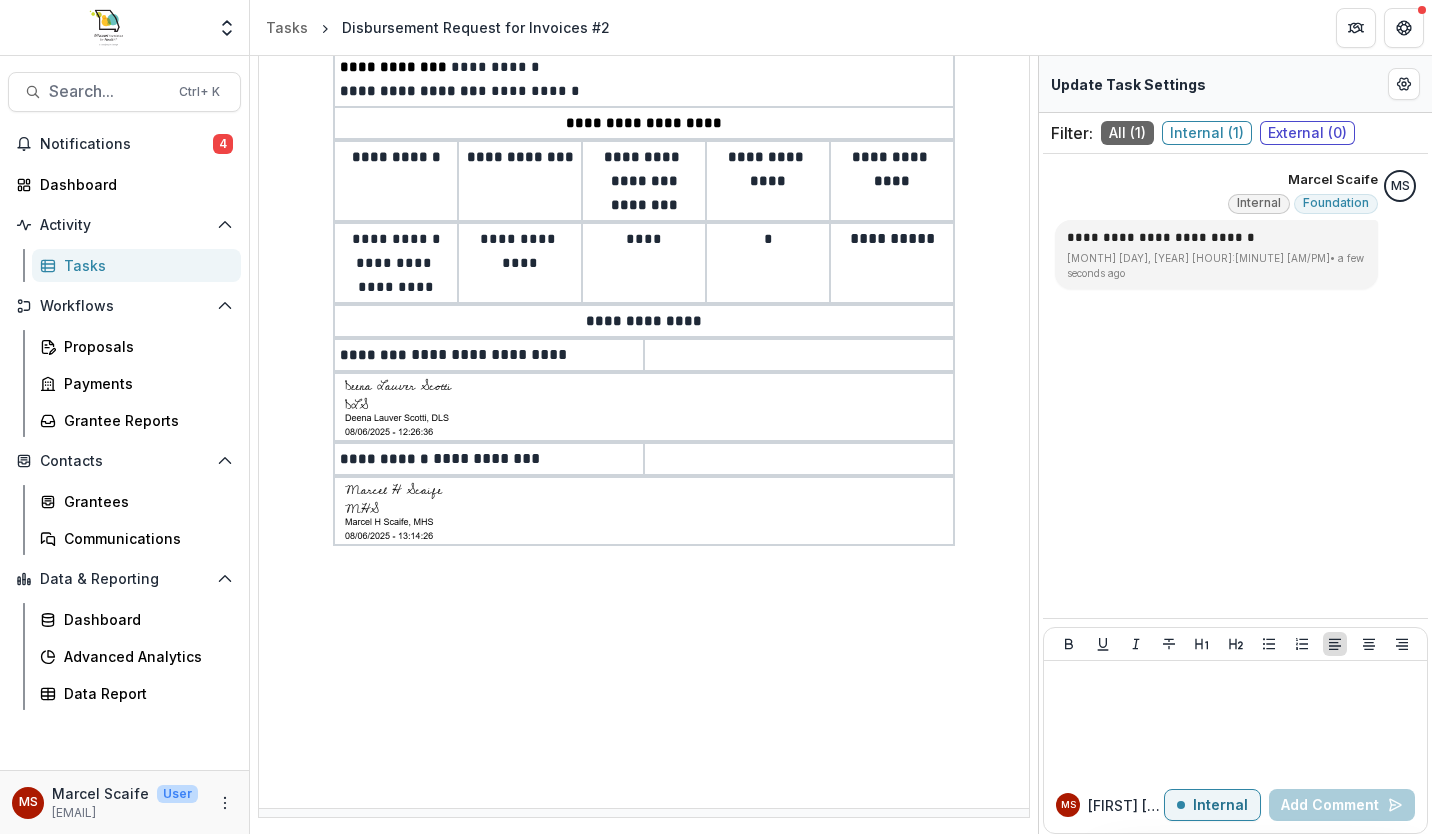 click on "**********" at bounding box center (644, 281) 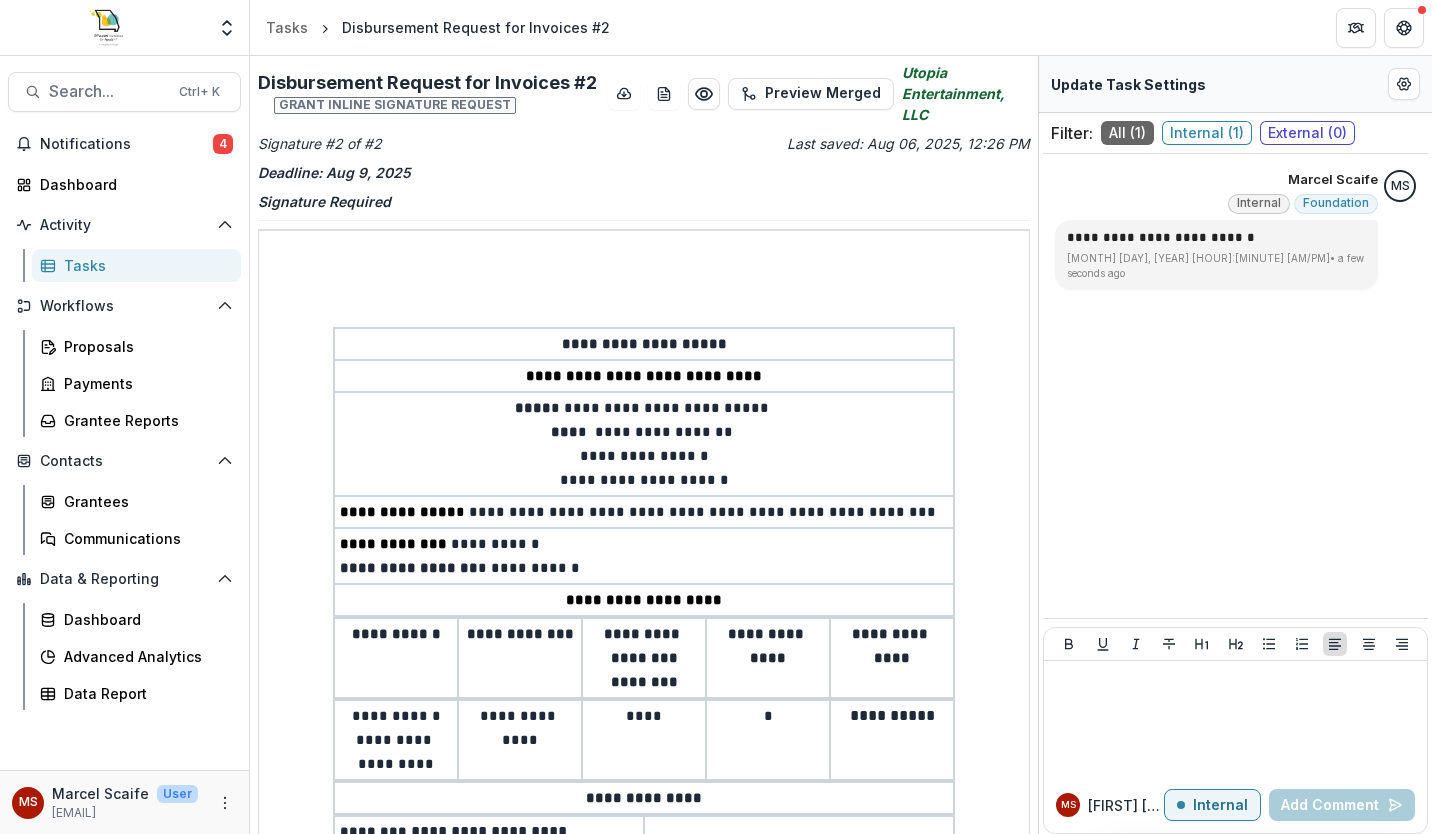scroll, scrollTop: 0, scrollLeft: 0, axis: both 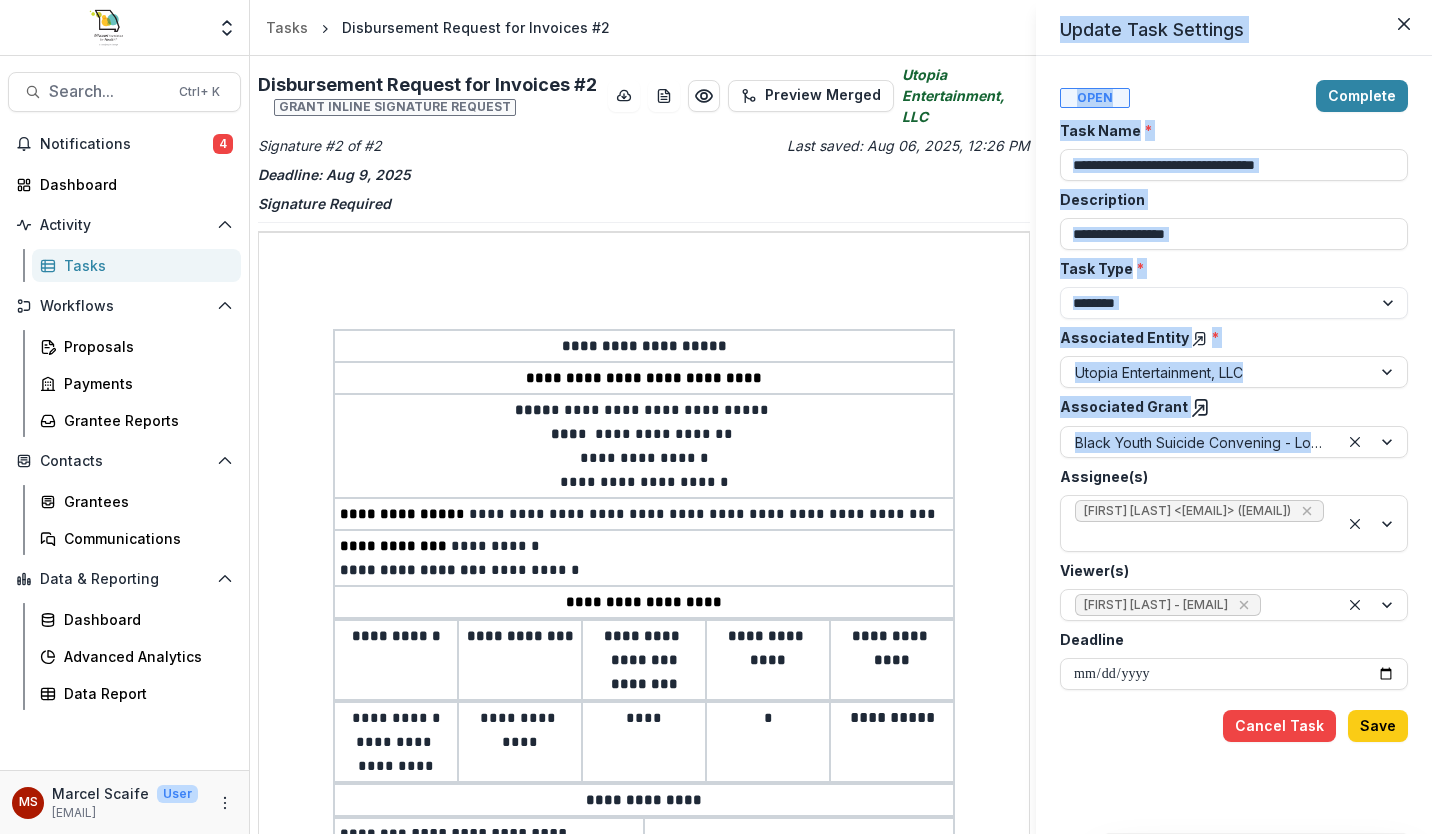 drag, startPoint x: 1036, startPoint y: 458, endPoint x: 1025, endPoint y: 558, distance: 100.60318 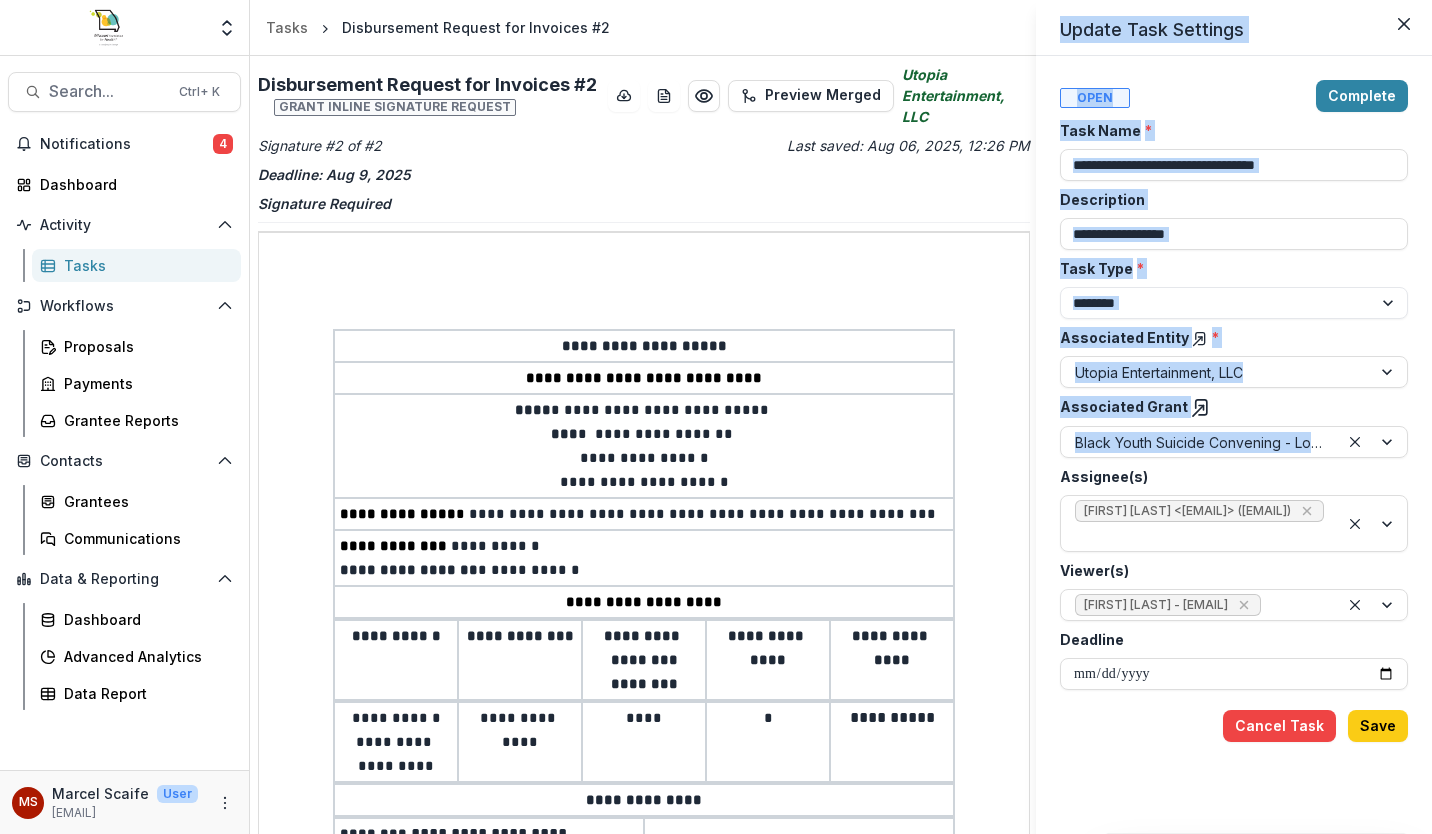 click 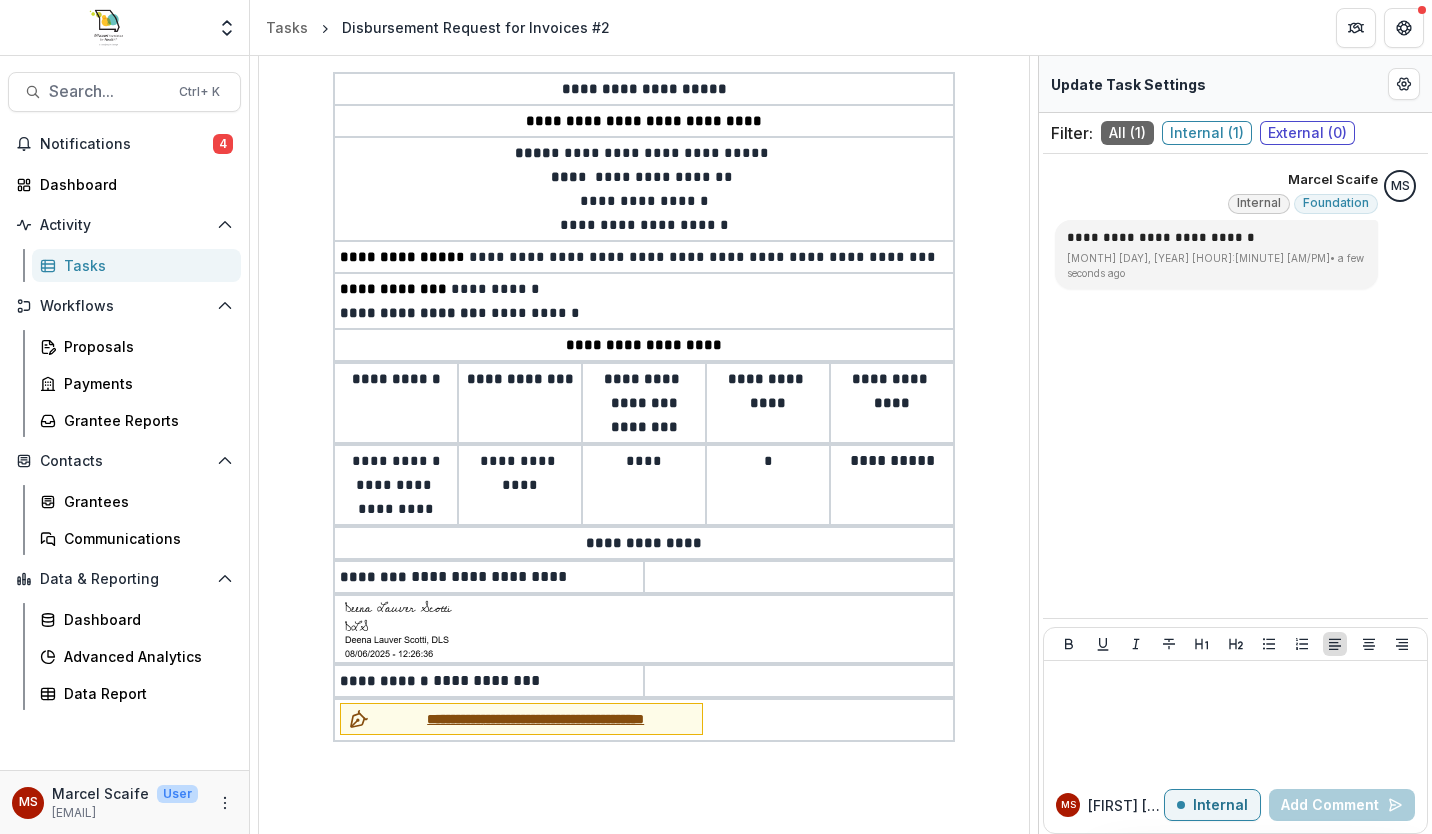 scroll, scrollTop: 258, scrollLeft: 0, axis: vertical 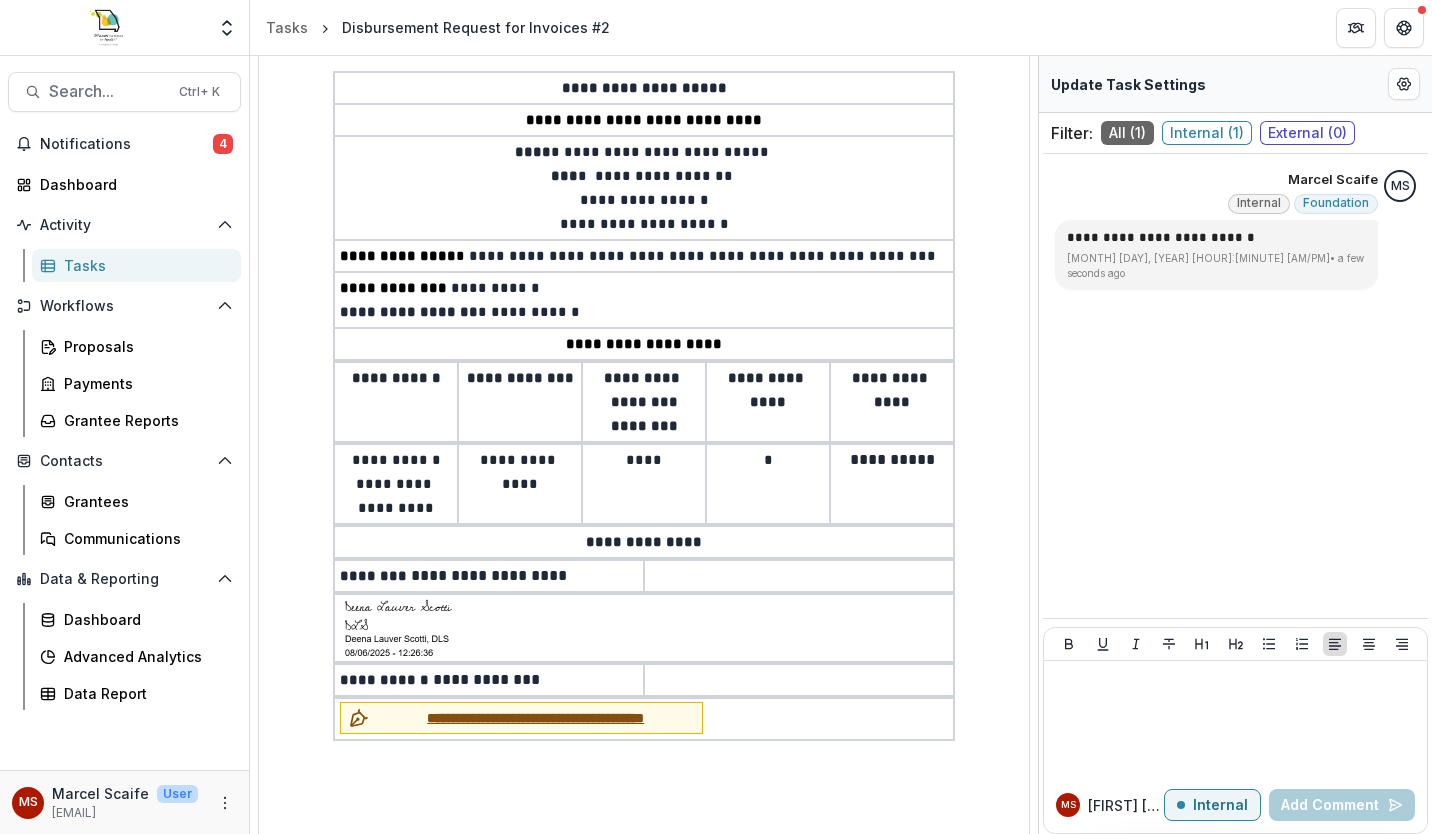 click on "**********" at bounding box center [535, 718] 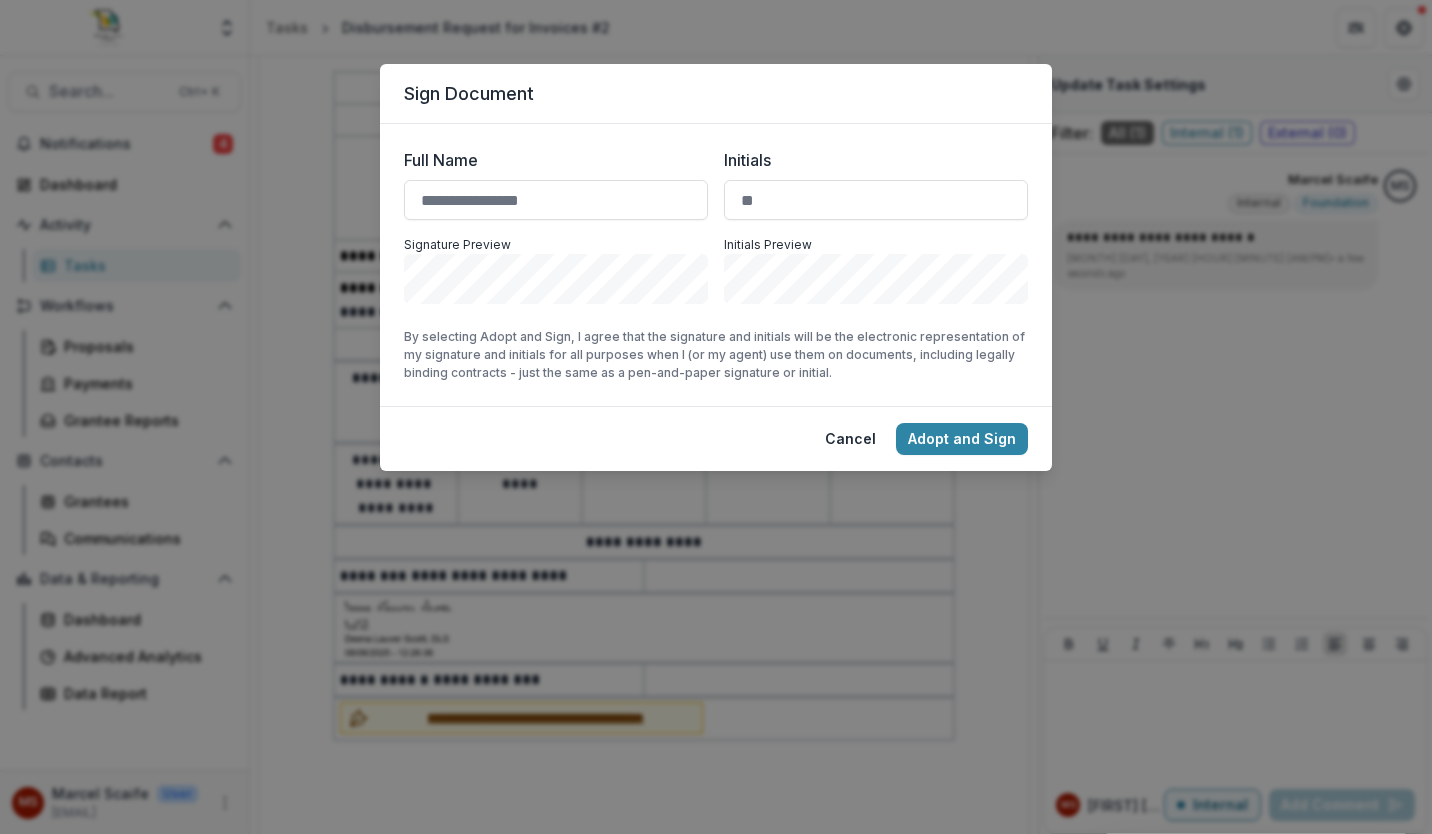 click on "Full Name" at bounding box center [556, 200] 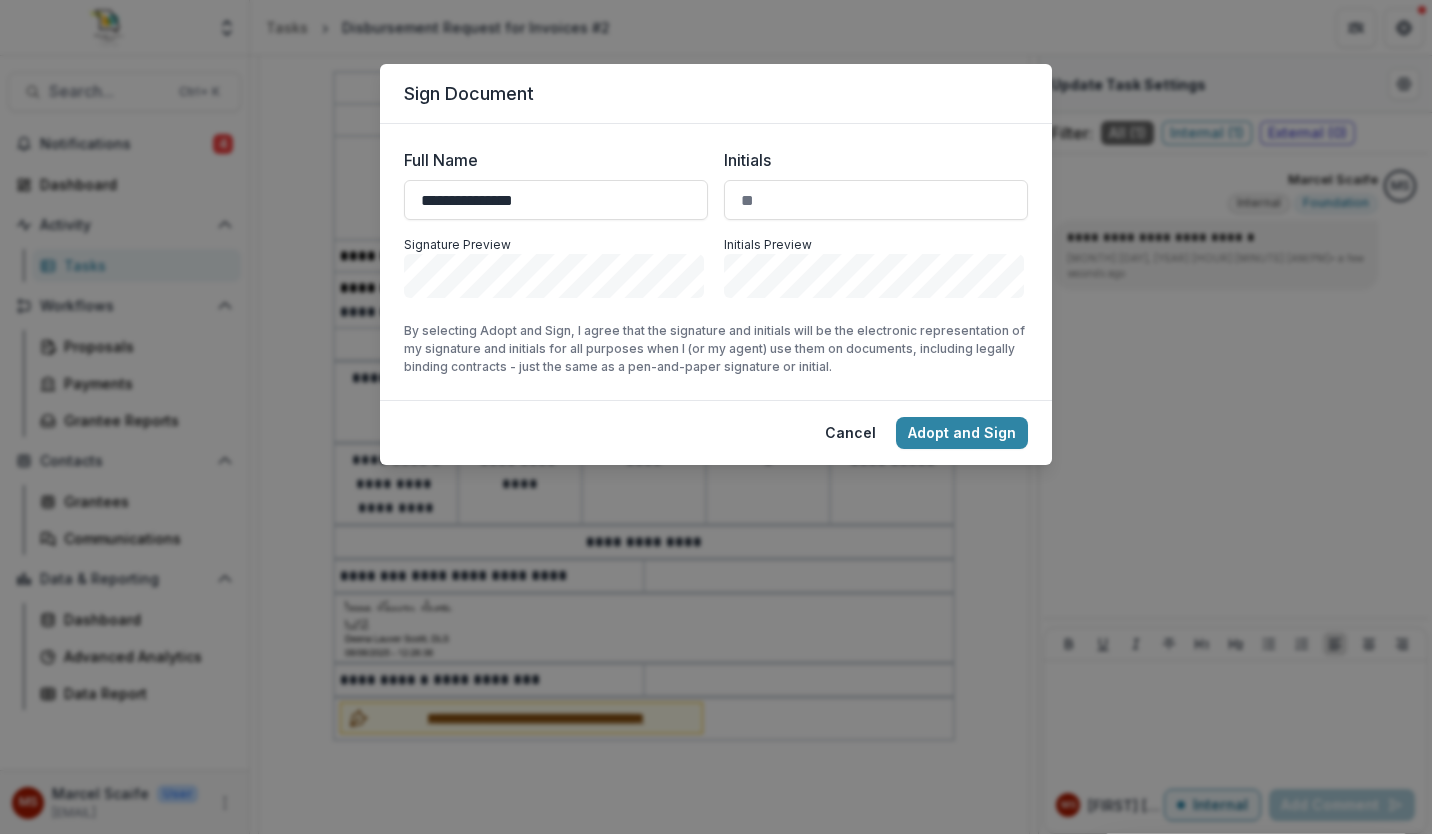 type on "**********" 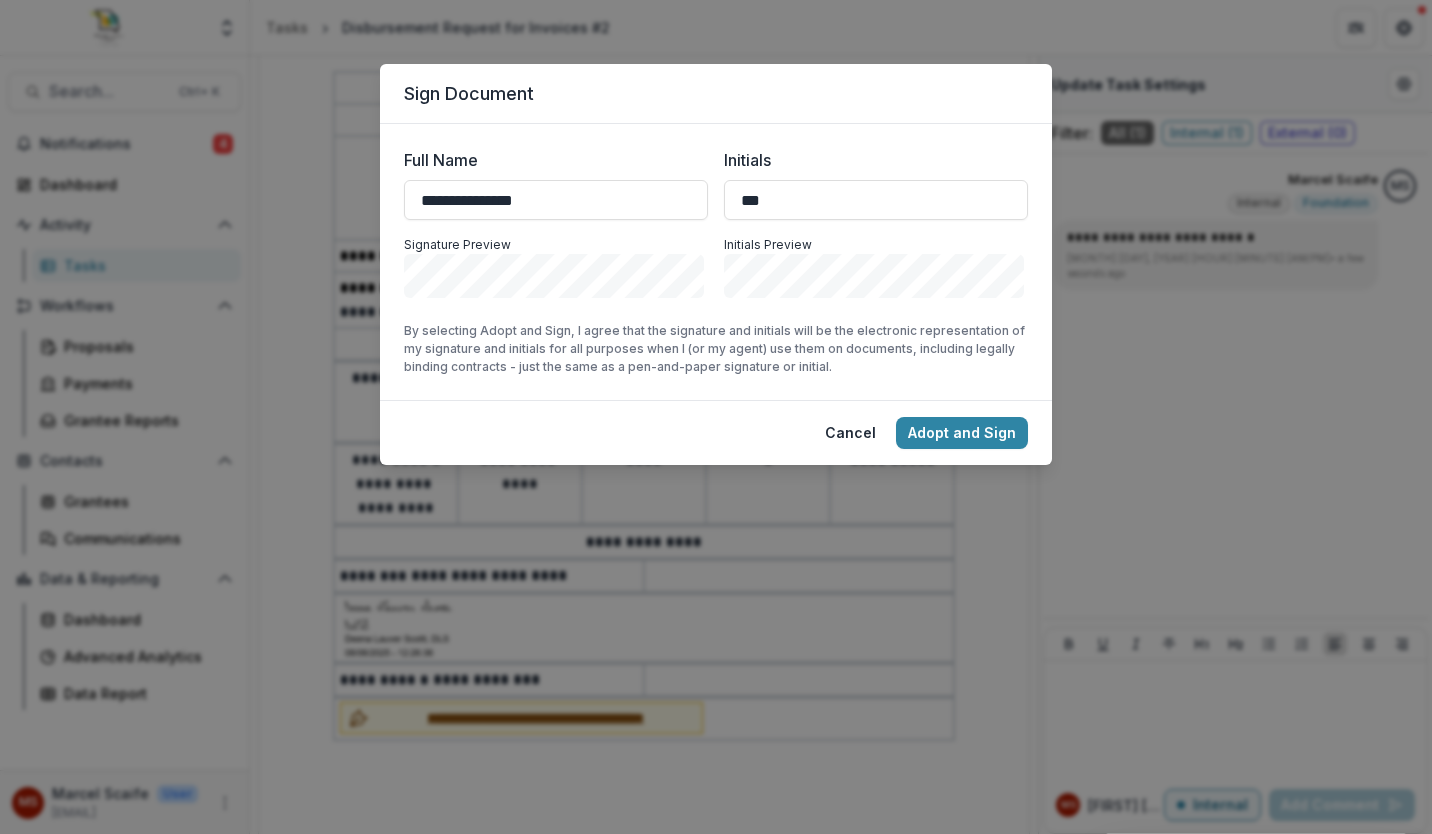 type on "***" 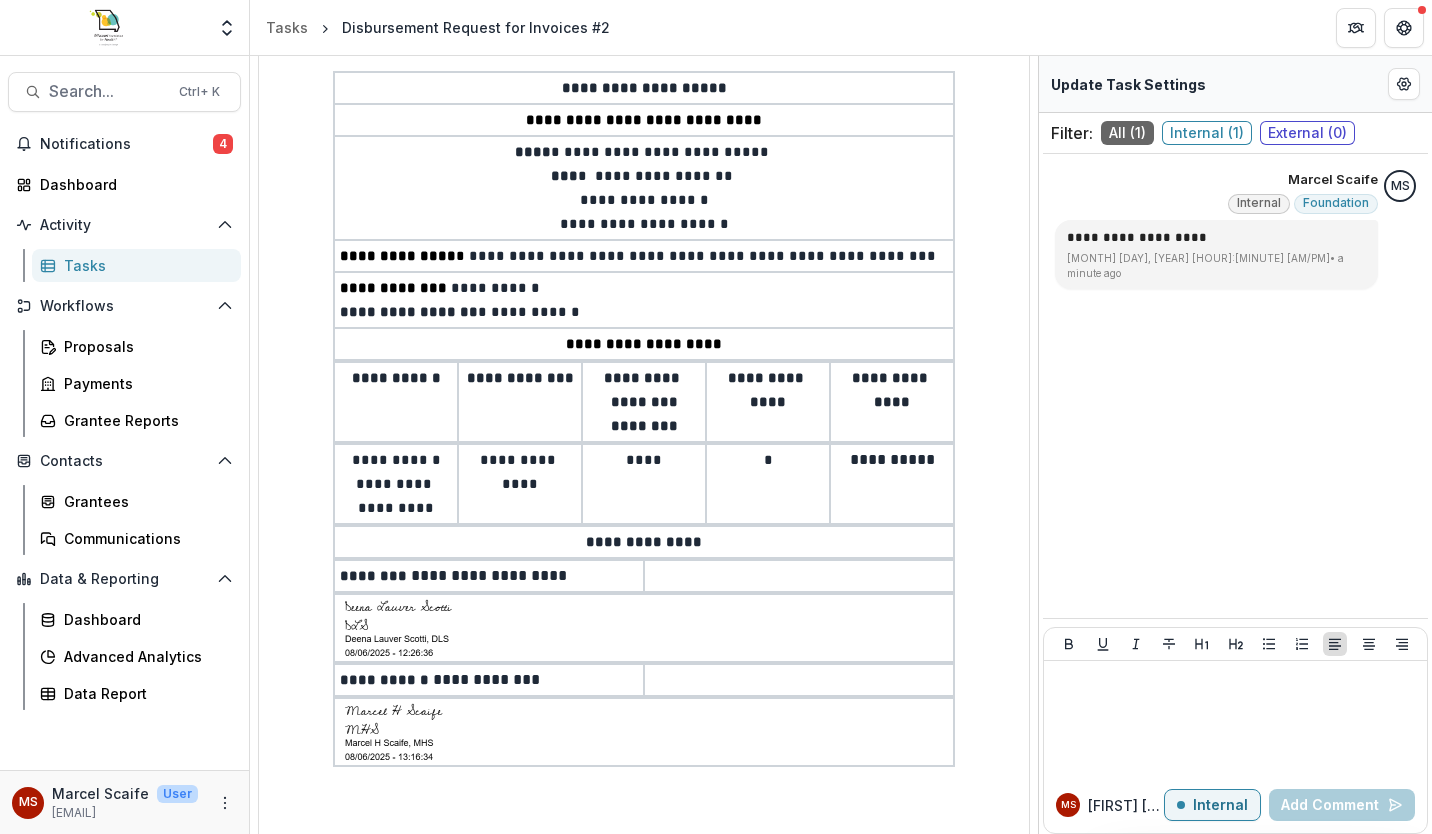 scroll, scrollTop: 494, scrollLeft: 0, axis: vertical 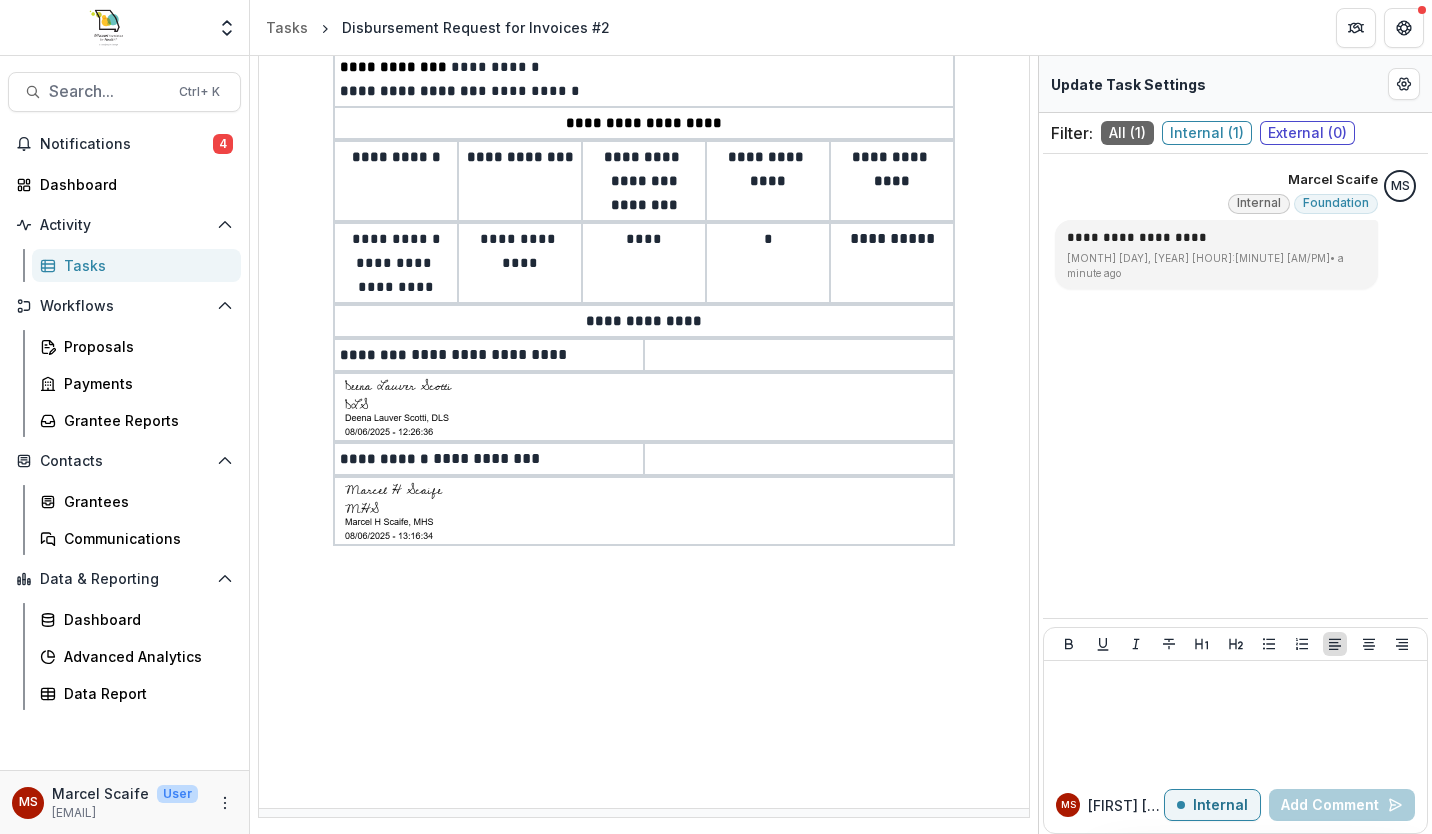 click at bounding box center [415, 511] 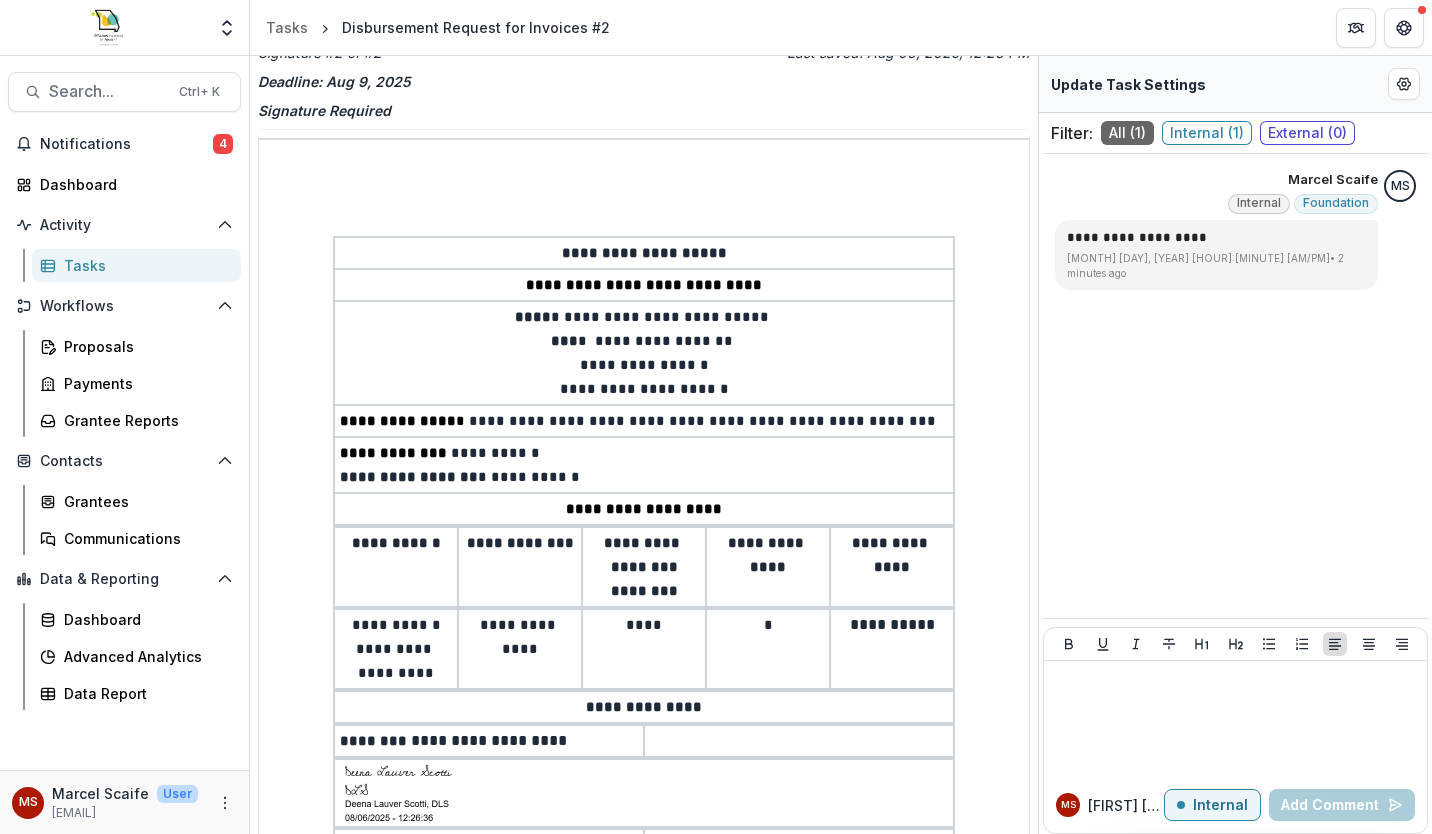 scroll, scrollTop: 0, scrollLeft: 0, axis: both 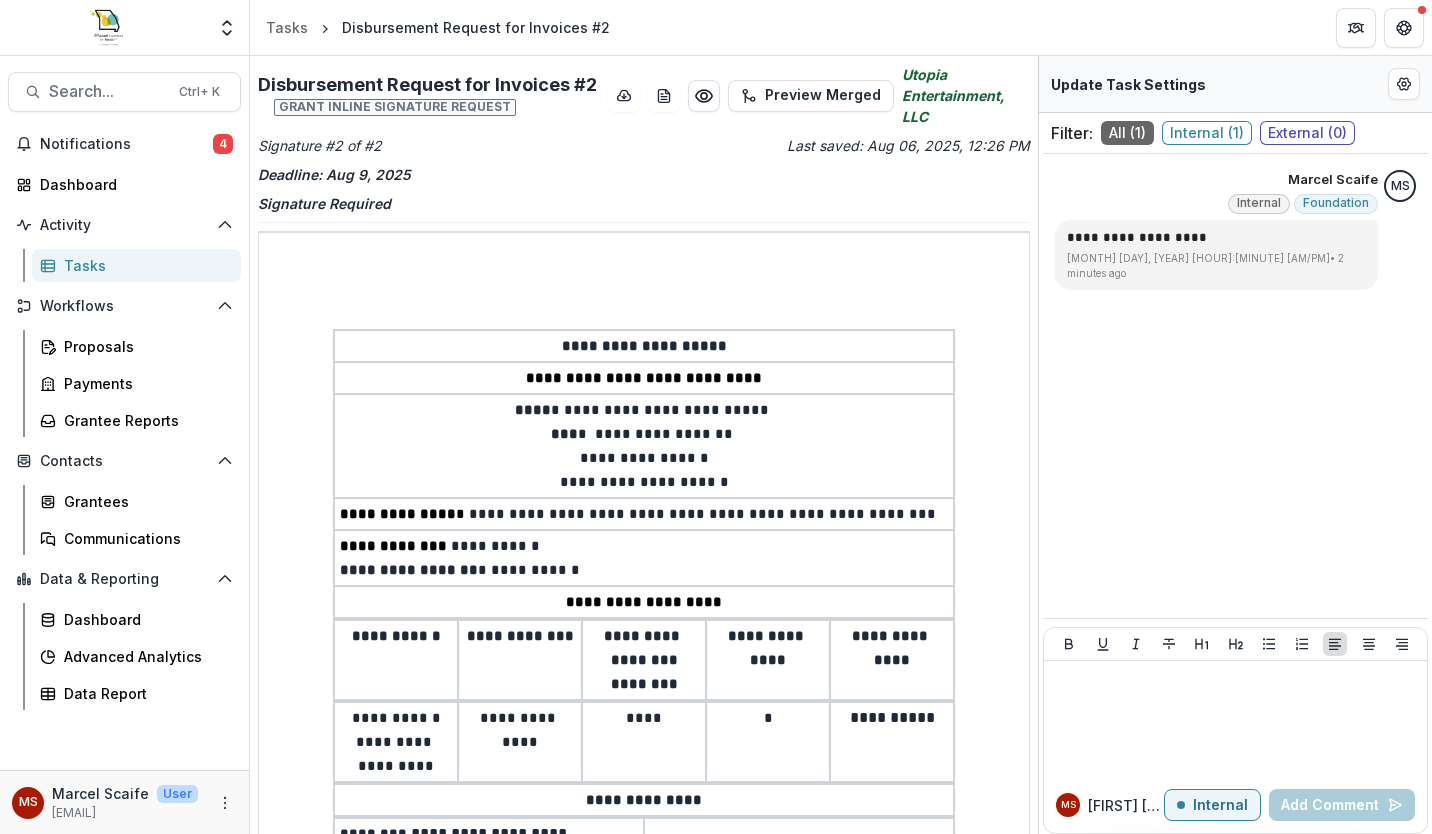 click 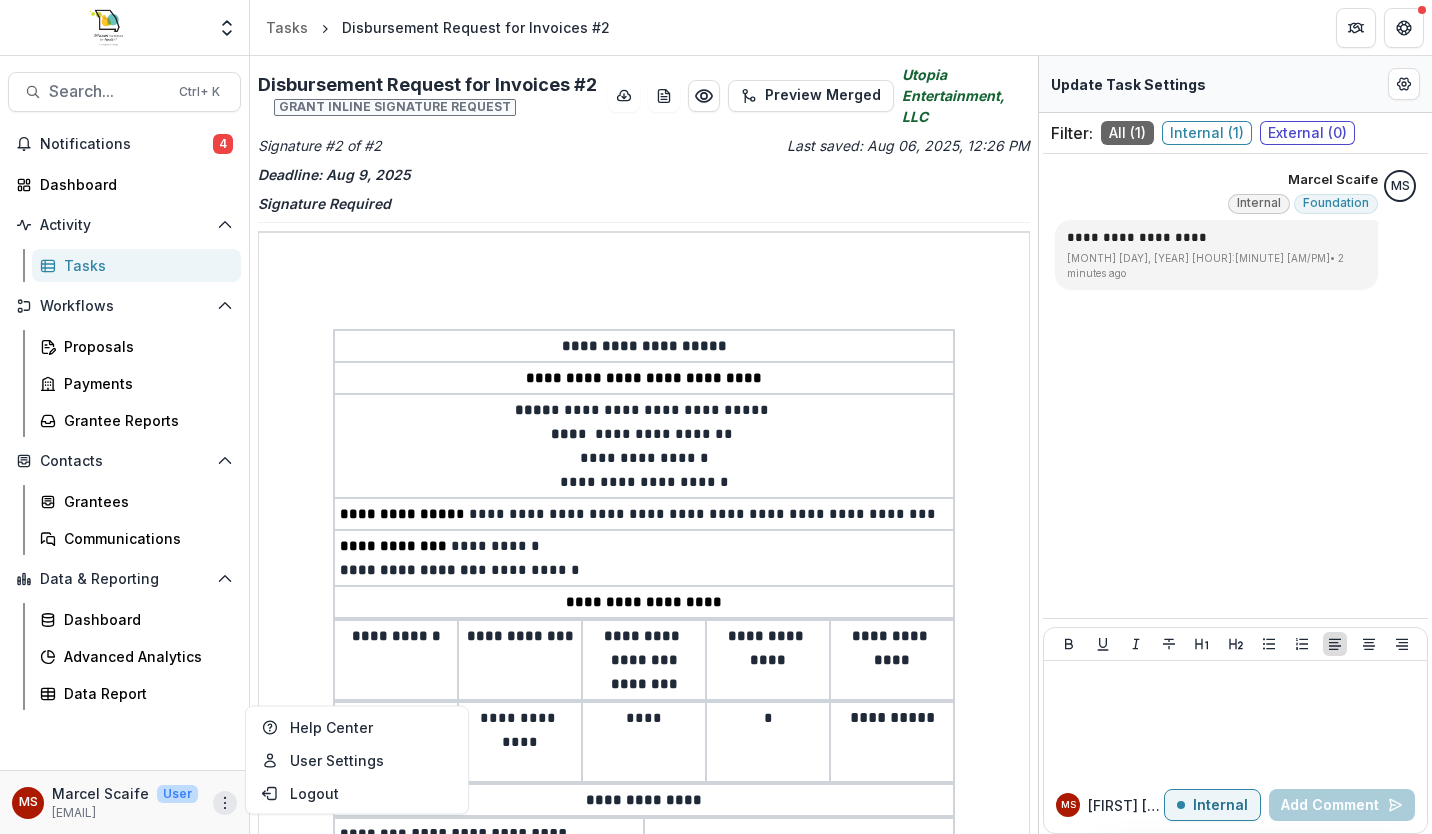 scroll, scrollTop: 191, scrollLeft: 0, axis: vertical 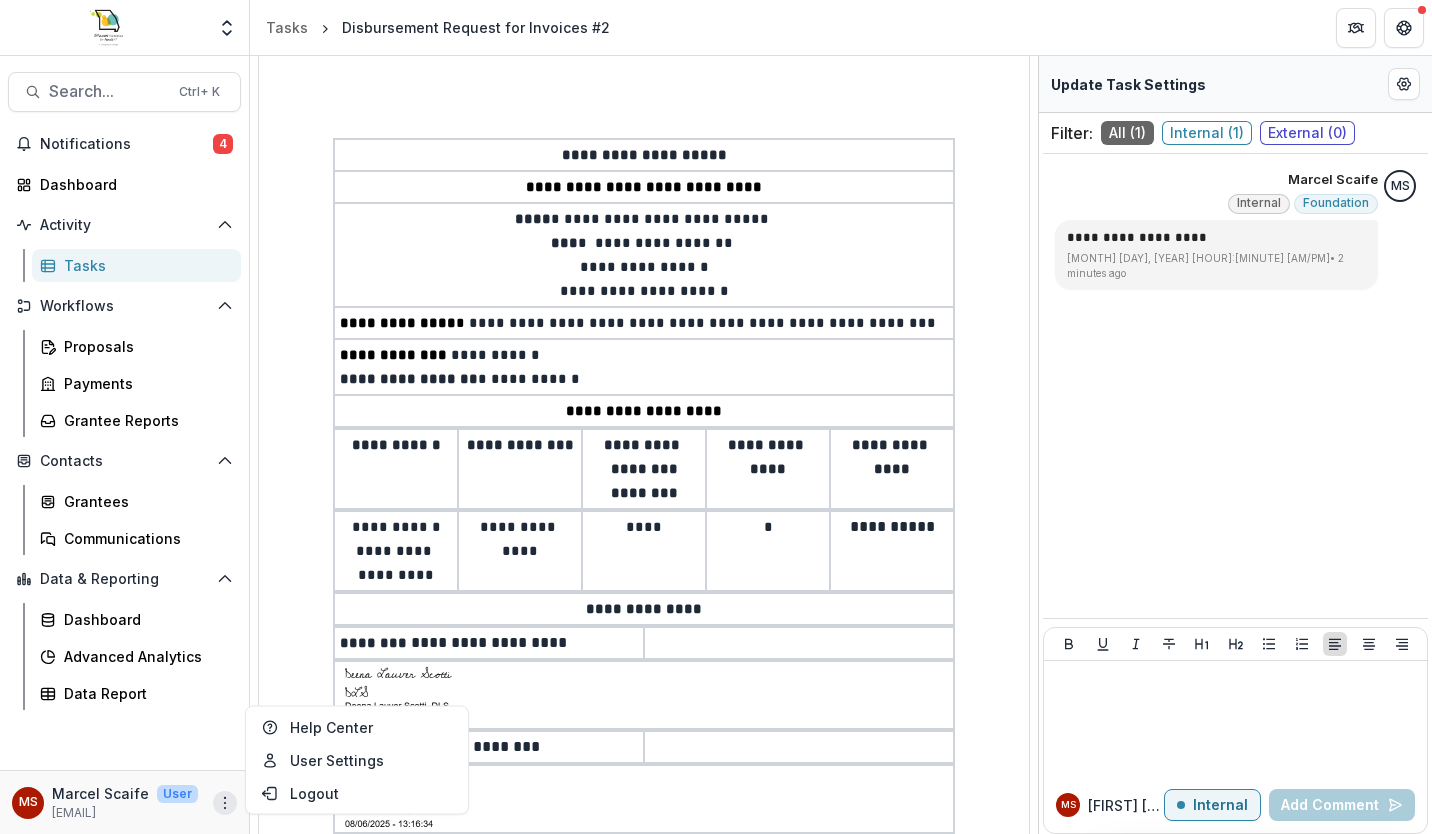 click on "**********" at bounding box center [644, 569] 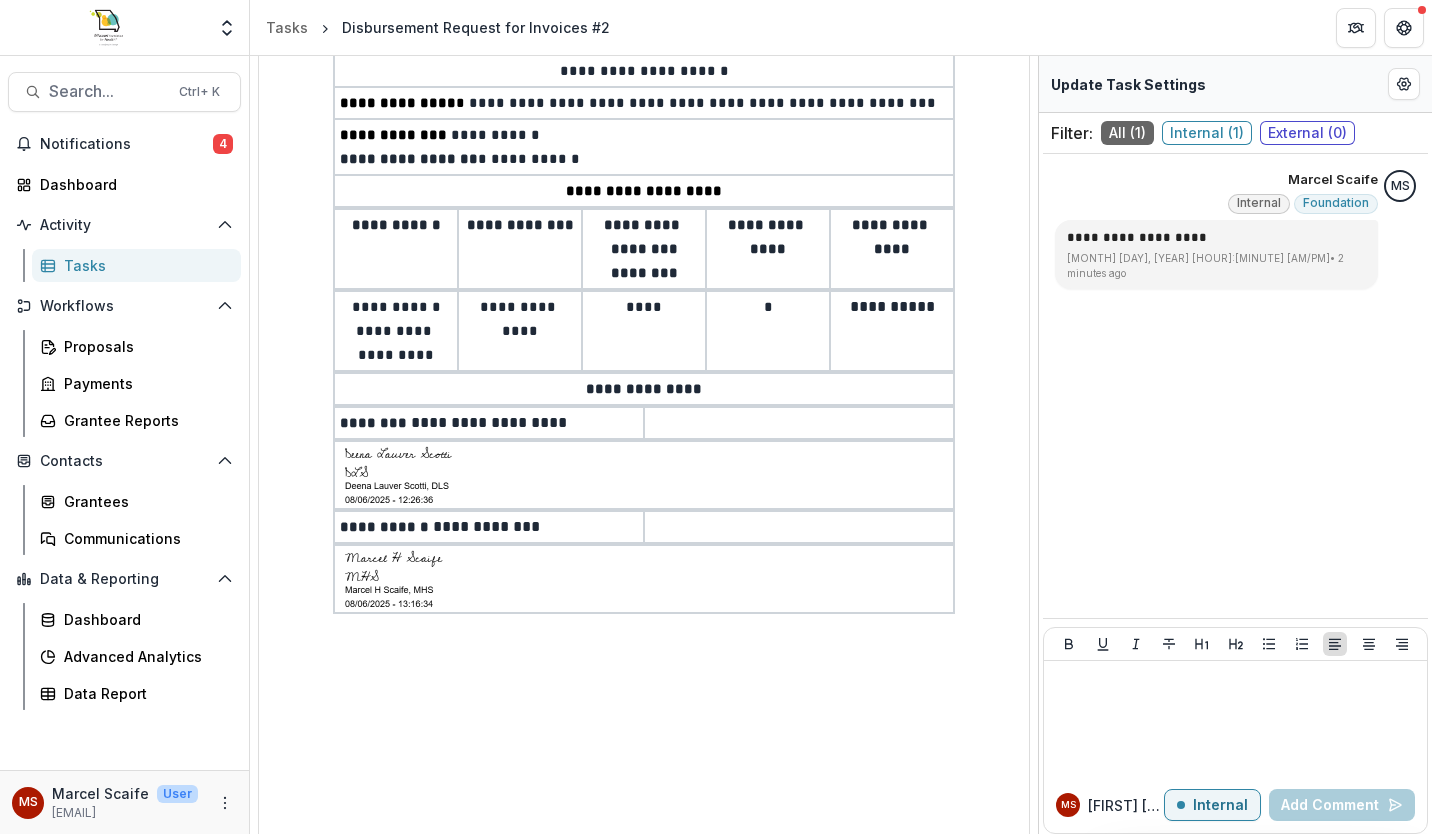 scroll, scrollTop: 494, scrollLeft: 0, axis: vertical 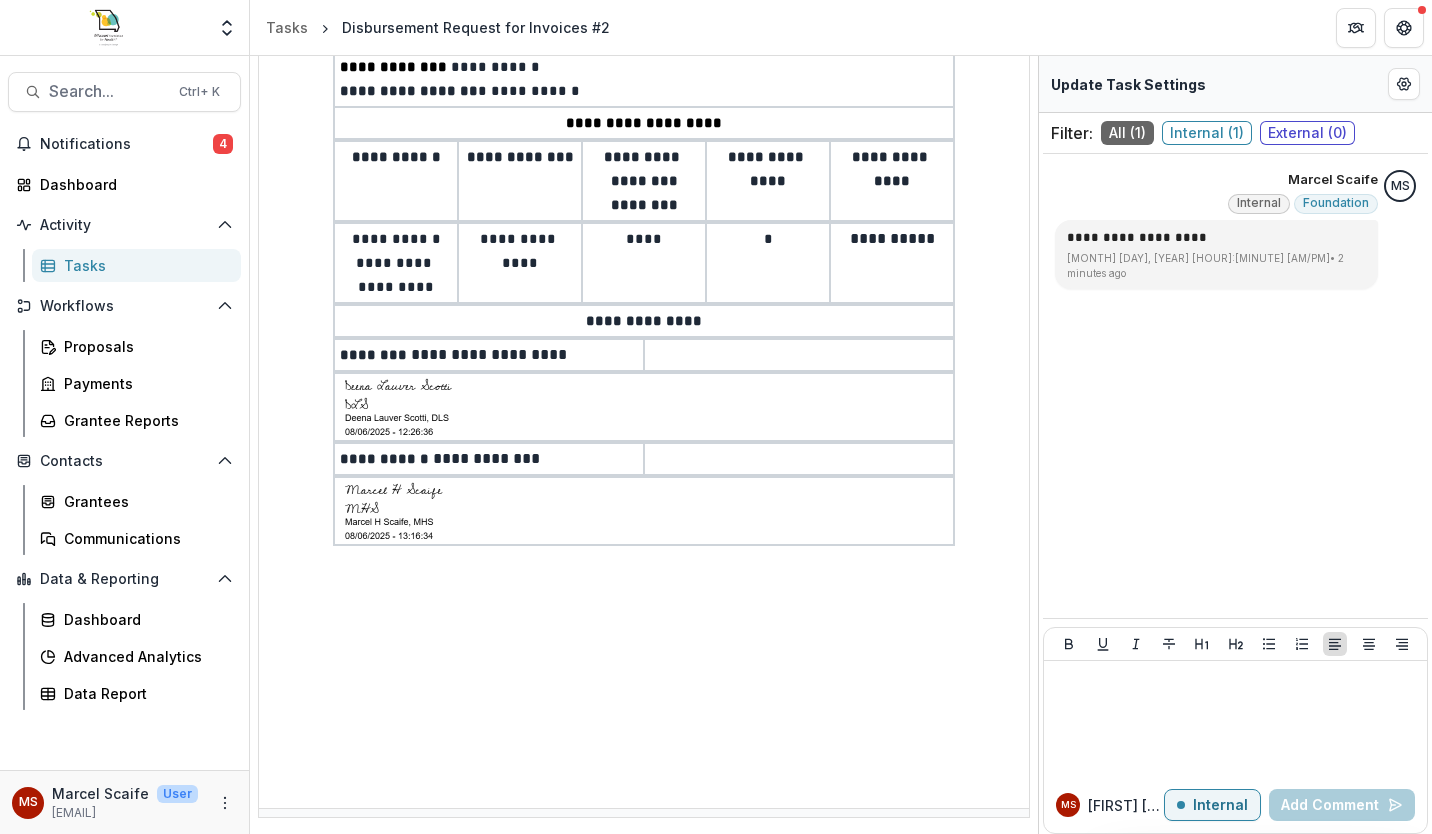click at bounding box center [644, 511] 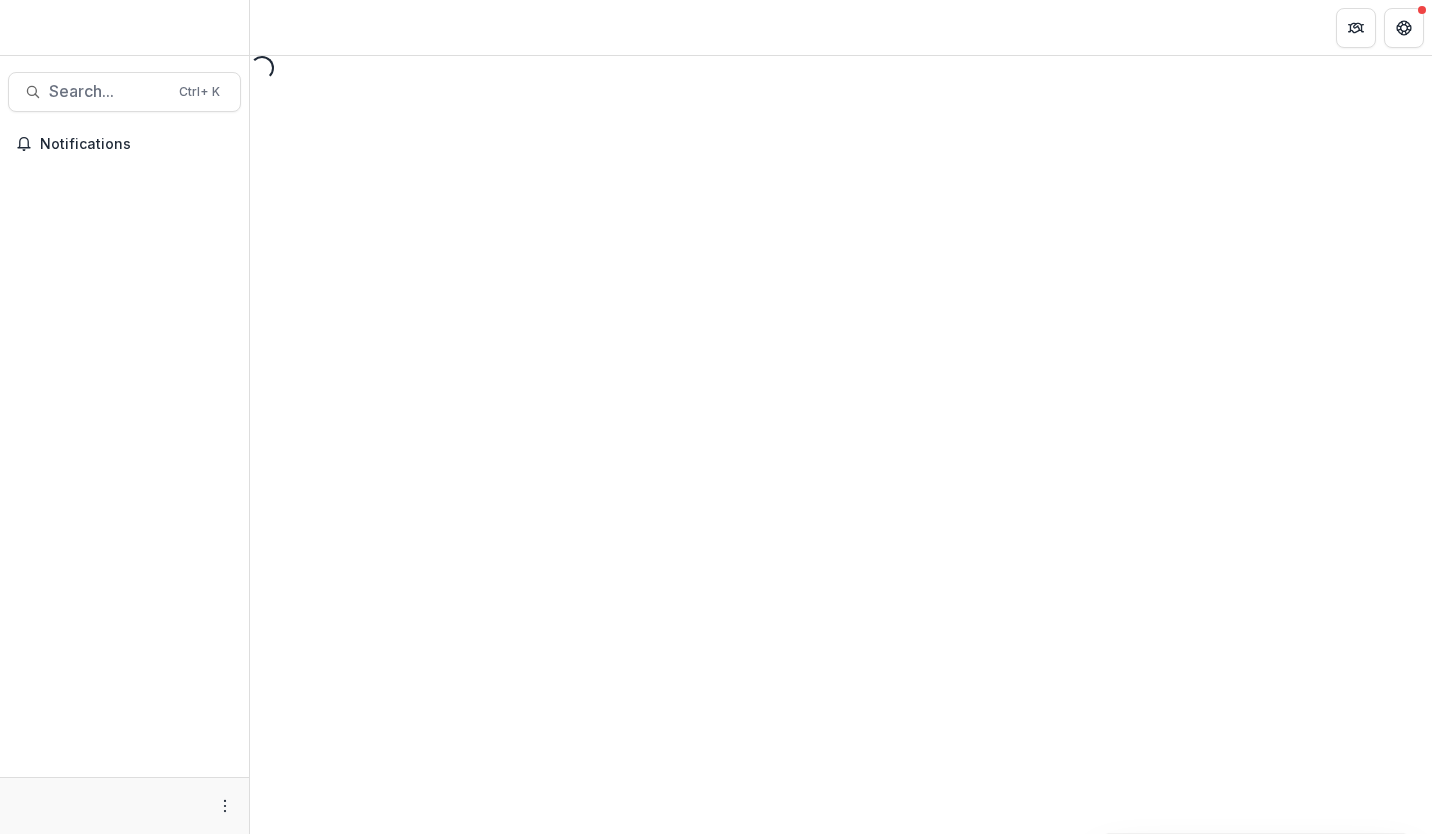 scroll, scrollTop: 0, scrollLeft: 0, axis: both 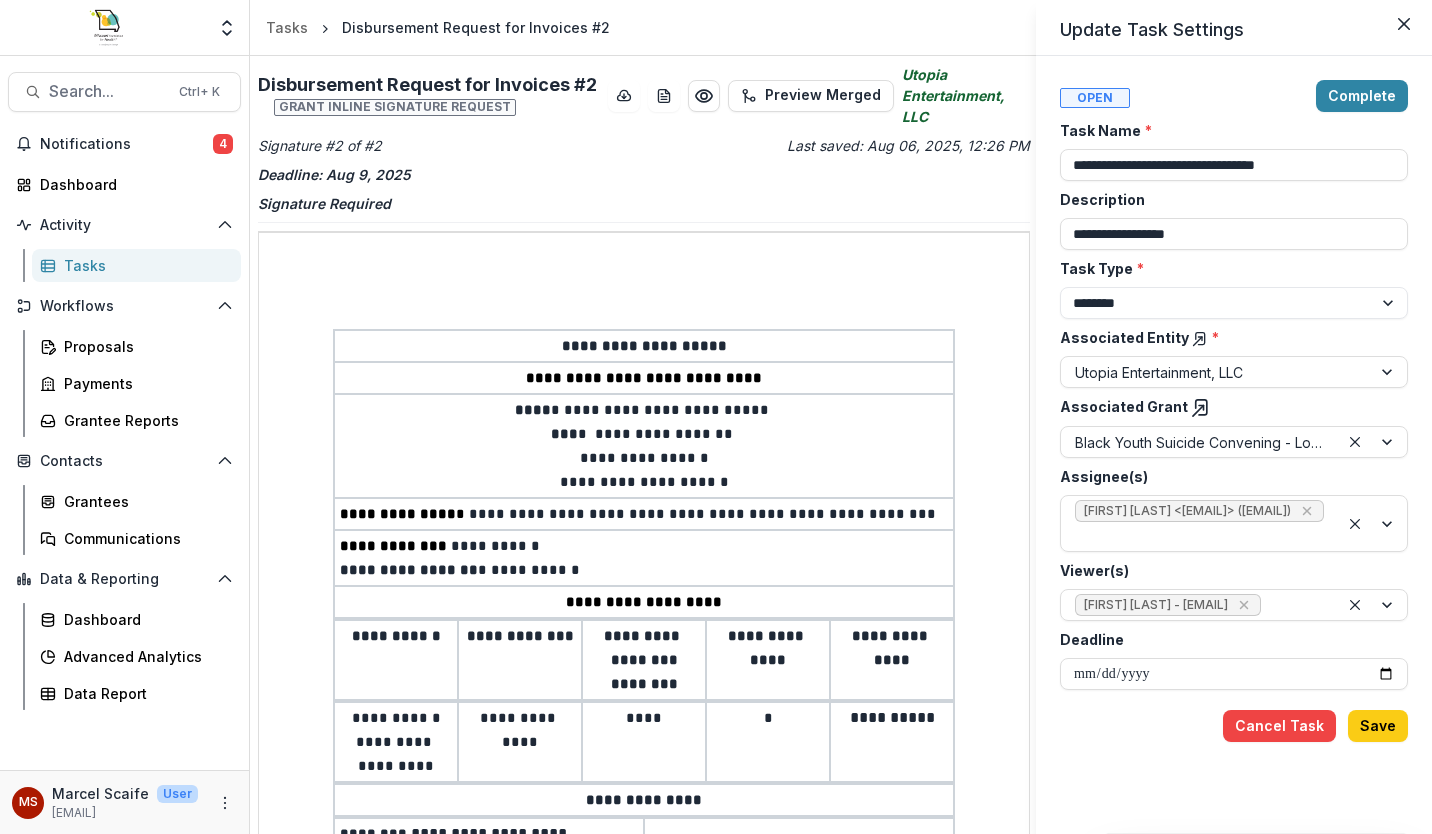 click at bounding box center (1373, 523) 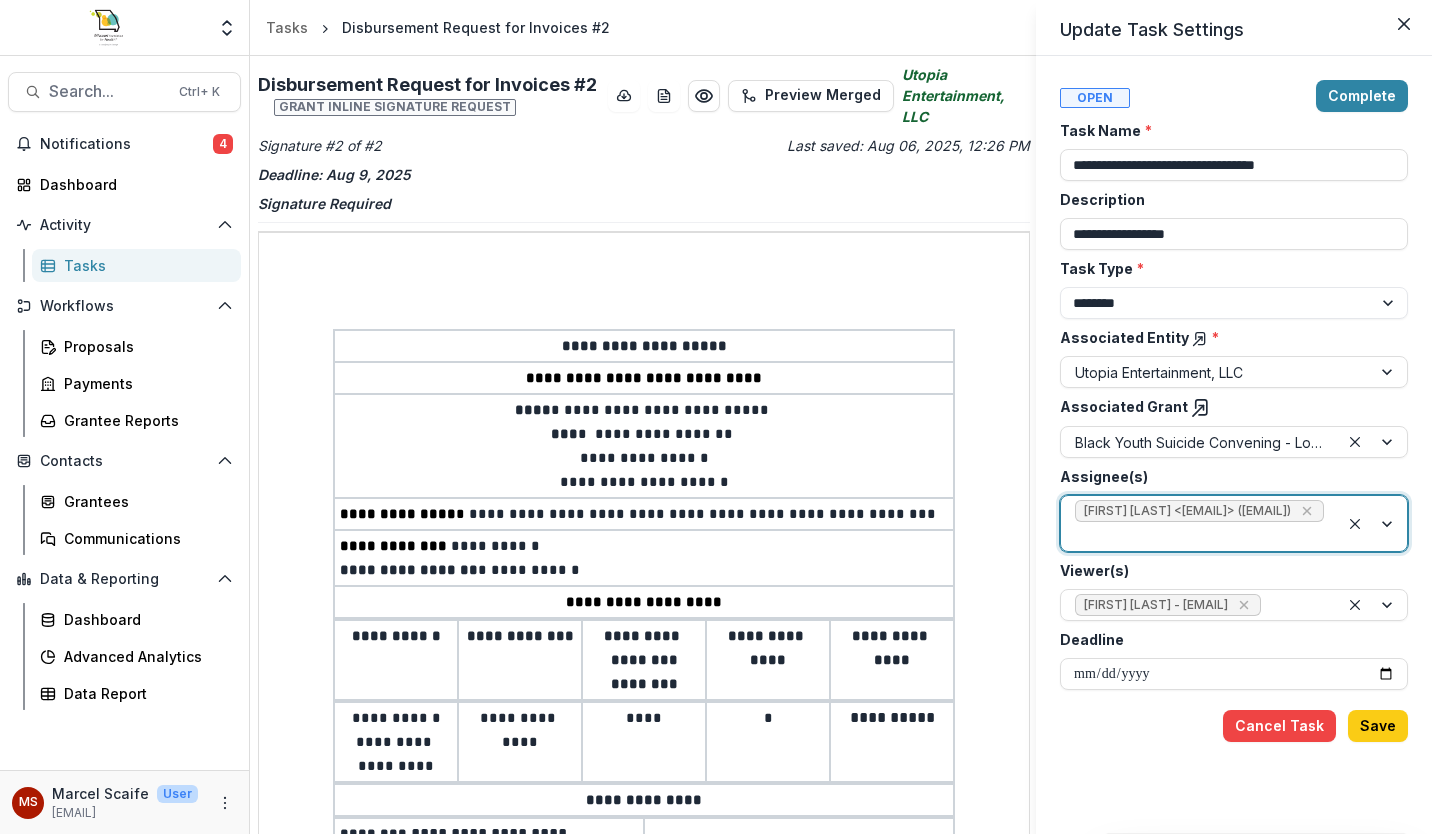 click at bounding box center (1373, 523) 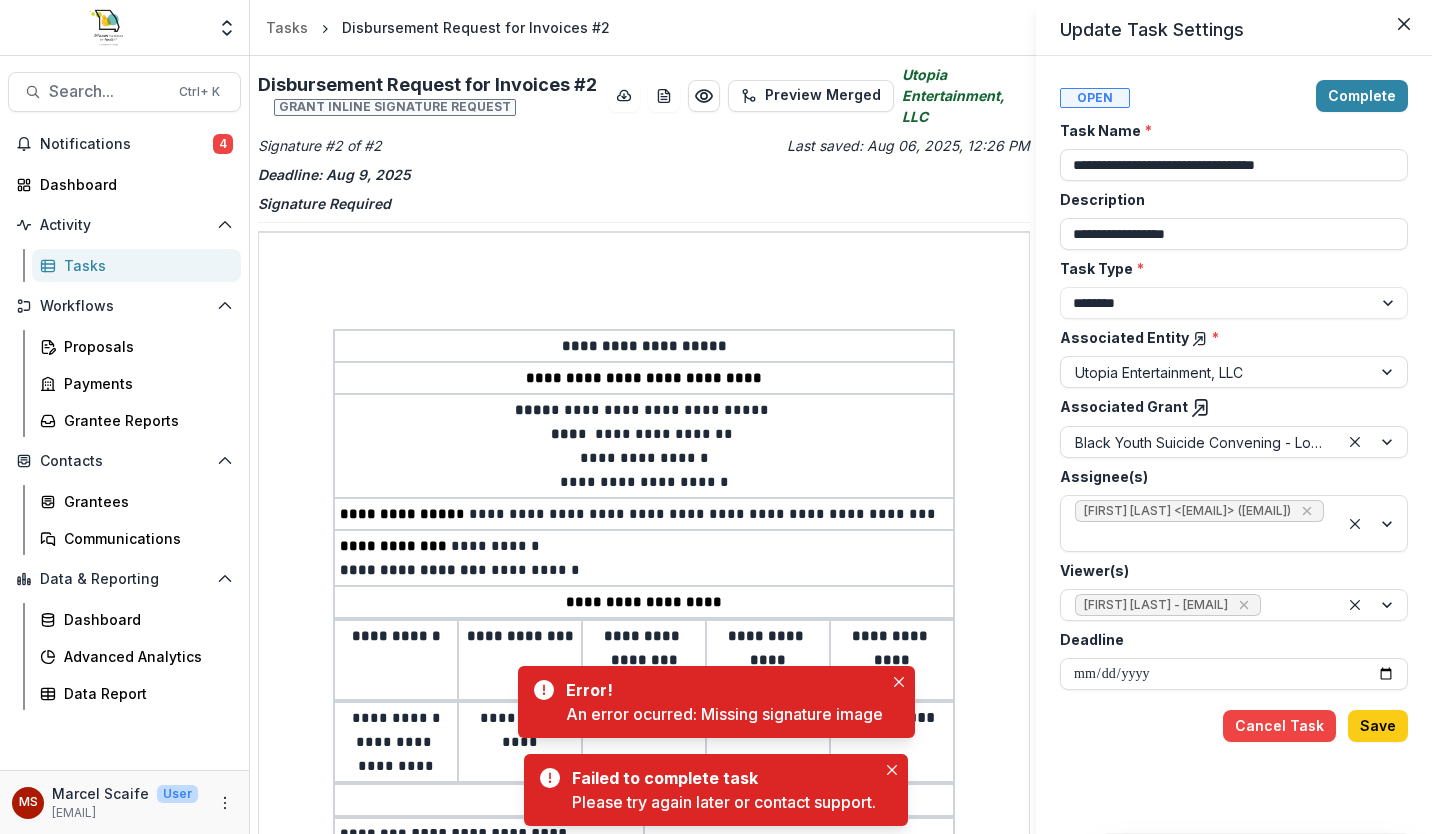 click 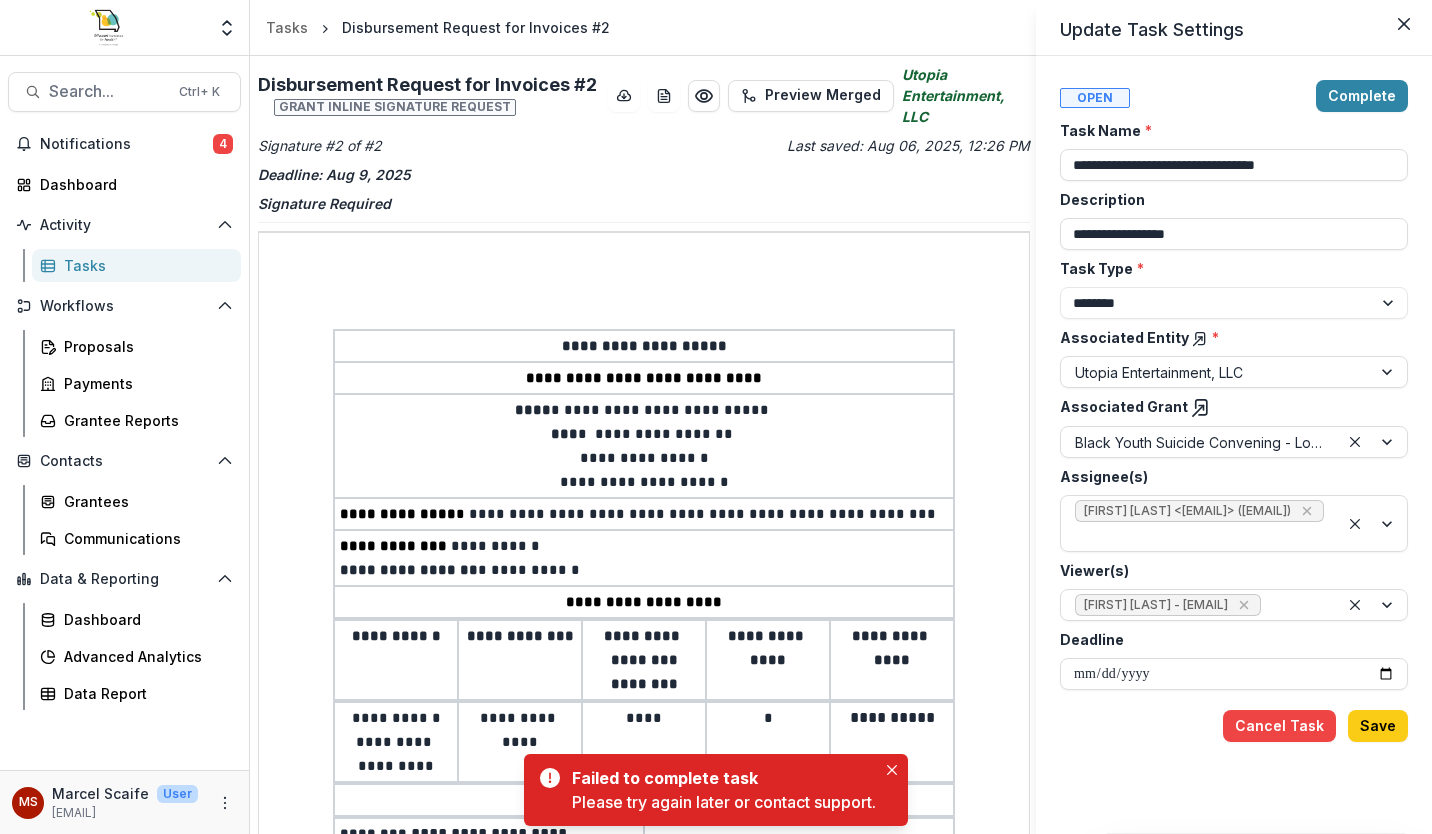 click 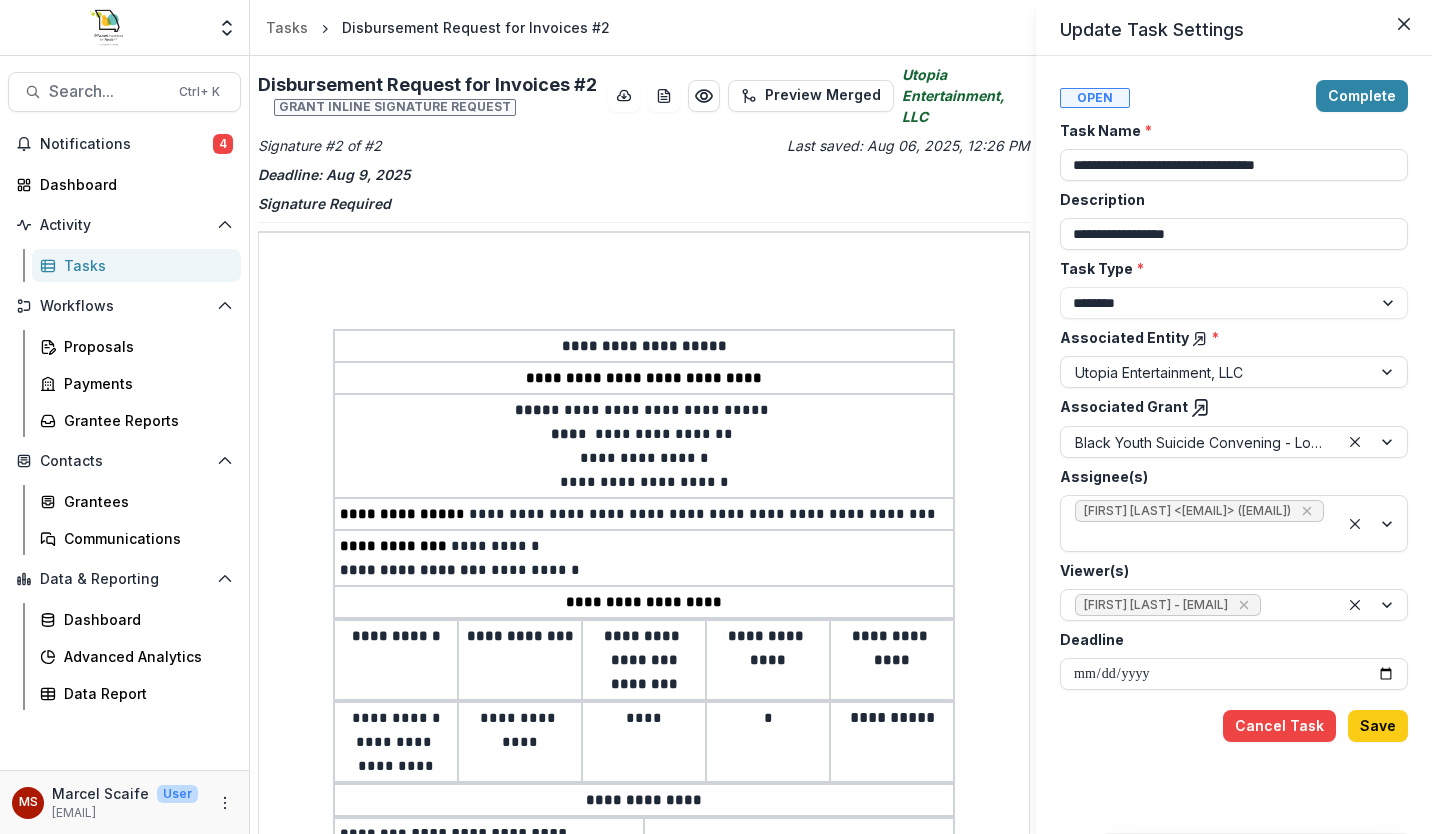 click on "Cancel Task" at bounding box center (1279, 726) 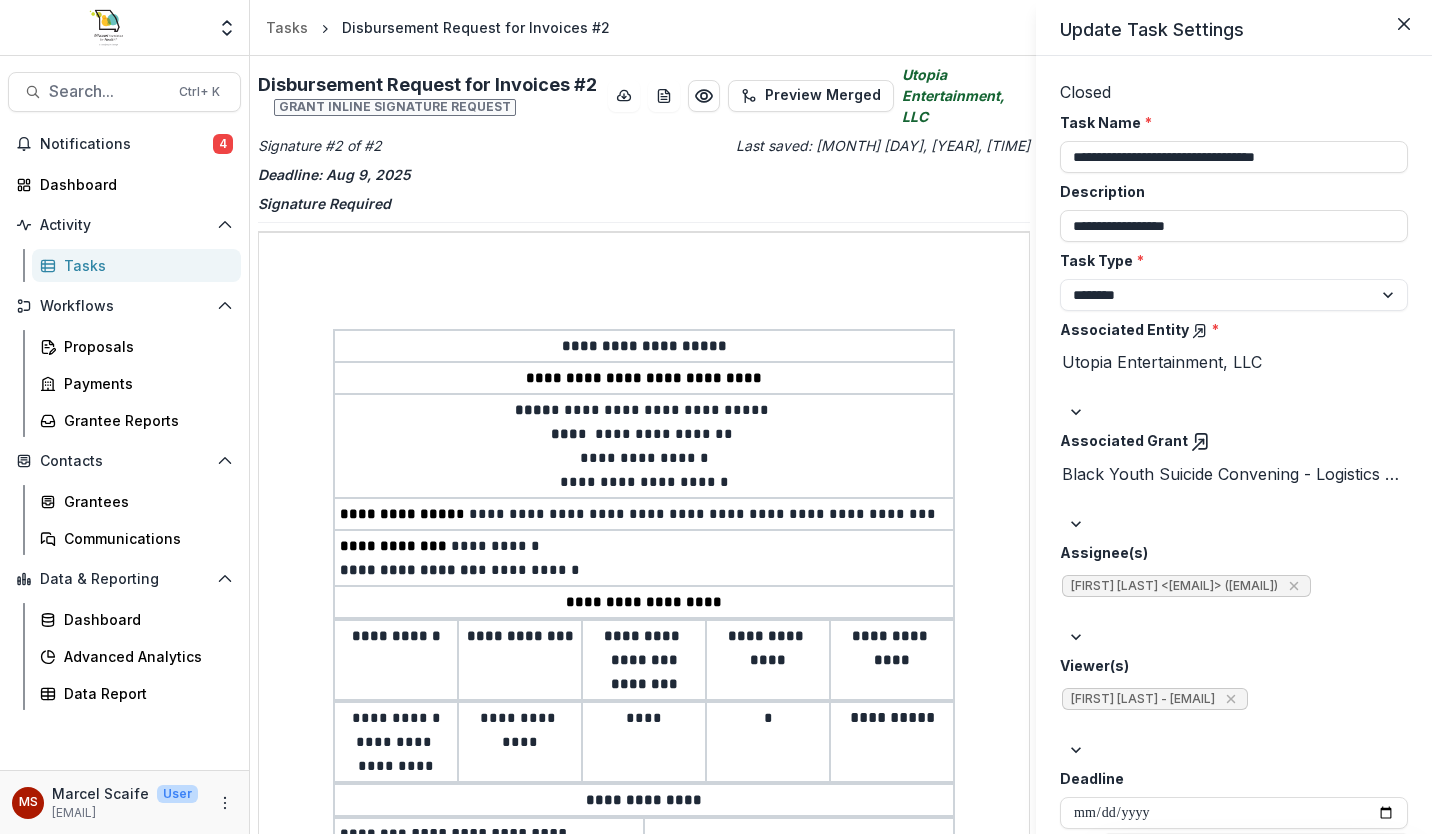 drag, startPoint x: 1031, startPoint y: 403, endPoint x: 916, endPoint y: 660, distance: 281.5564 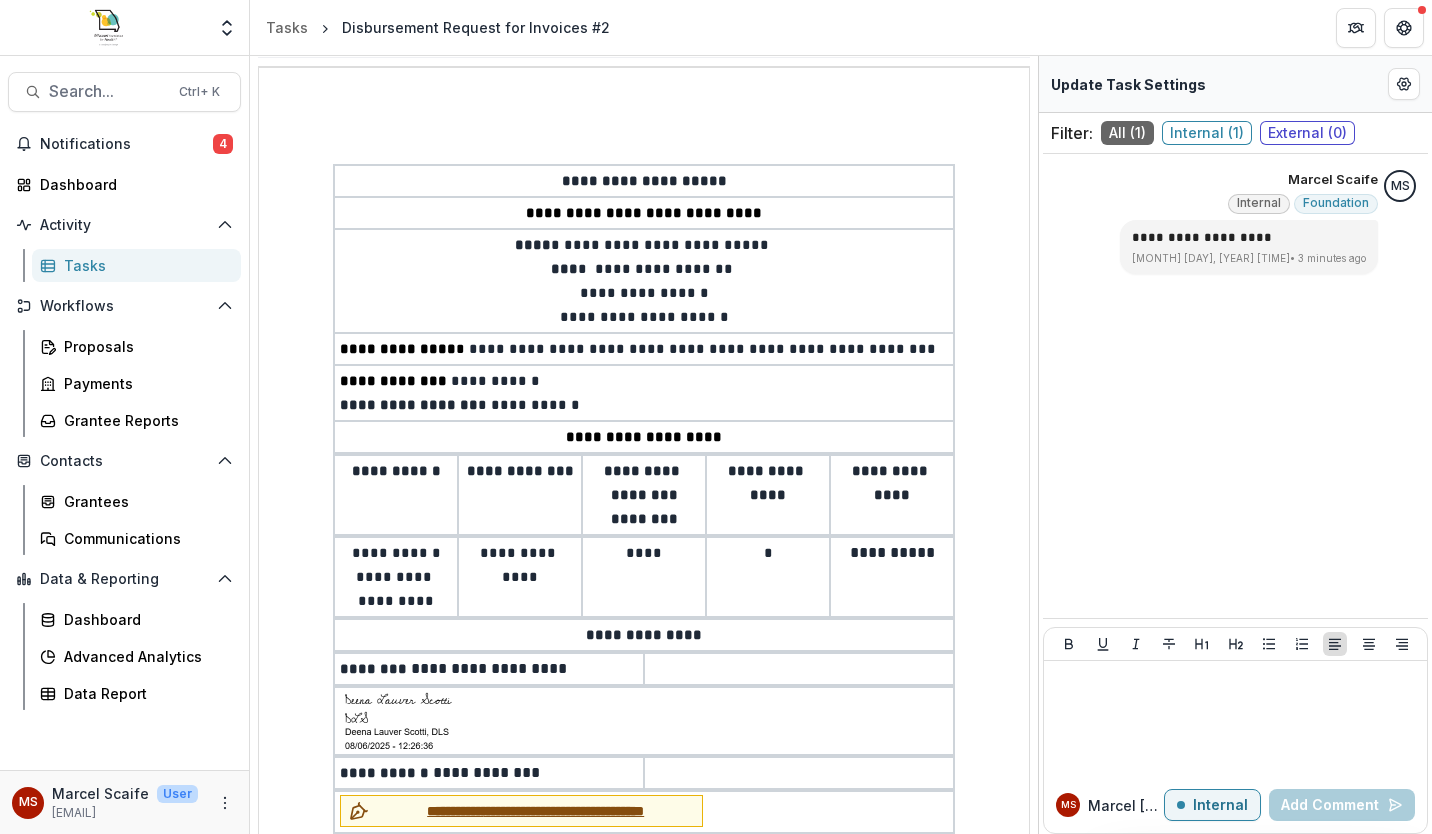 scroll, scrollTop: 494, scrollLeft: 0, axis: vertical 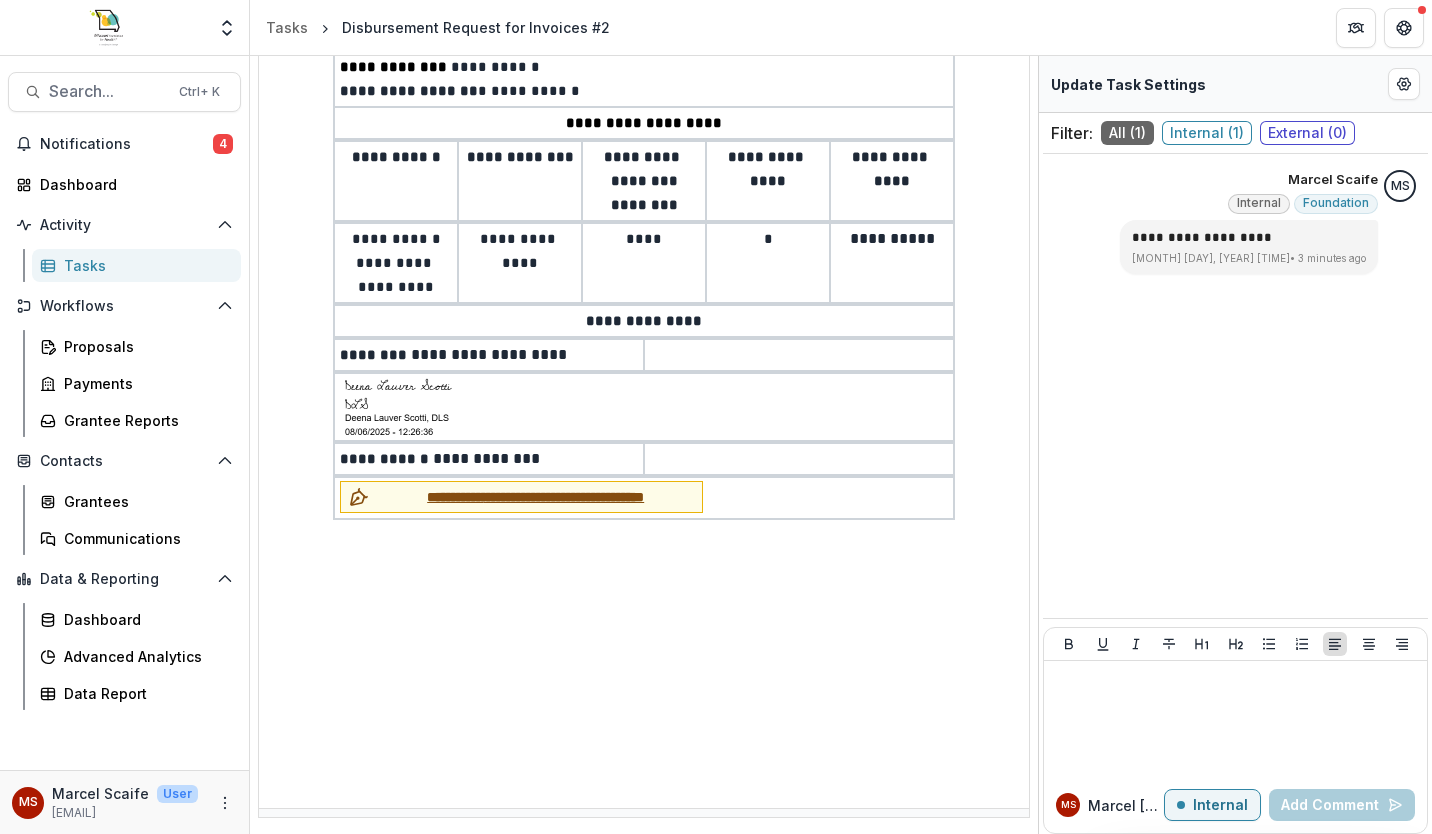 click on "**********" at bounding box center [535, 497] 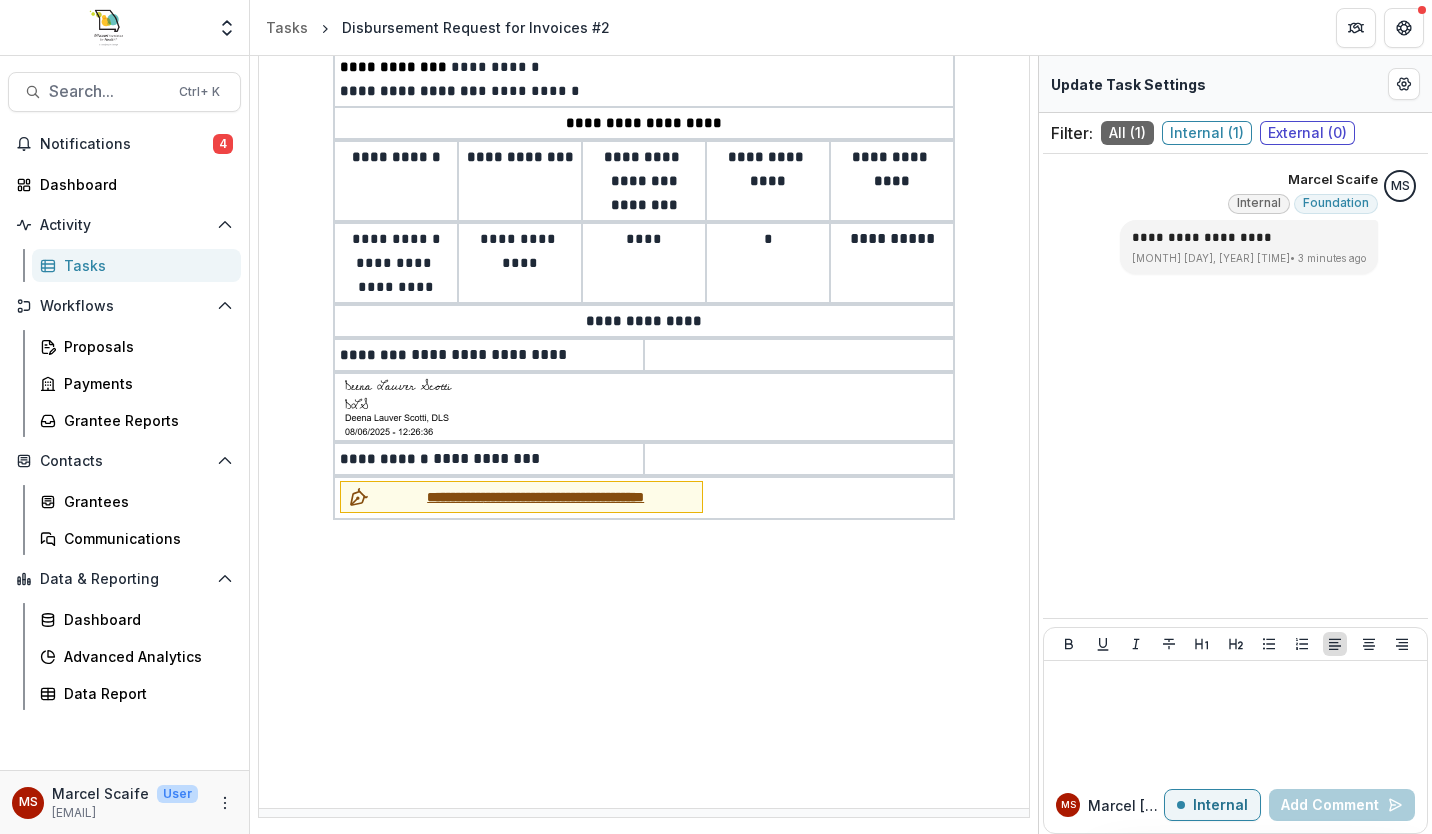 click on "Full Name Initials Signature Preview Initials Preview By selecting Adopt and Sign, I agree that the signature and initials will be the electronic representation of my signature and initials for all purposes when I (or my agent) use them on documents, including legally binding contracts - just the same as a pen-and-paper signature or initial." at bounding box center [716, 1051] 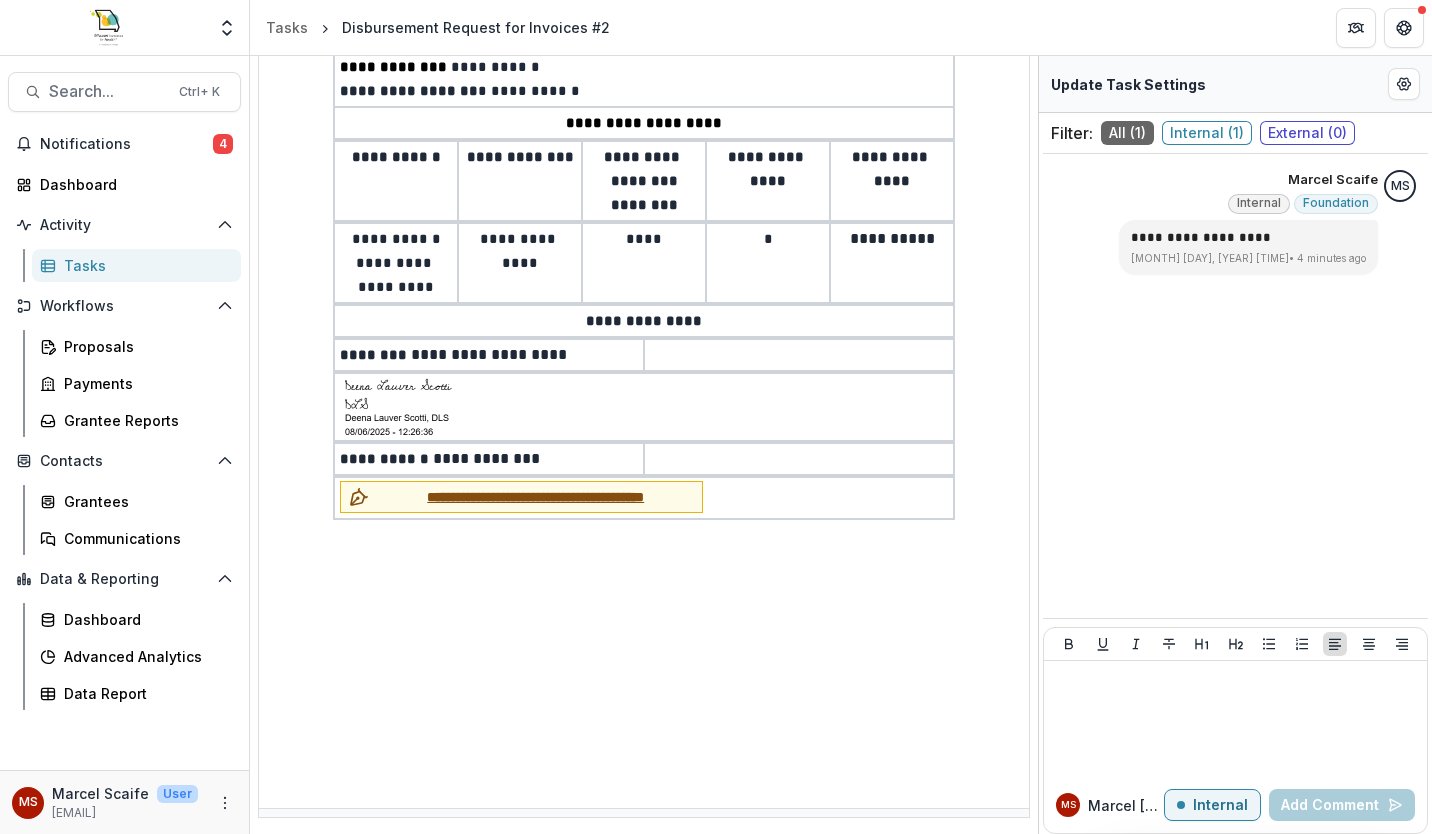 type on "***" 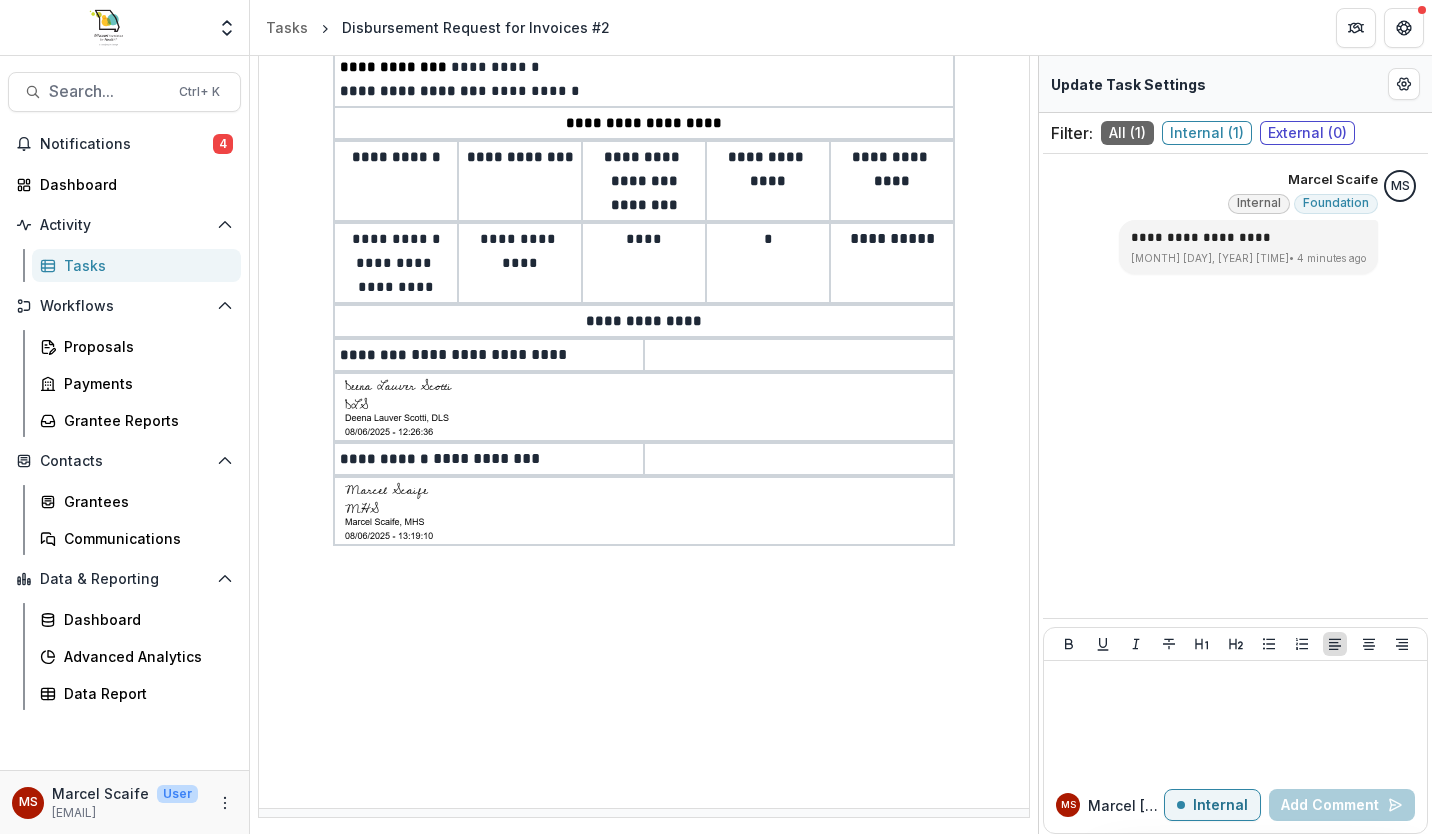 click at bounding box center [415, 511] 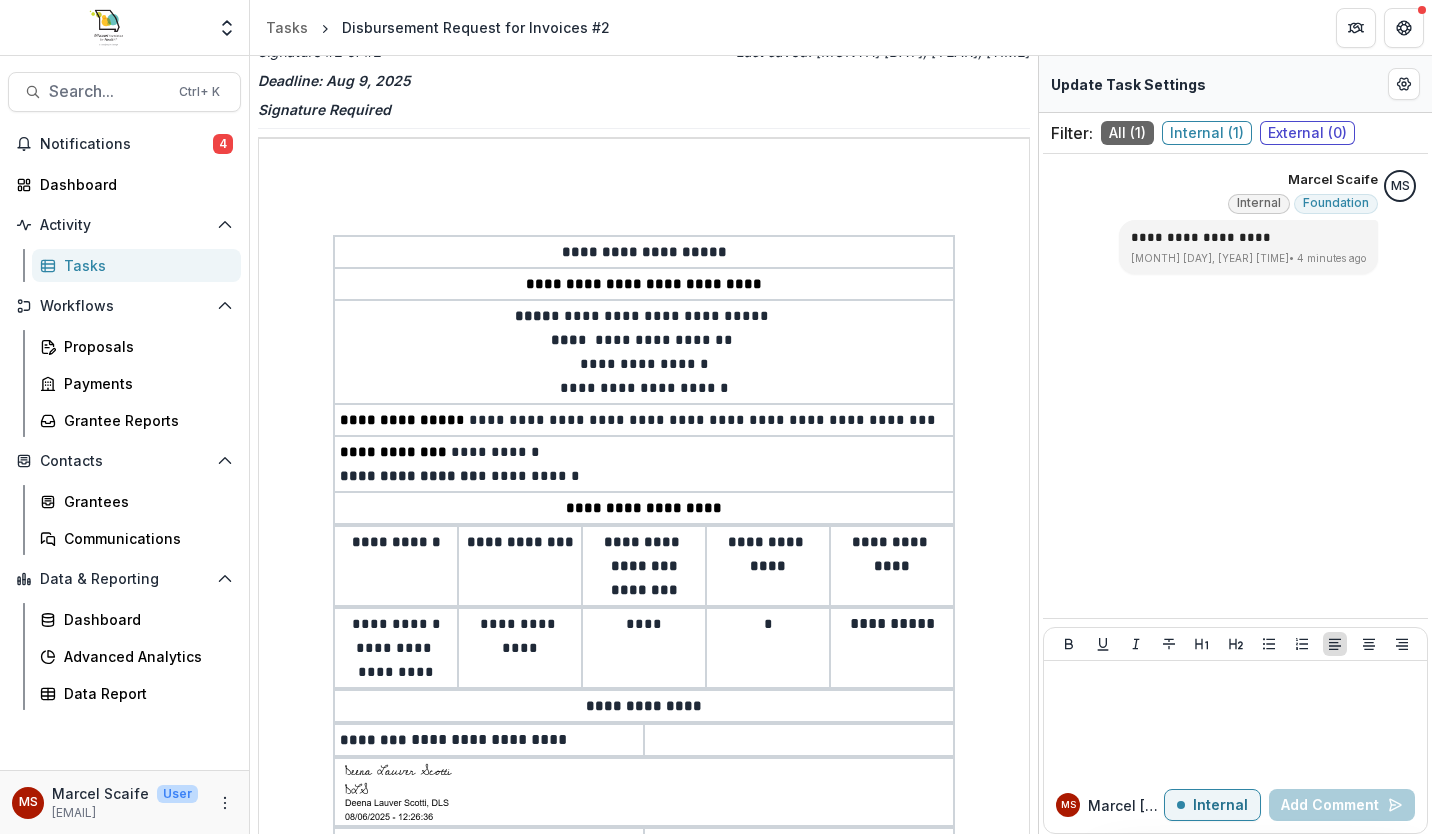 scroll, scrollTop: 0, scrollLeft: 0, axis: both 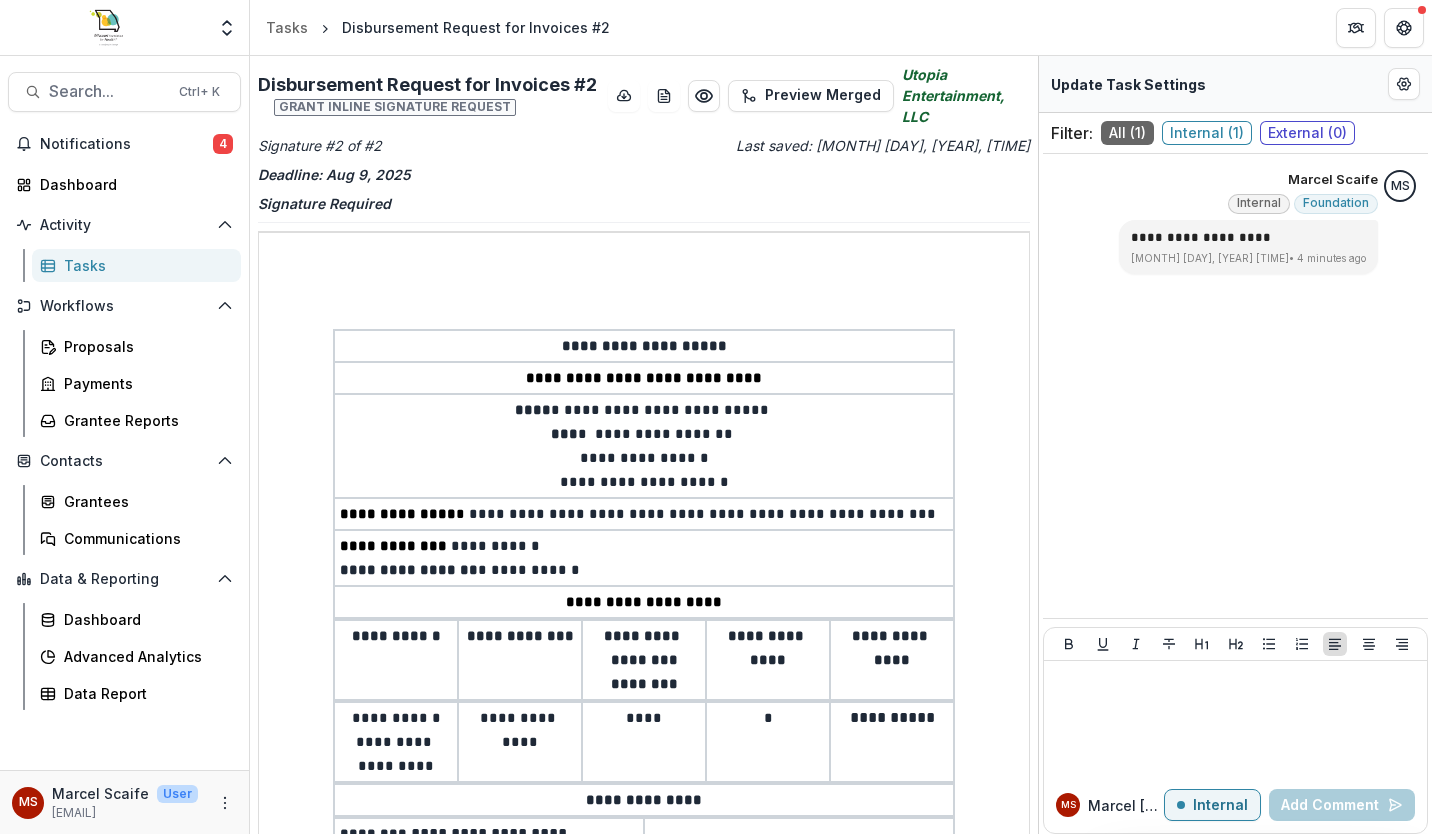 click 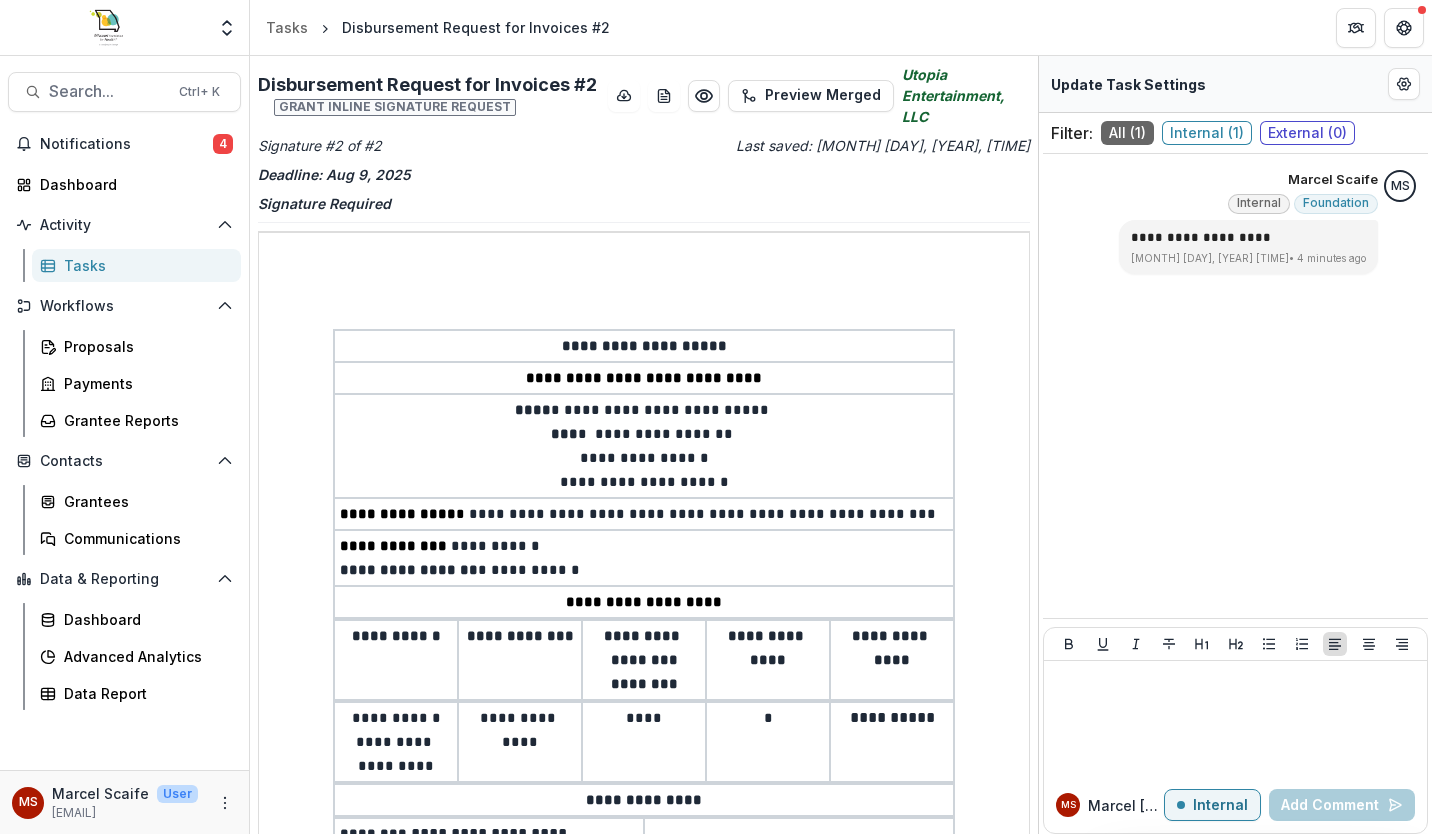 click at bounding box center (1404, 24) 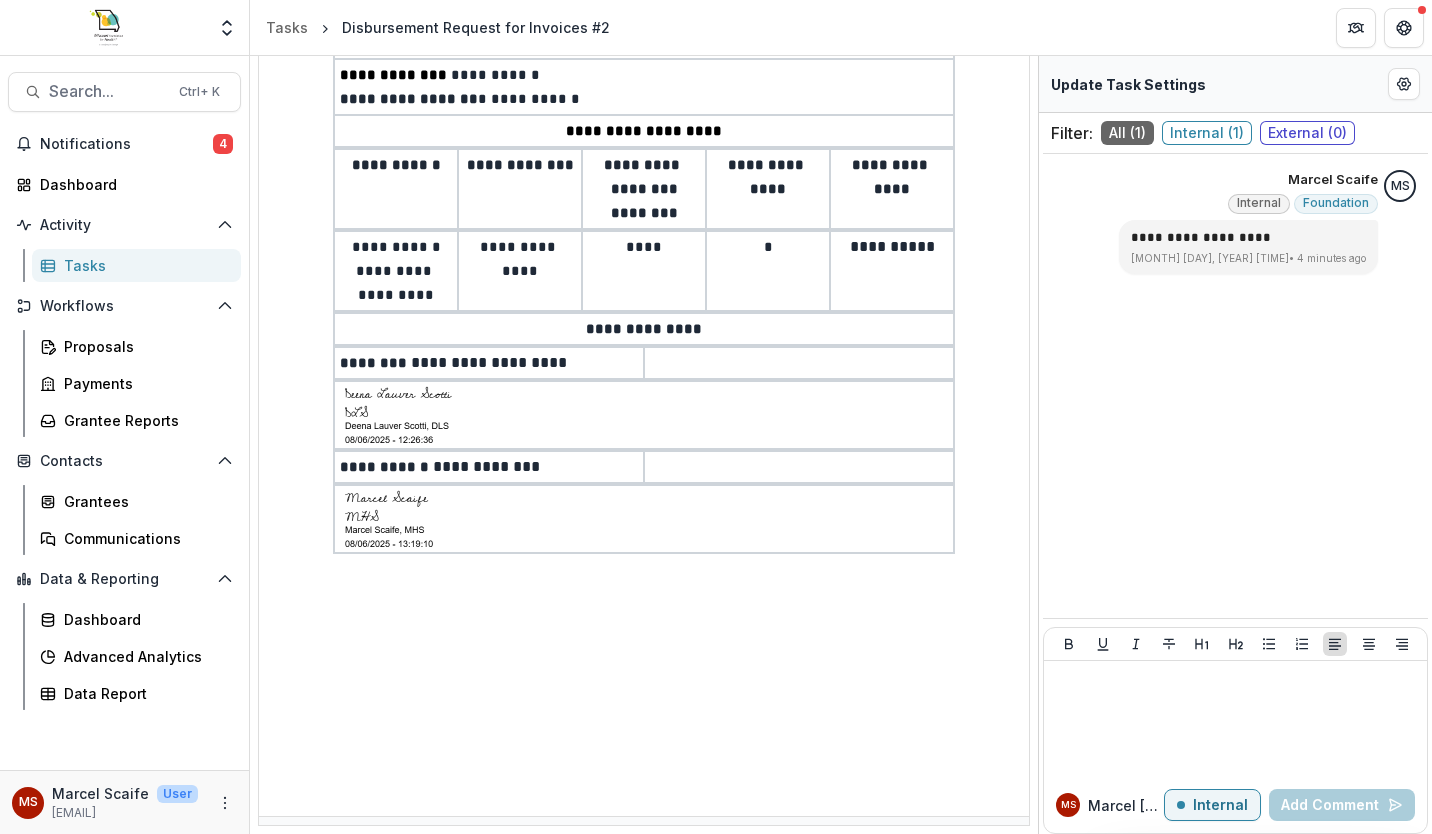 scroll, scrollTop: 494, scrollLeft: 0, axis: vertical 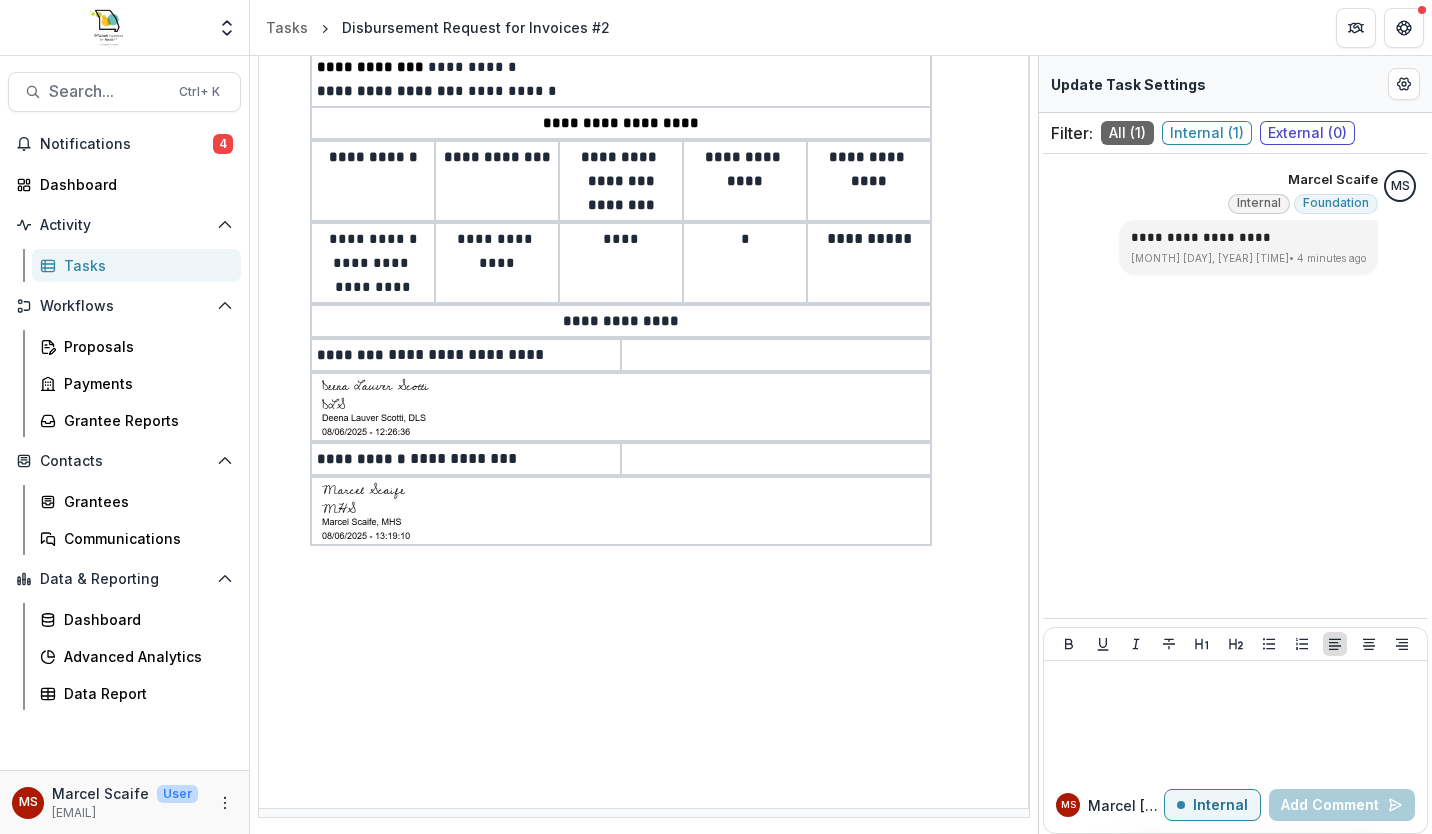 click on "**********" at bounding box center [621, 281] 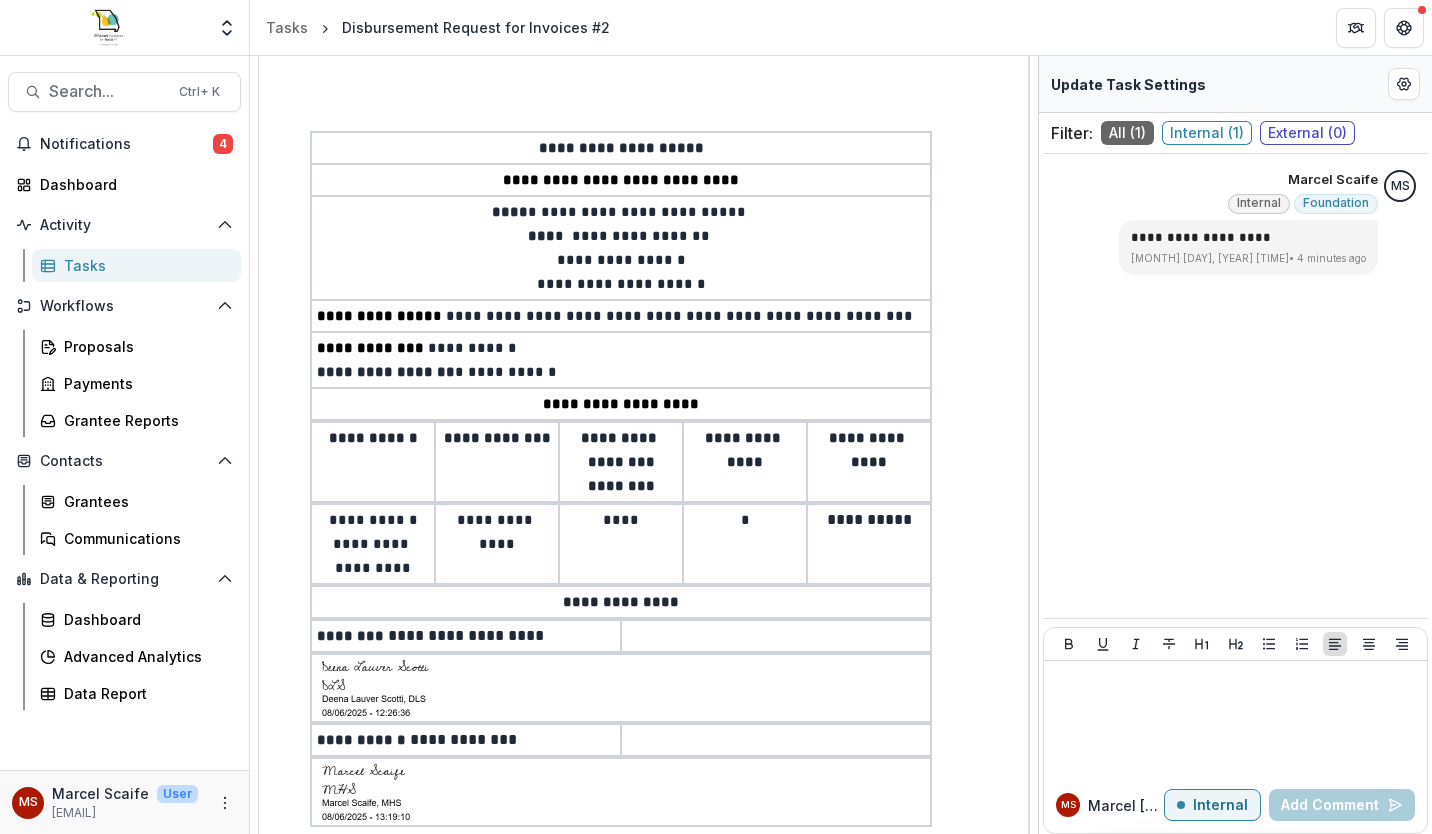 scroll, scrollTop: 194, scrollLeft: 0, axis: vertical 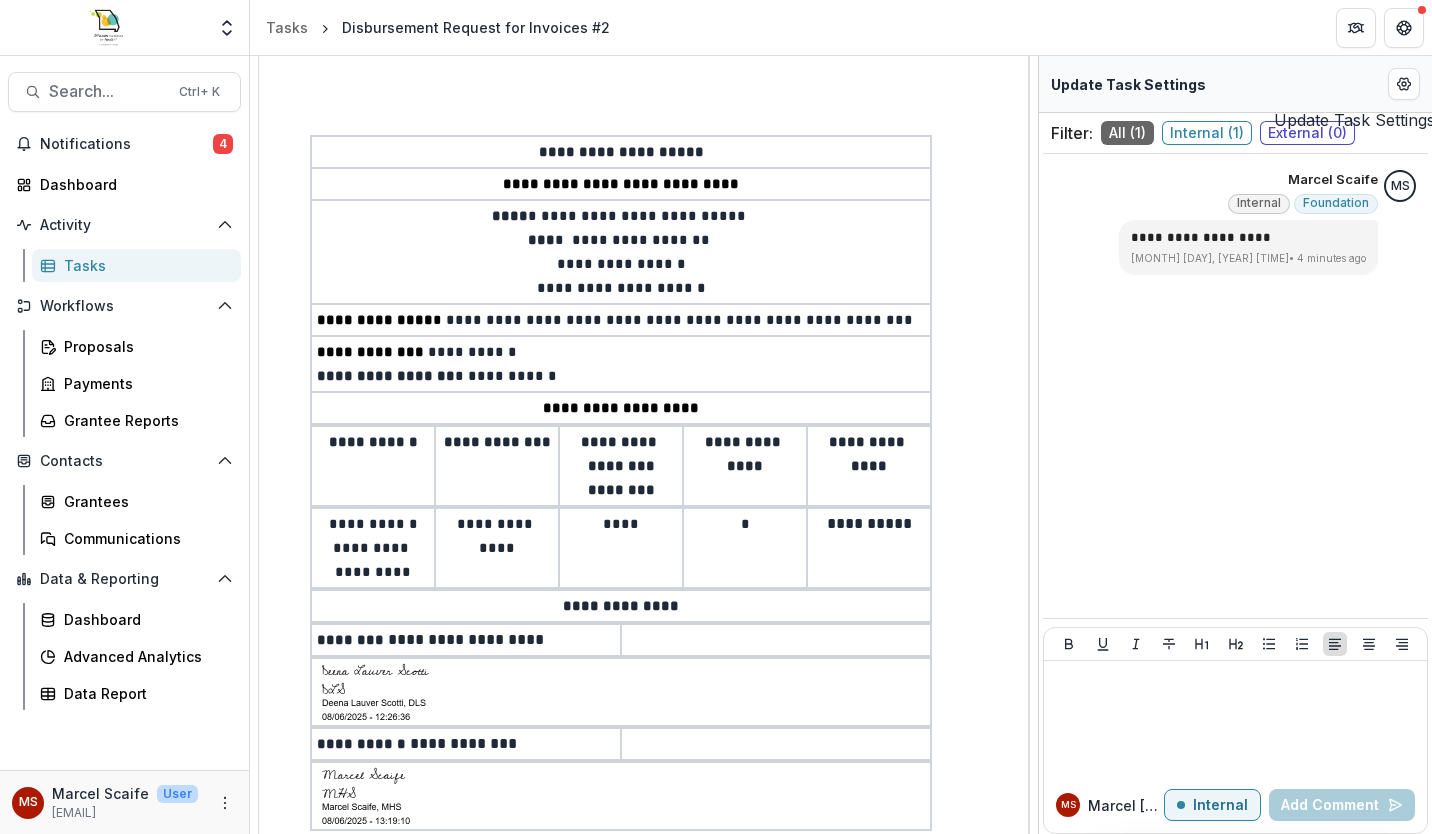 click at bounding box center (1404, 84) 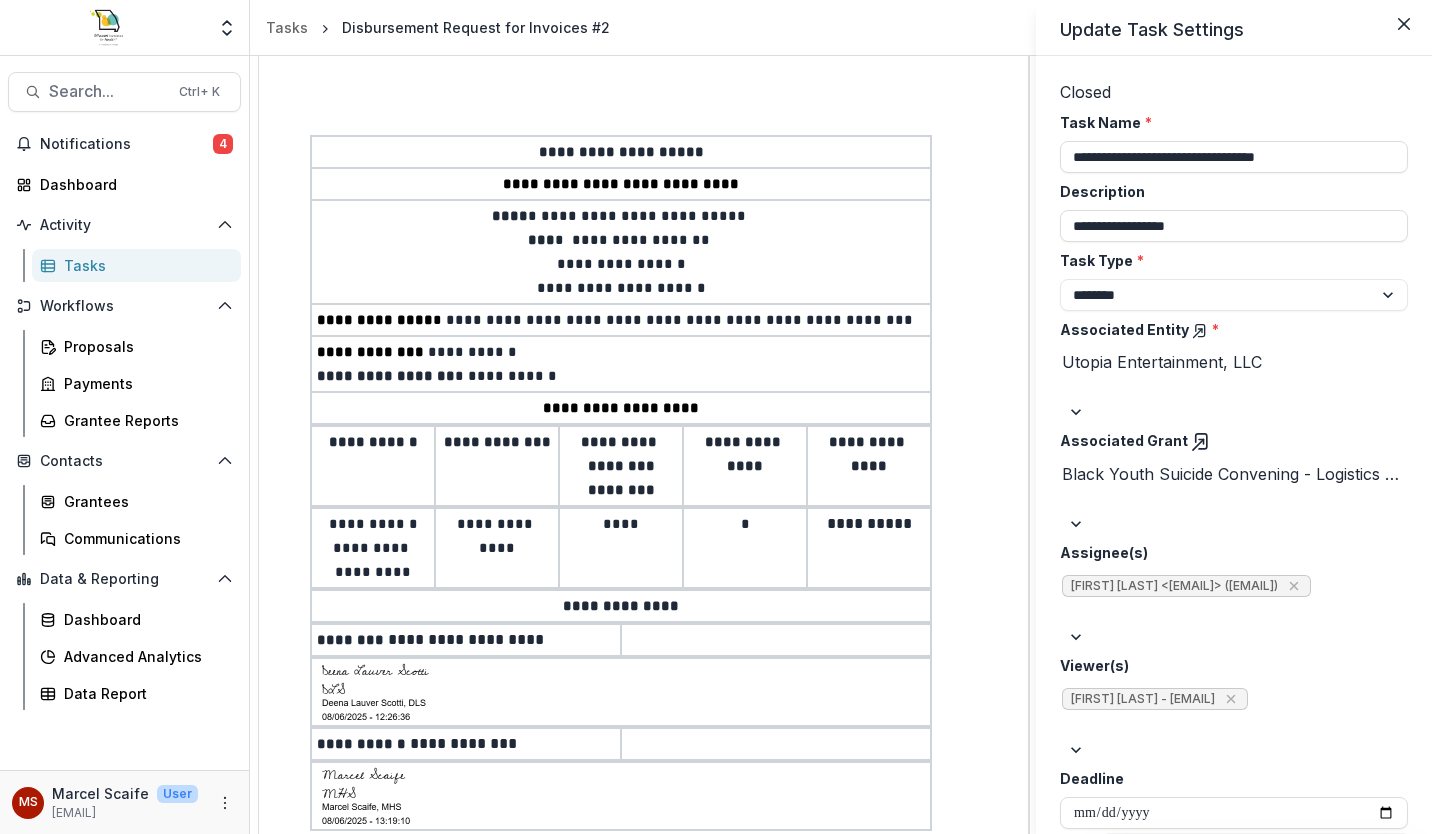 click on "**********" at bounding box center (716, 417) 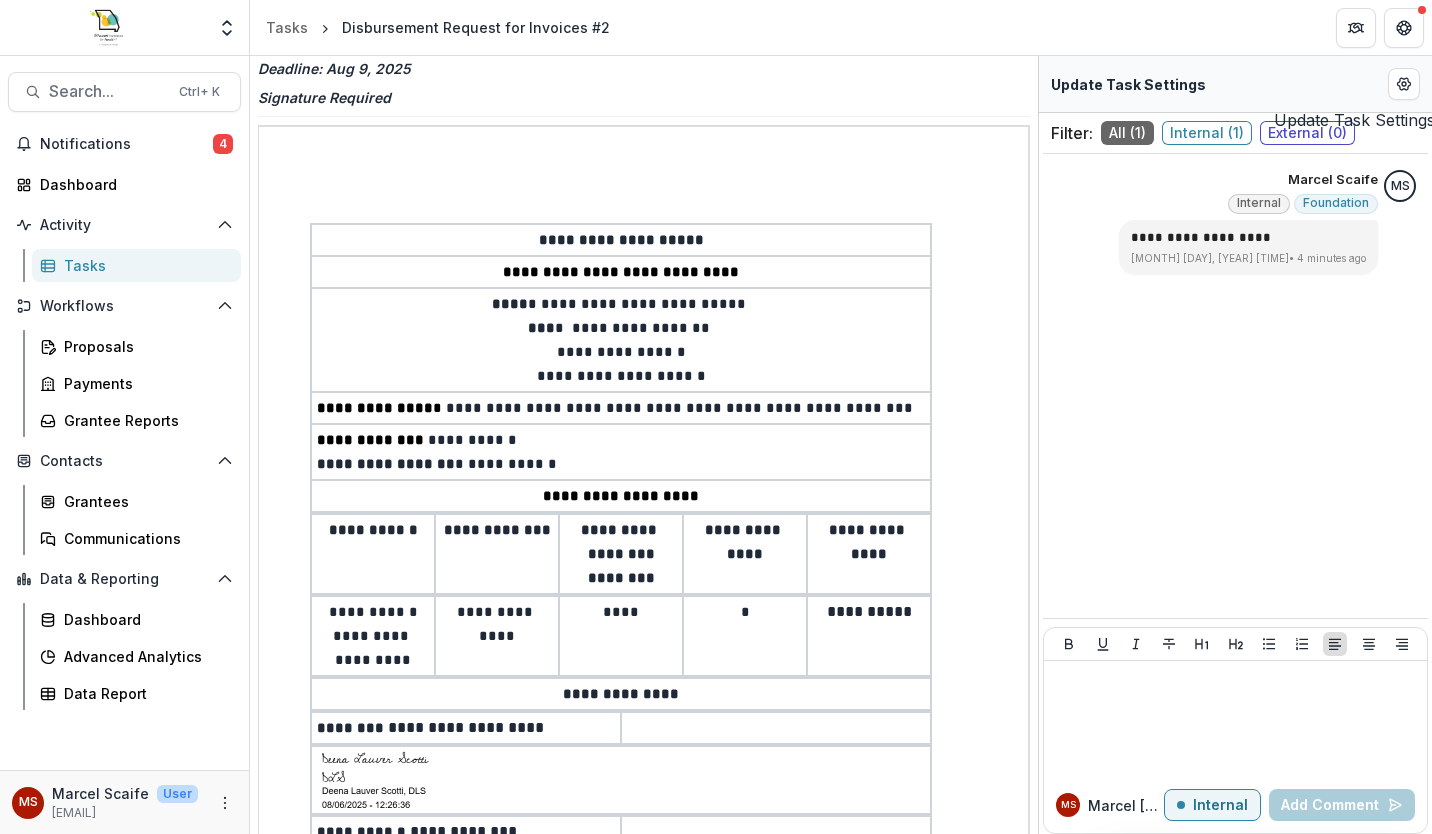 scroll, scrollTop: 0, scrollLeft: 0, axis: both 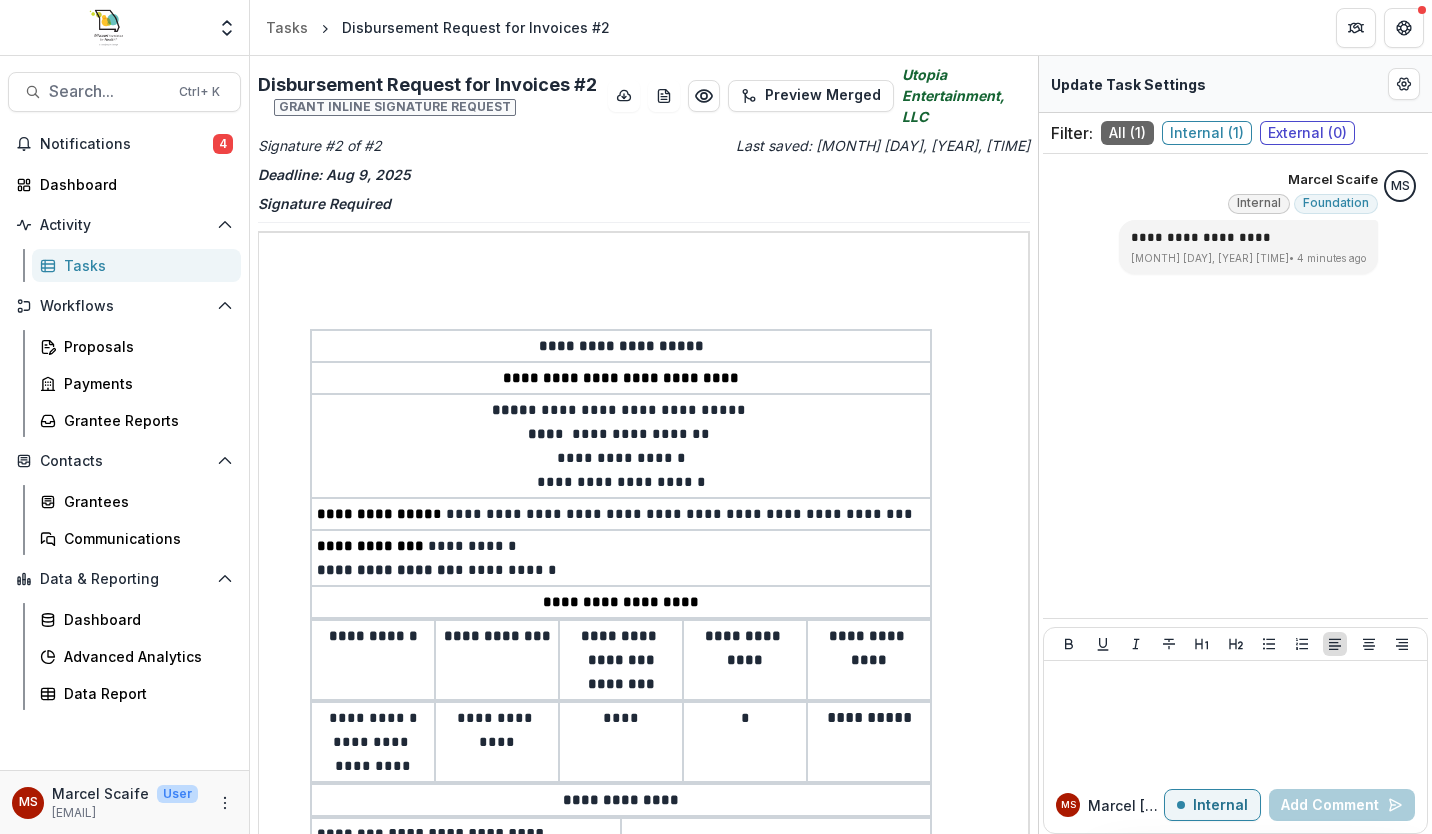 click on "Notifications 4" at bounding box center [124, 144] 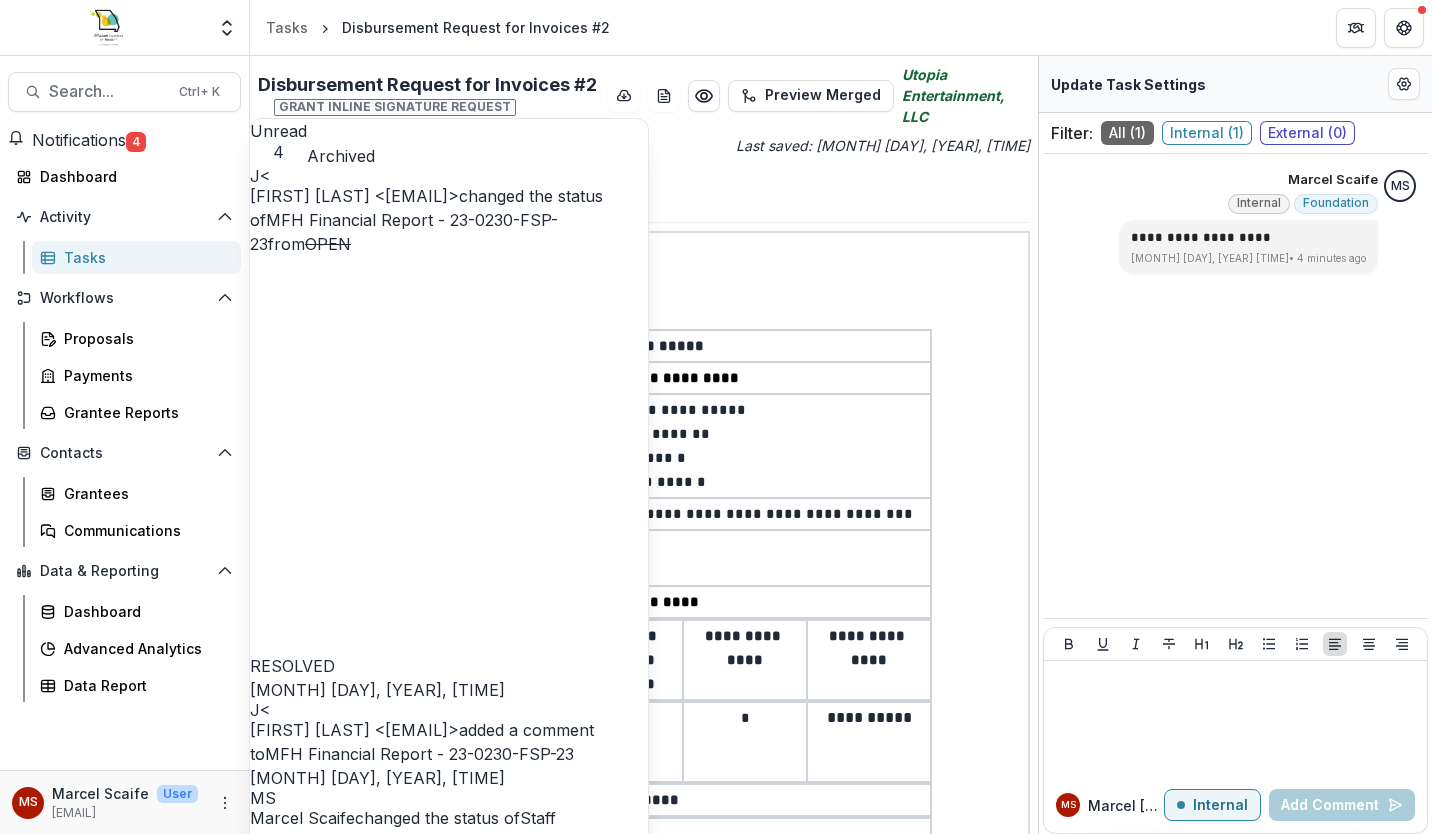 scroll, scrollTop: 0, scrollLeft: 0, axis: both 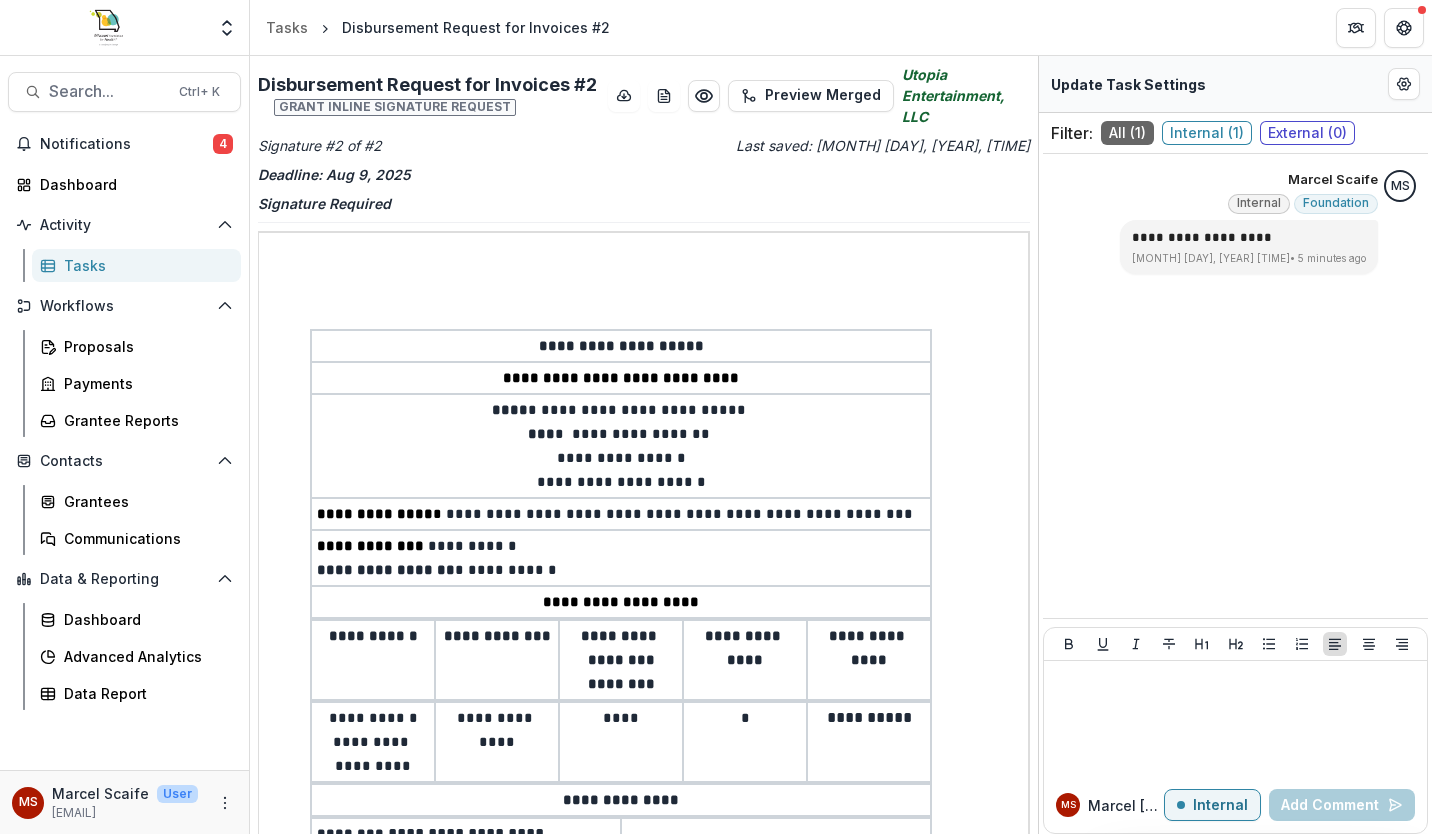 click on "Tasks" at bounding box center (287, 27) 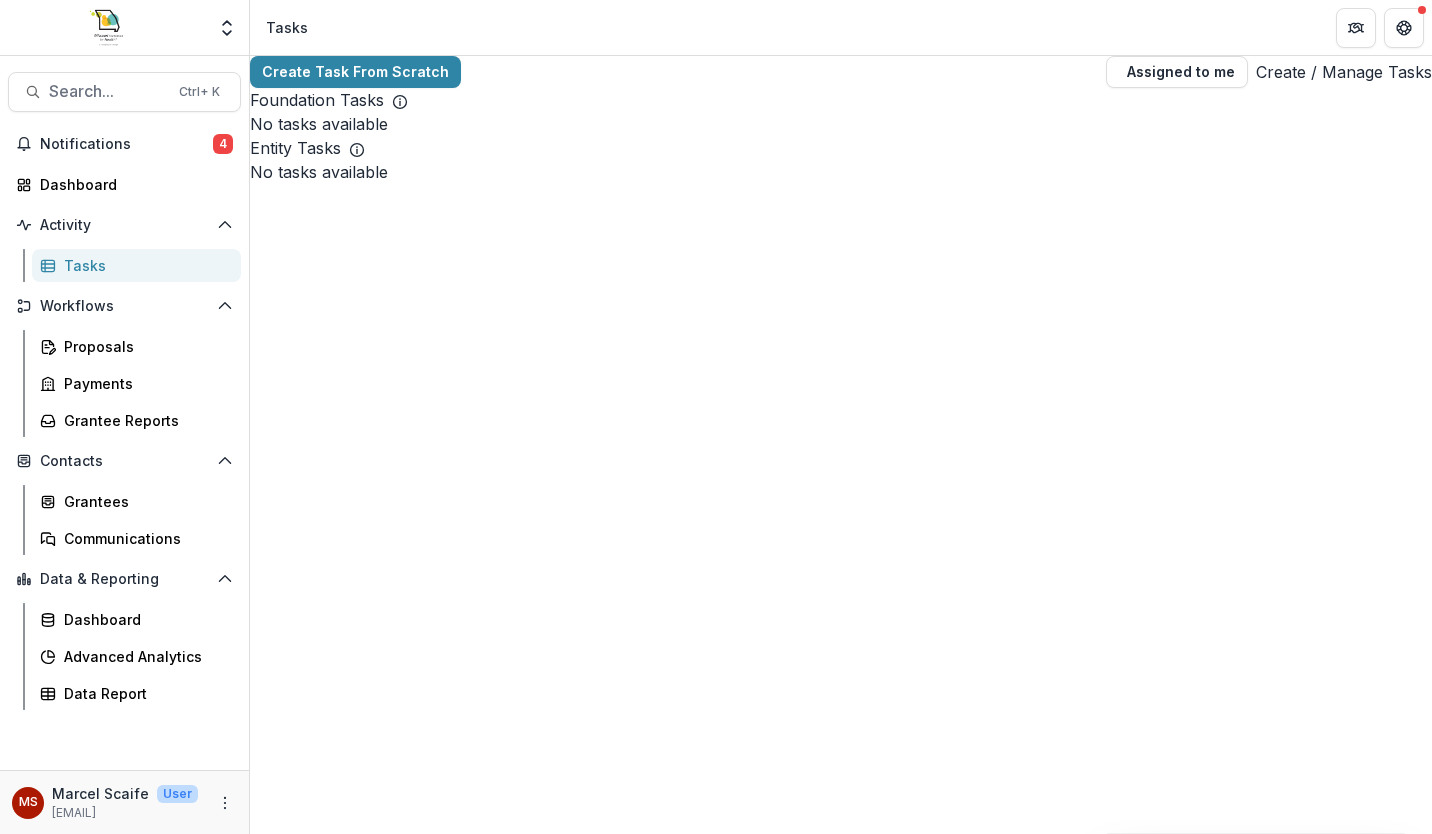 click on "Notifications" at bounding box center (126, 144) 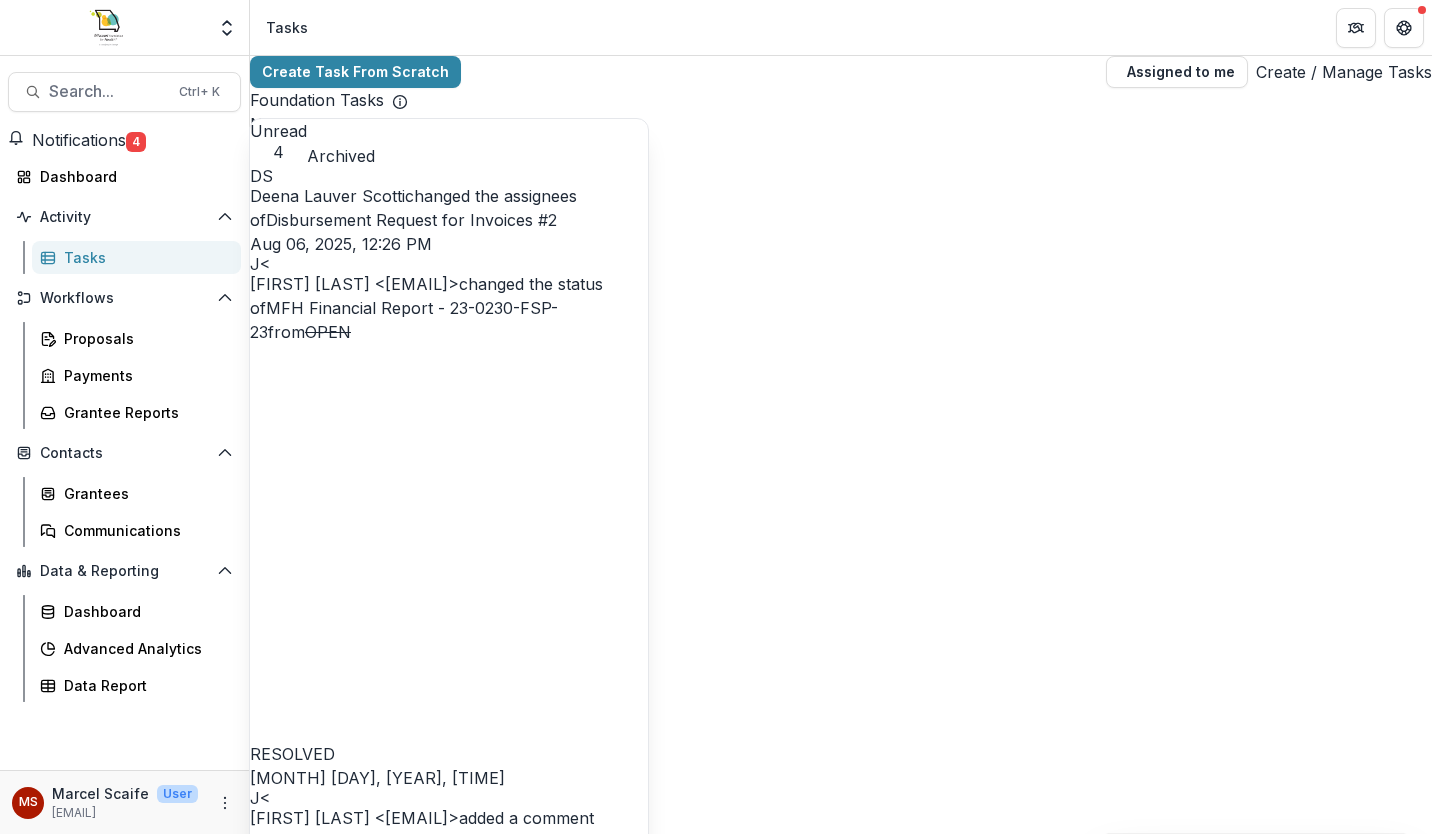 click on "Archived" at bounding box center (341, 156) 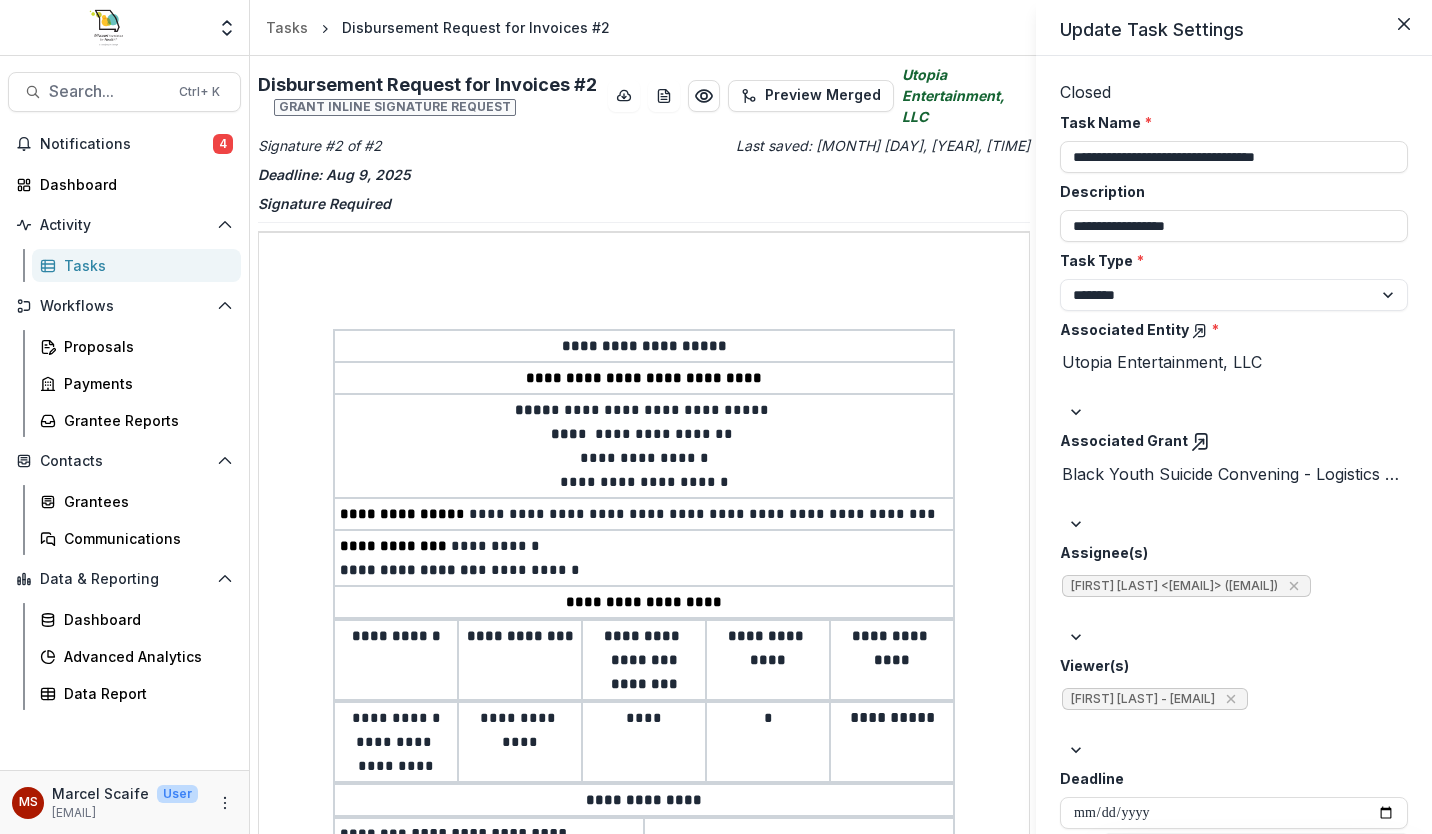 click 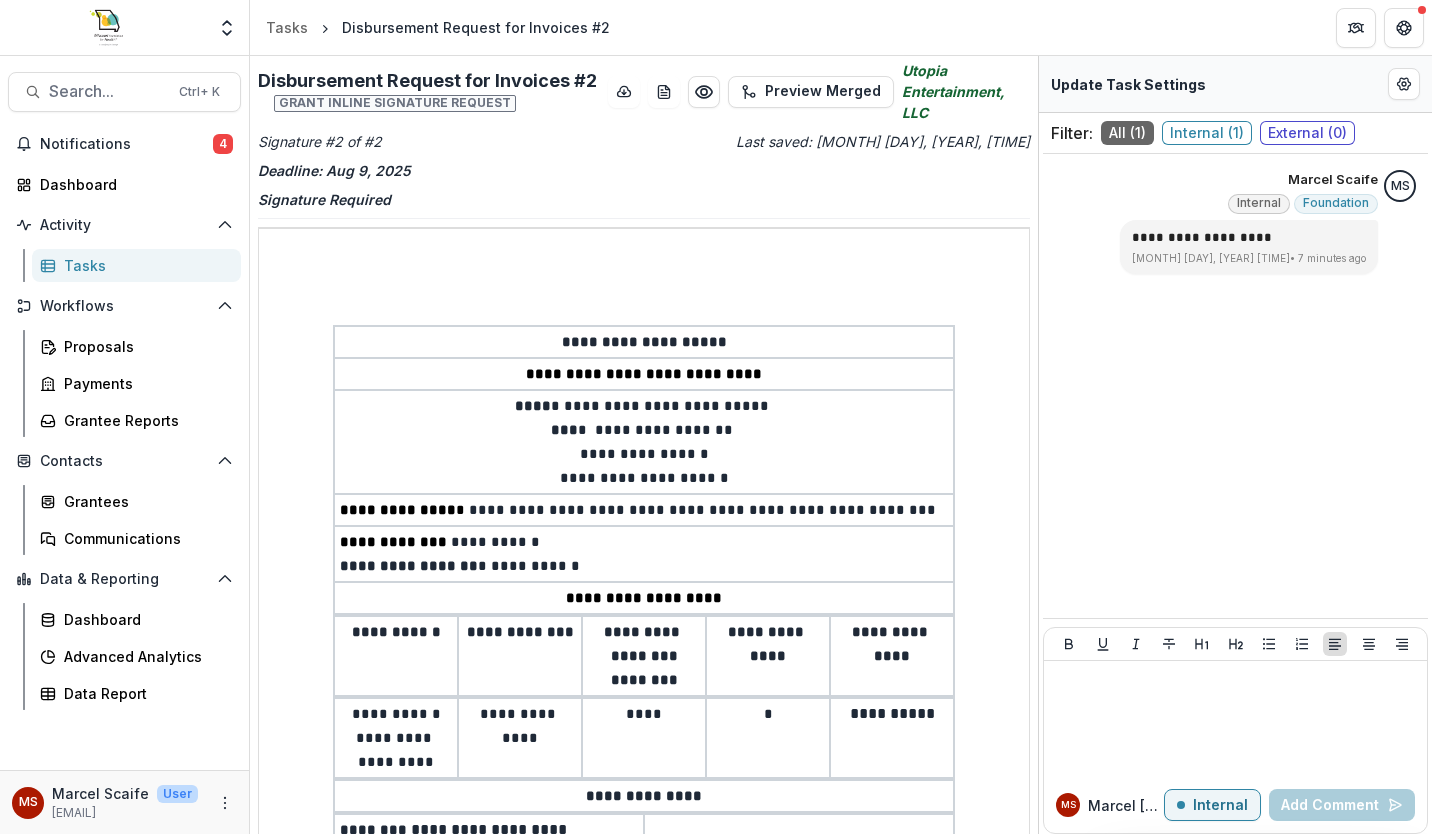 scroll, scrollTop: 0, scrollLeft: 0, axis: both 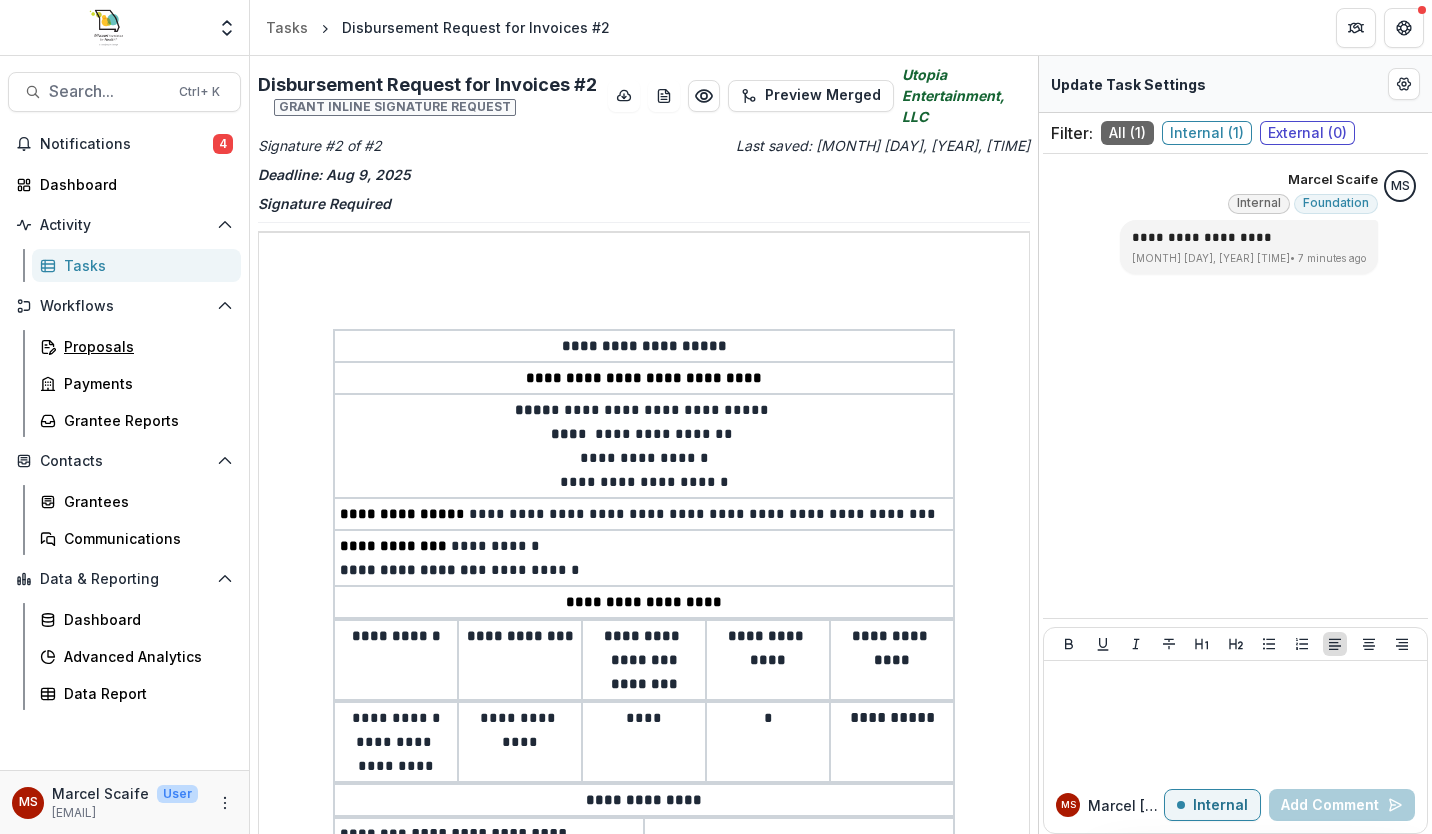 click on "Proposals" at bounding box center (144, 346) 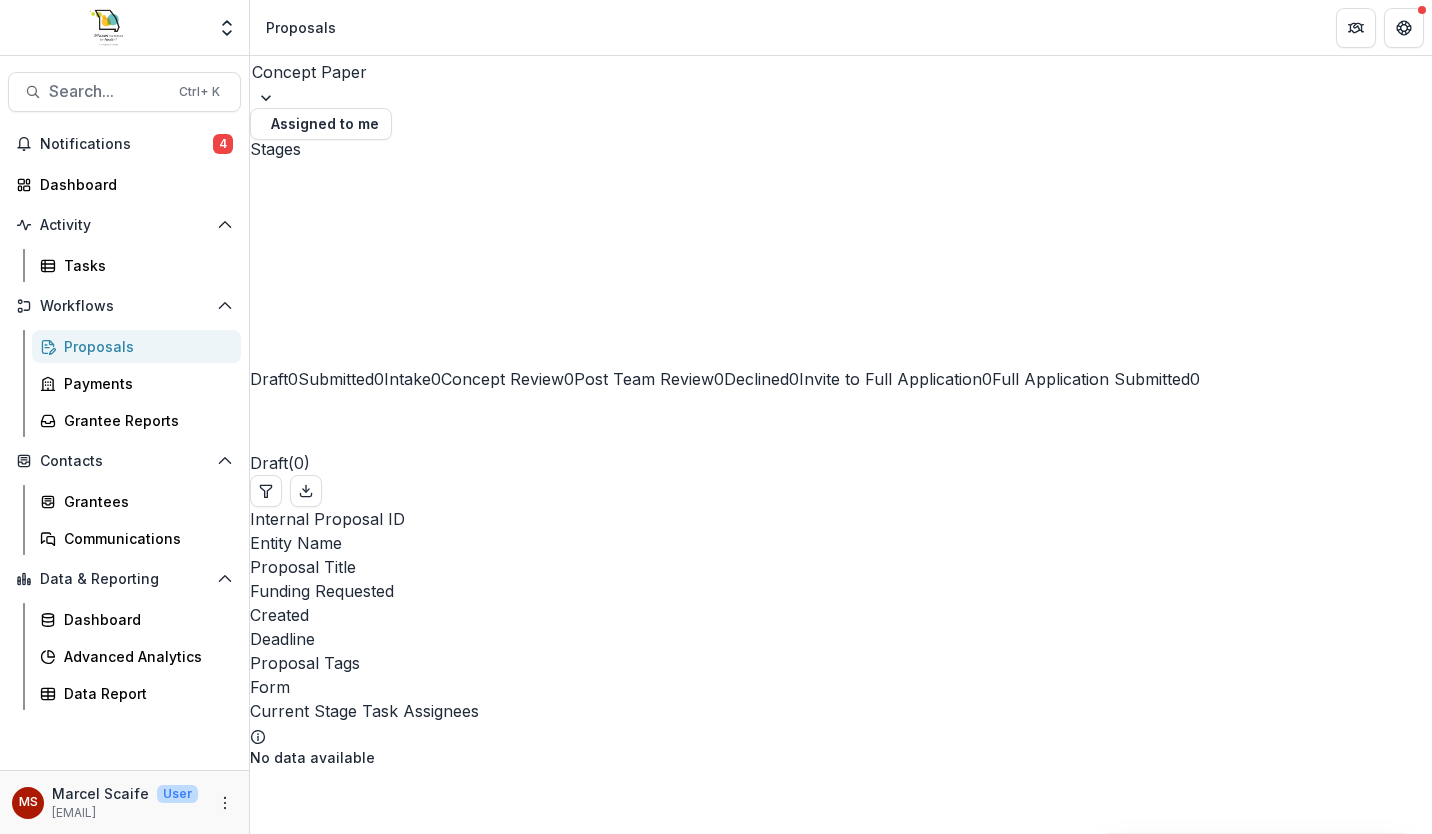 click at bounding box center (841, 98) 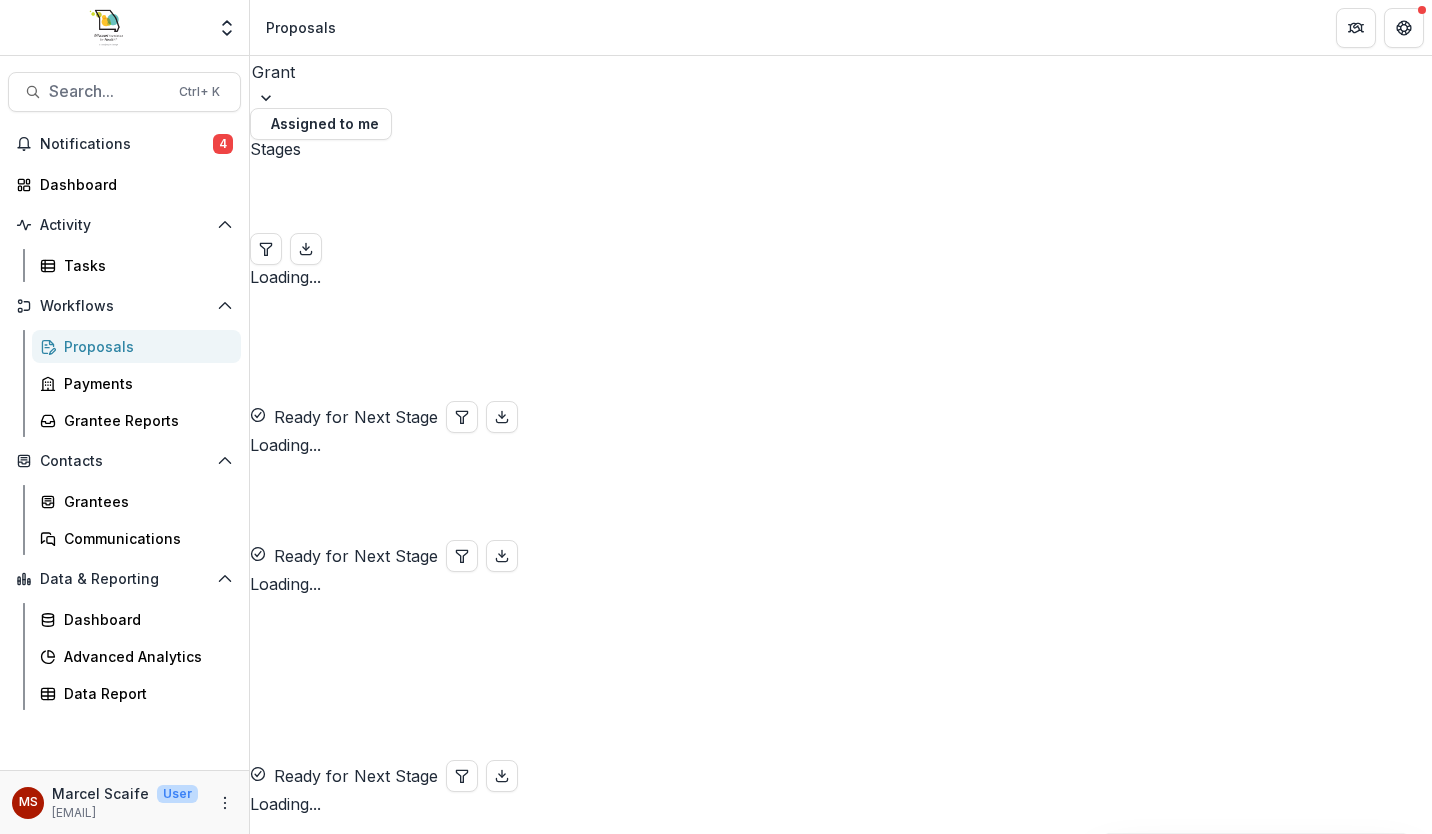 click at bounding box center [263, 124] 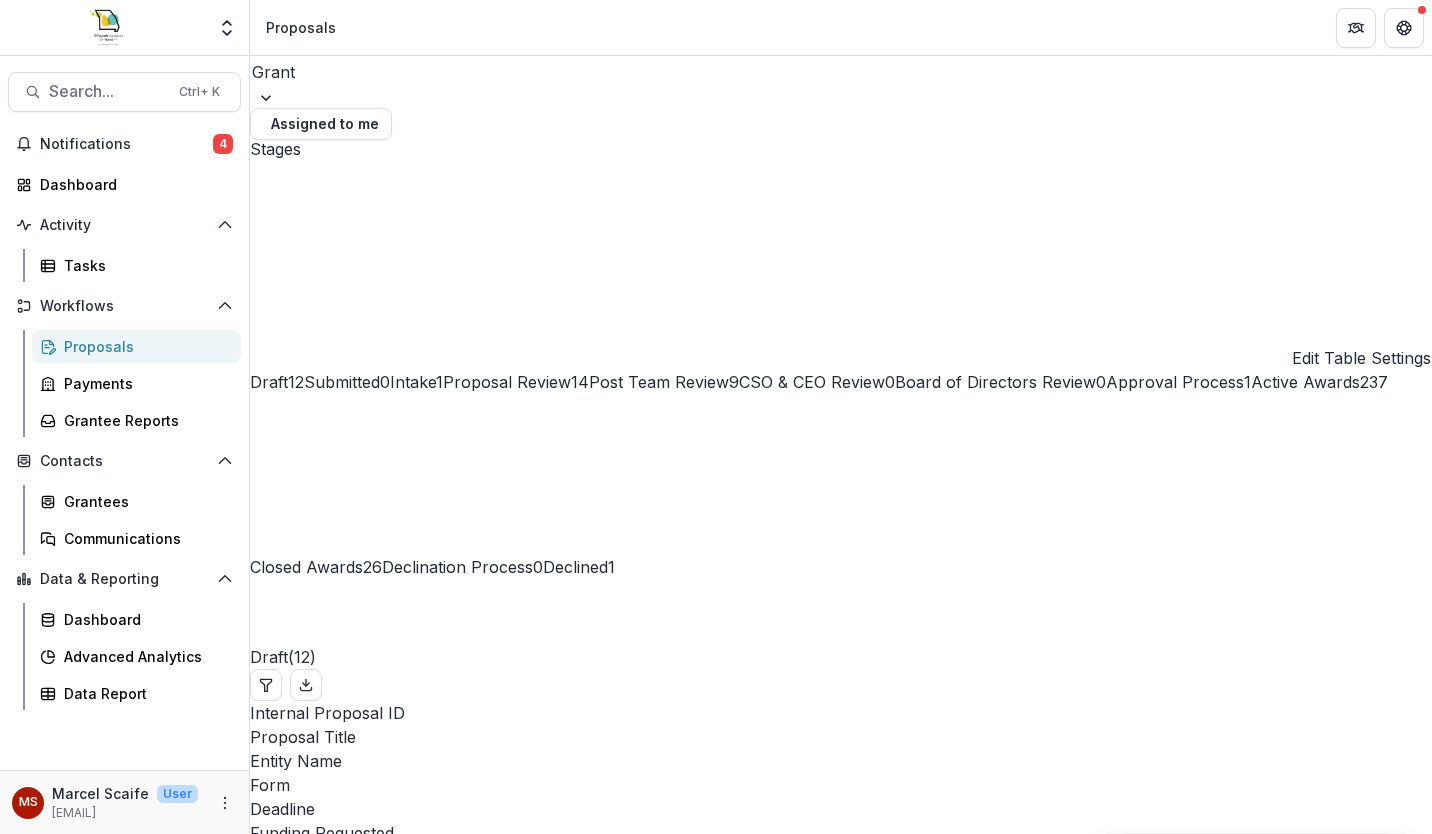click 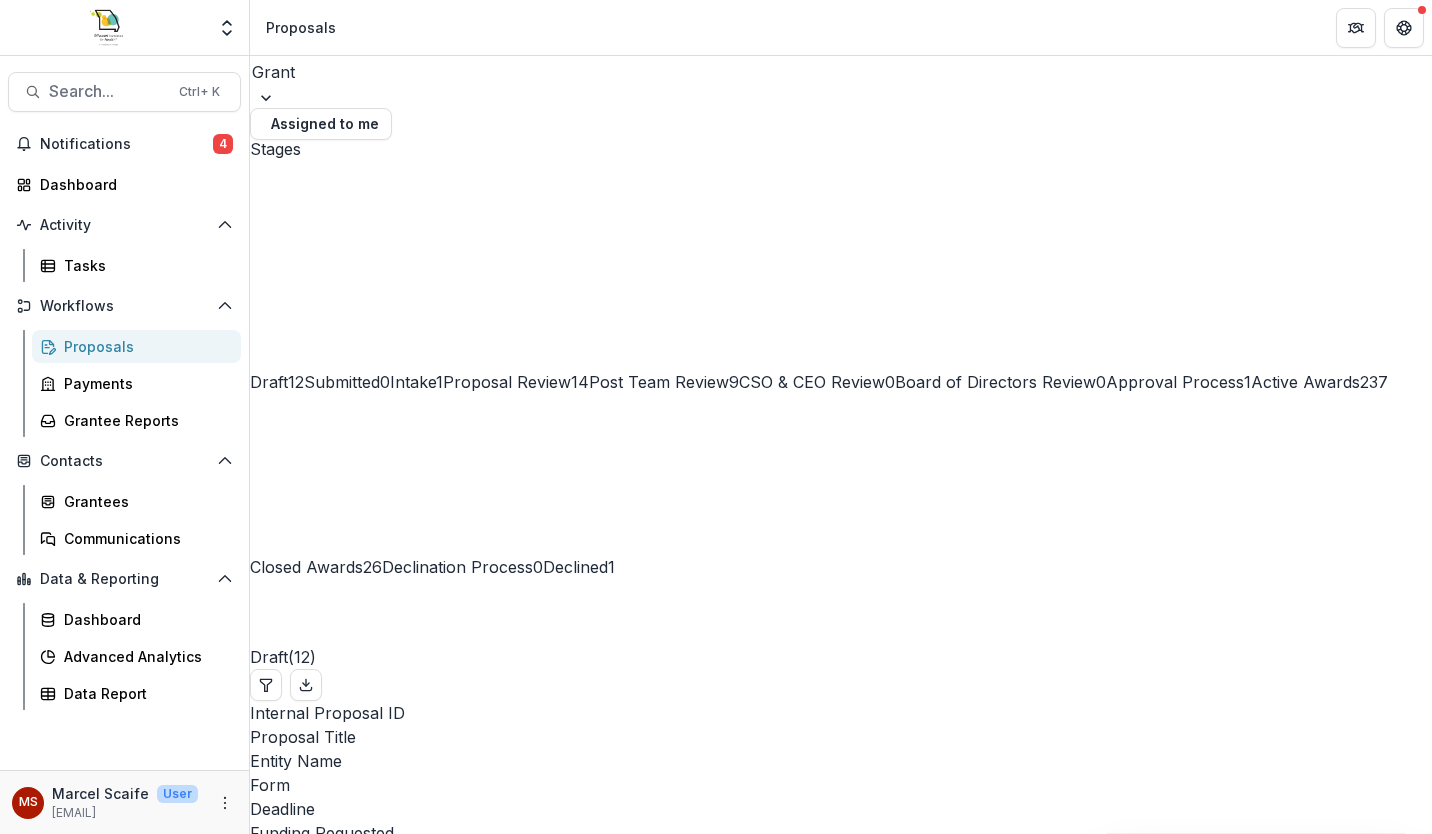 select on "******" 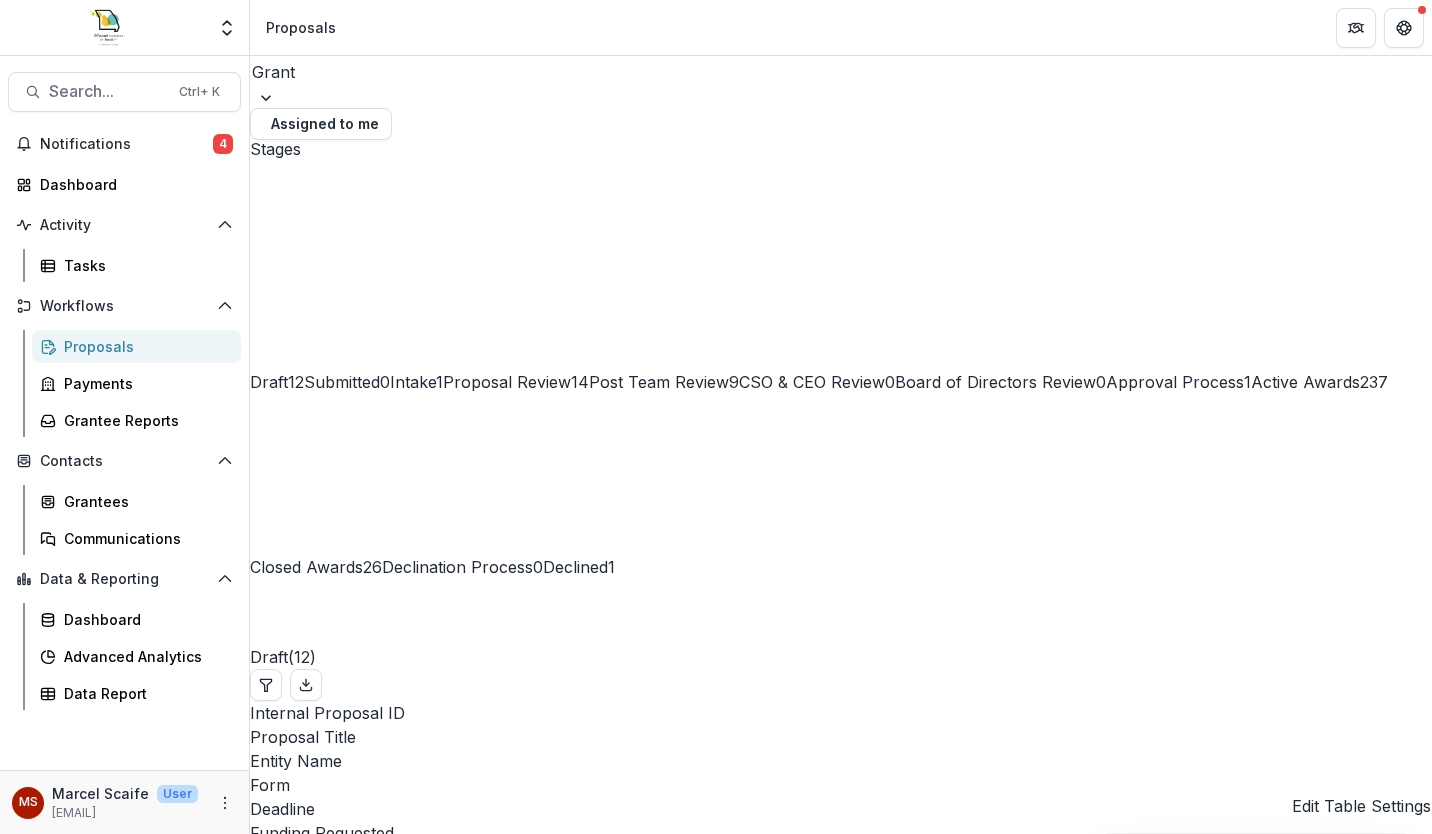 click at bounding box center (462, 5495) 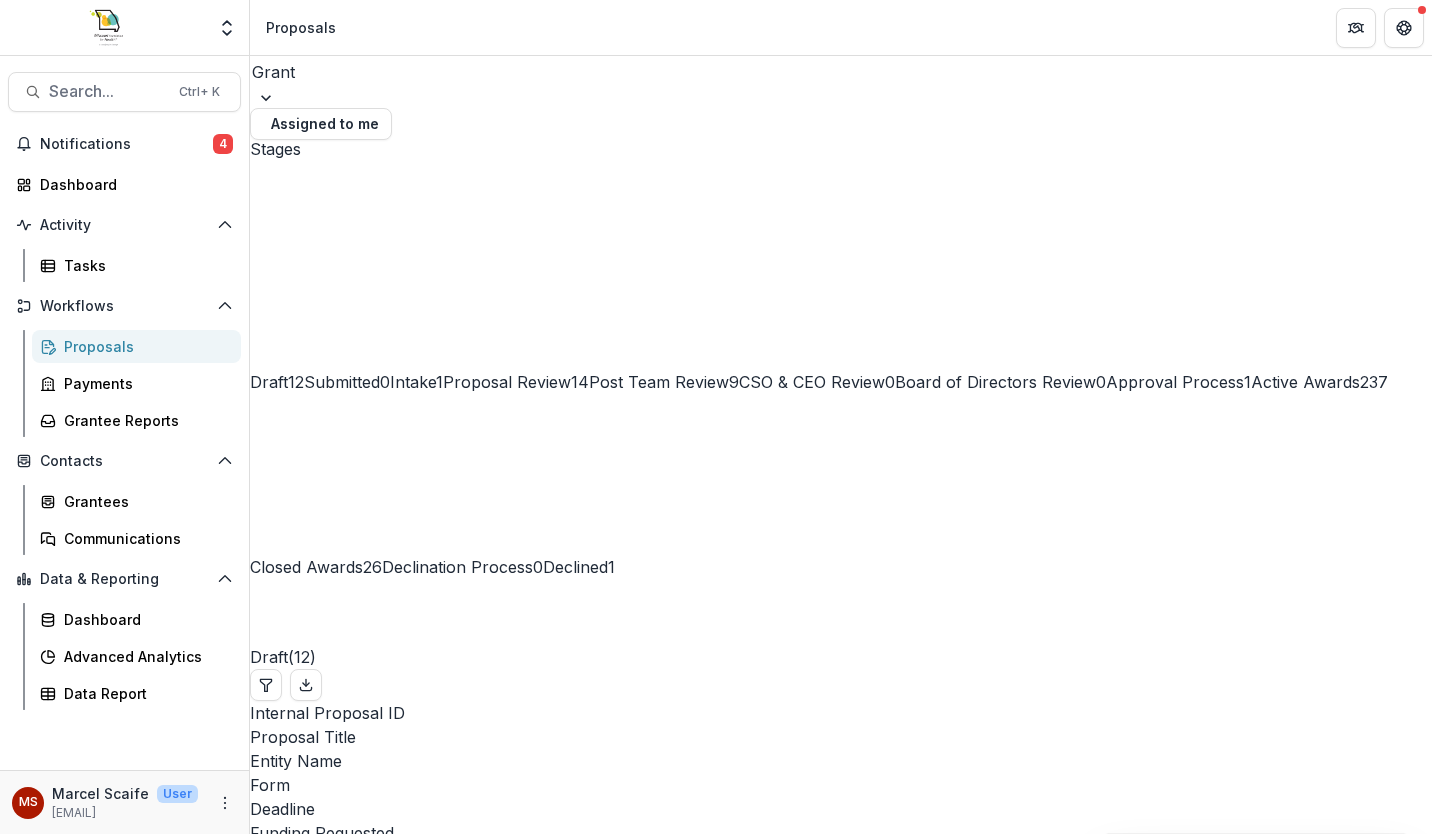 select on "******" 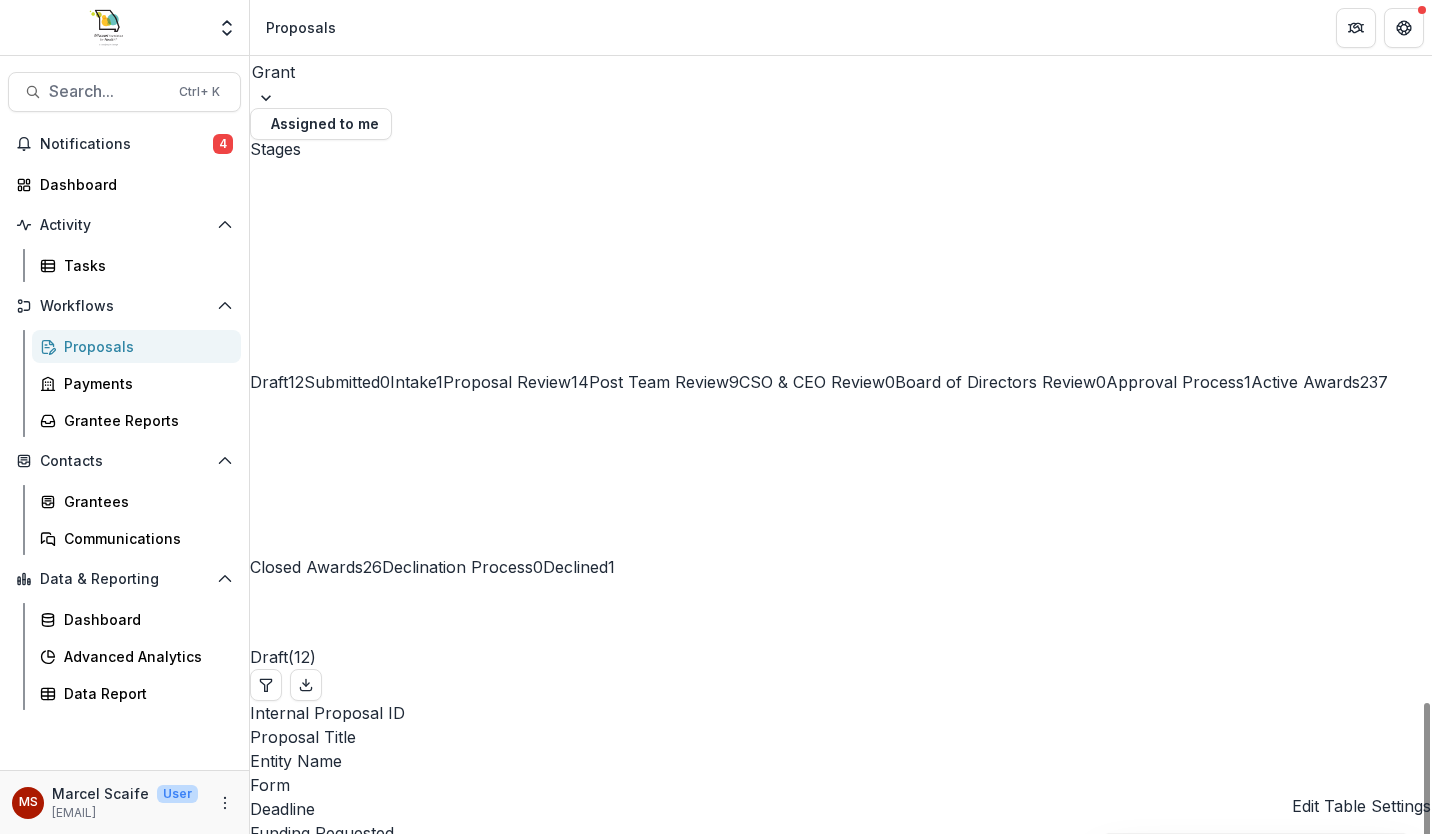 scroll, scrollTop: 202, scrollLeft: 0, axis: vertical 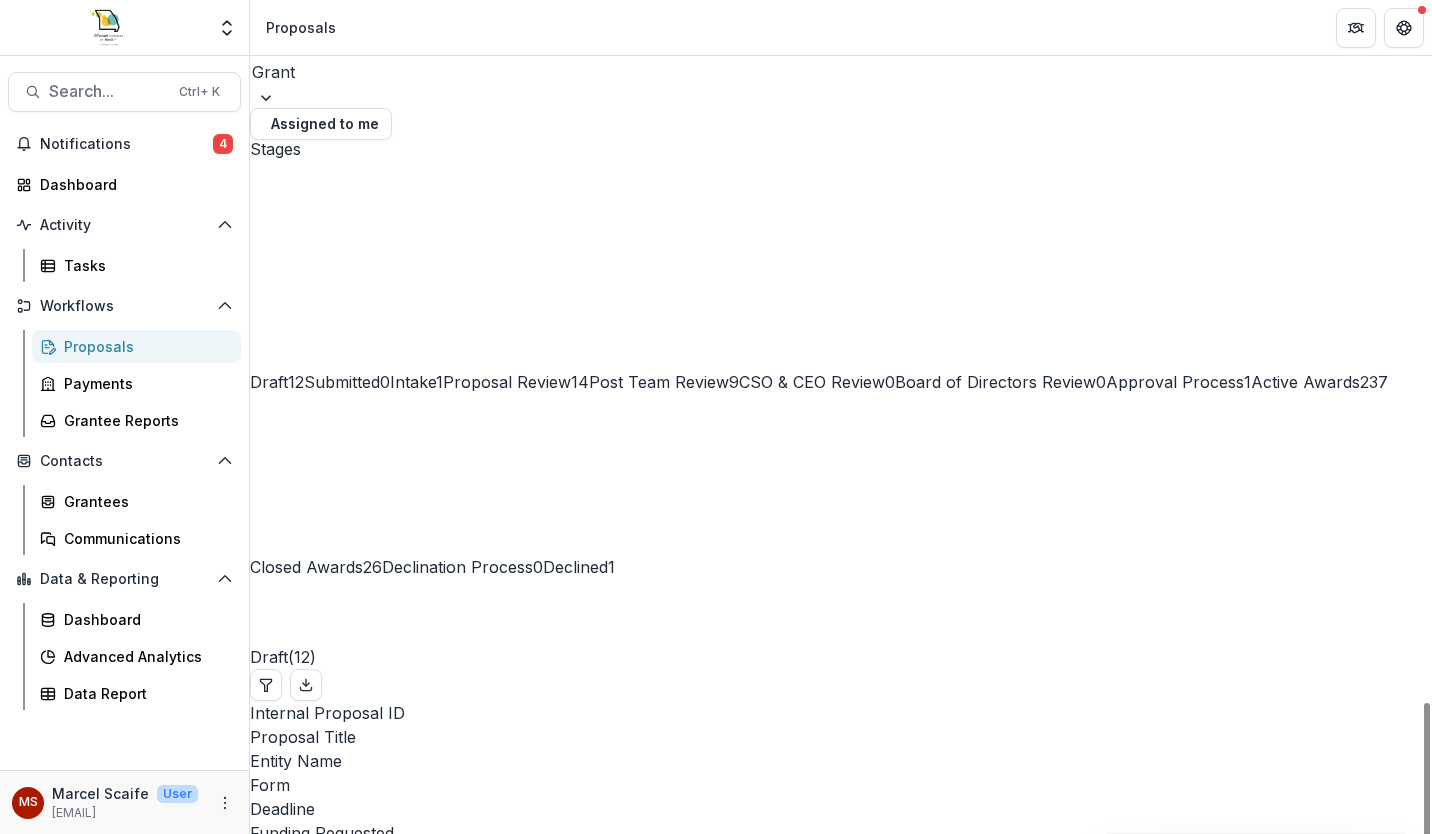 drag, startPoint x: 728, startPoint y: 699, endPoint x: 815, endPoint y: 722, distance: 89.98889 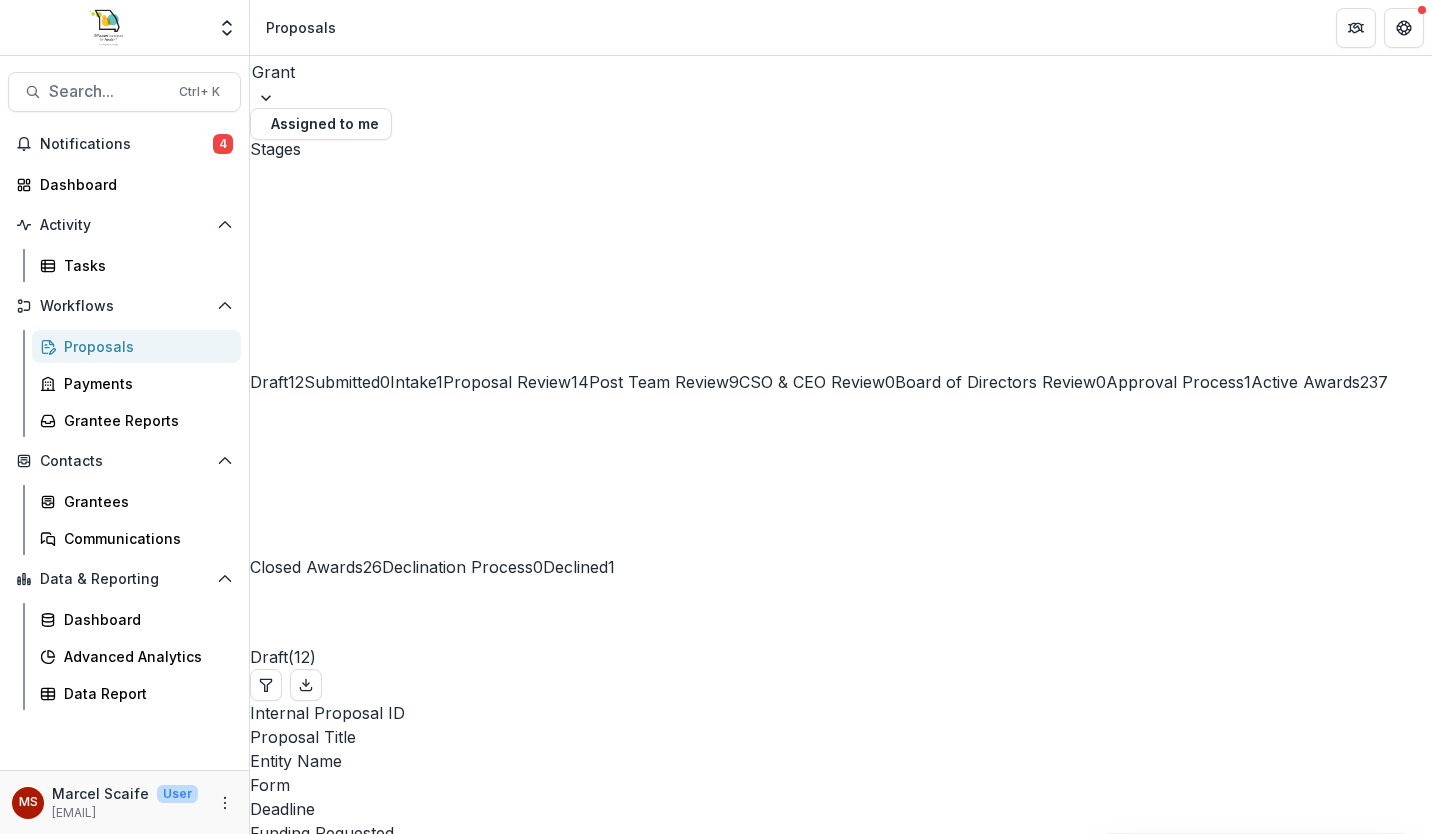 click on "Notifications" at bounding box center (126, 144) 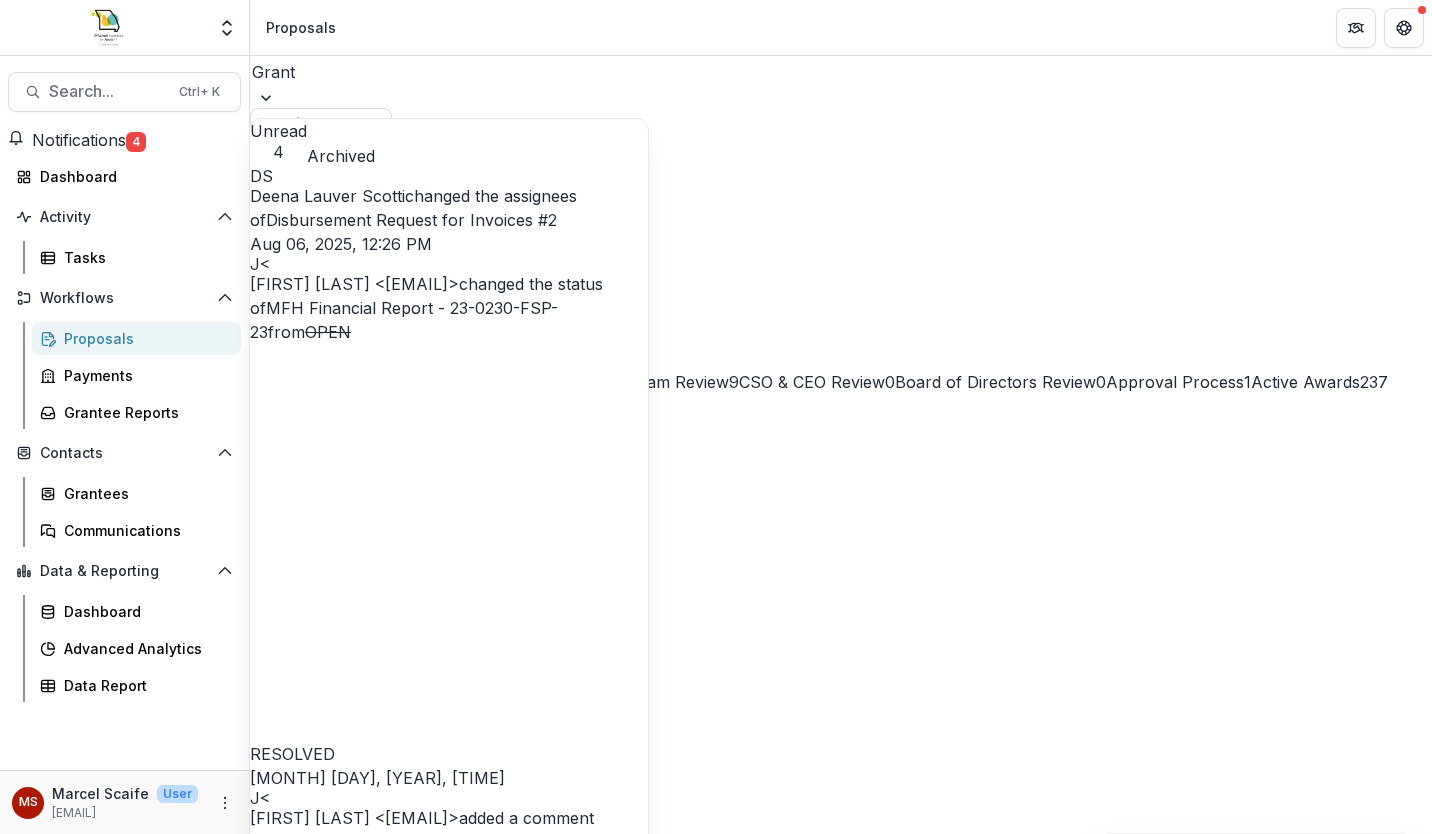 click on "Disbursement Request for Invoices #2" at bounding box center [411, 220] 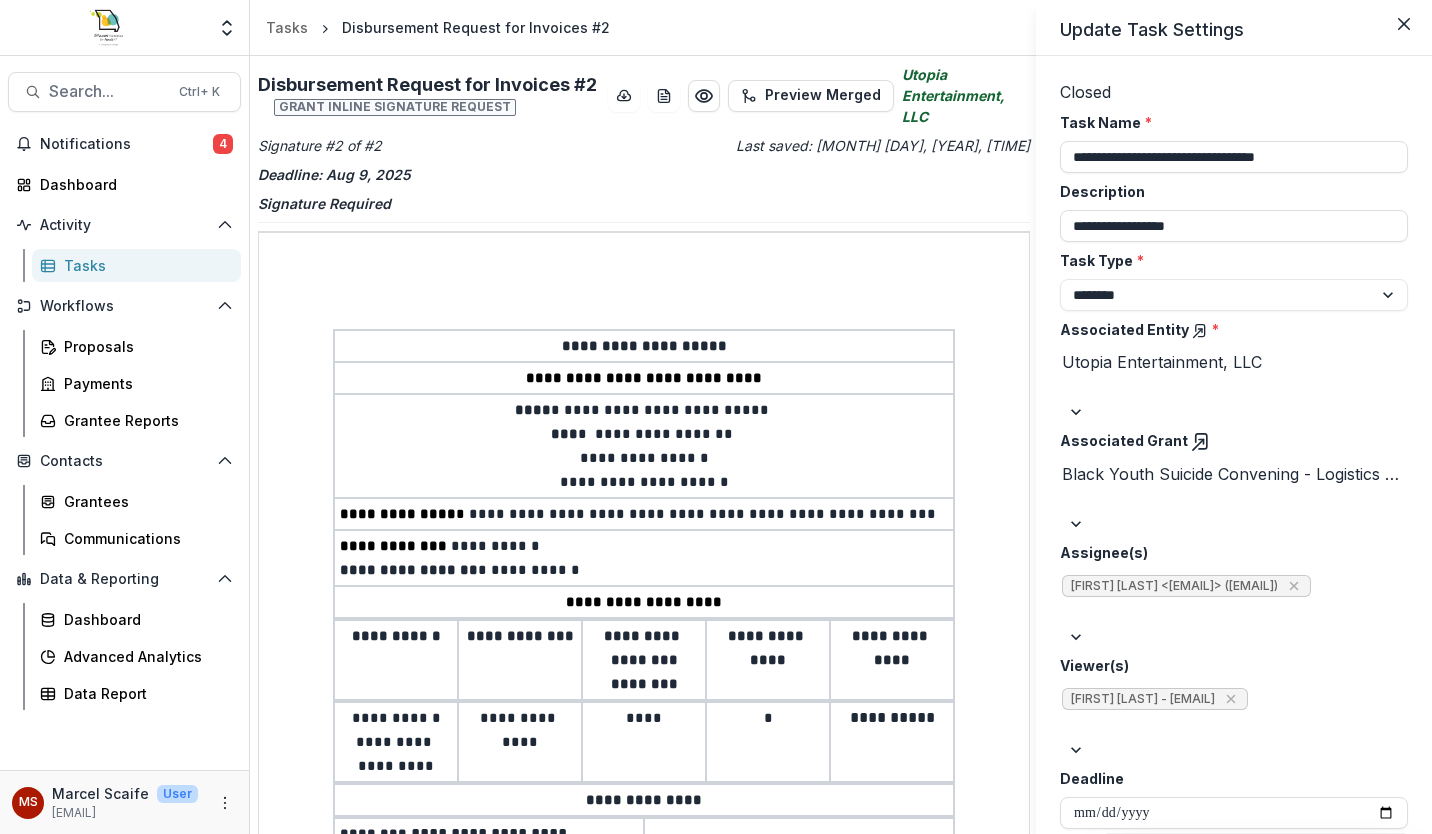 click on "Description" at bounding box center (1228, 191) 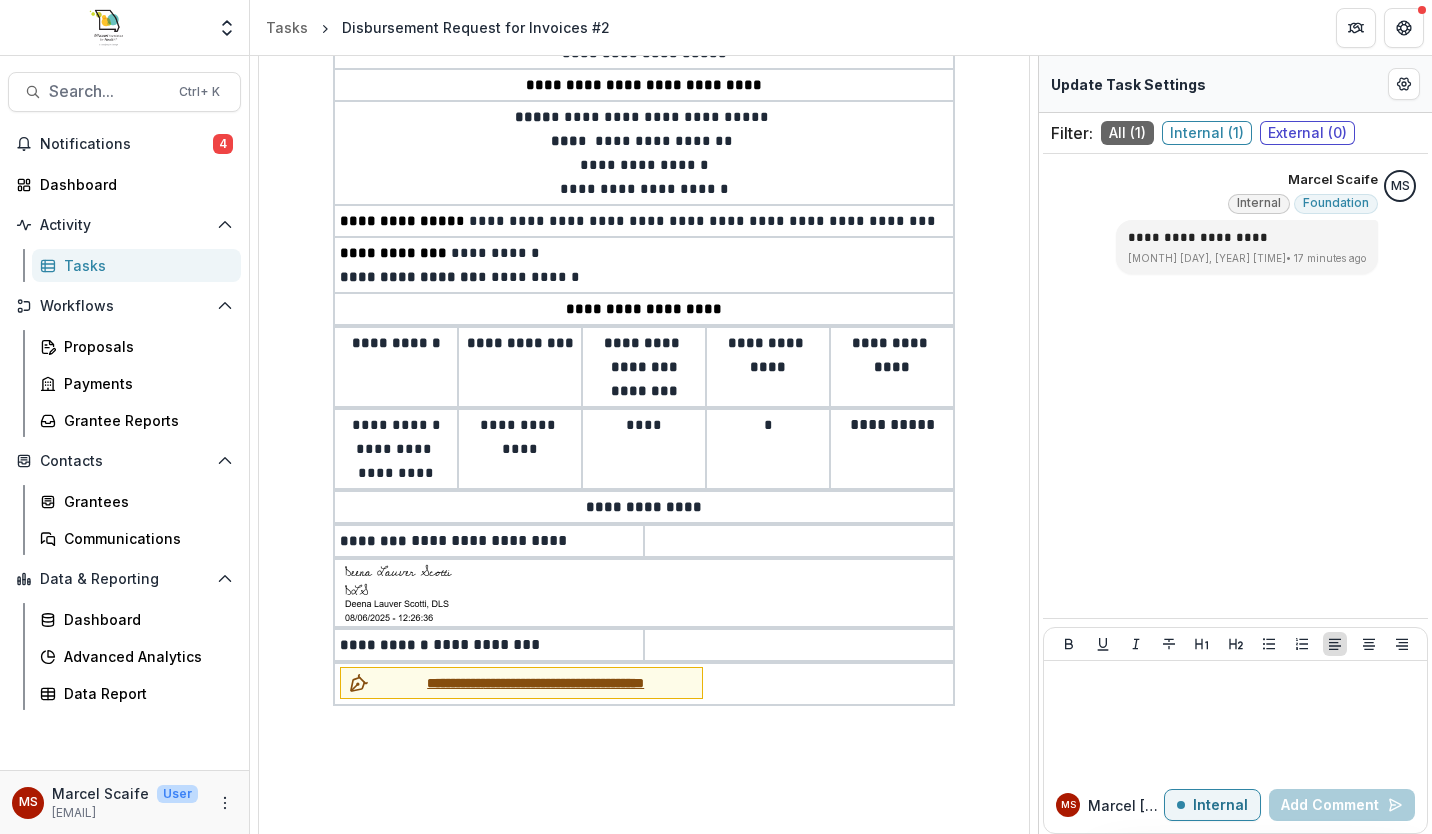 scroll, scrollTop: 296, scrollLeft: 0, axis: vertical 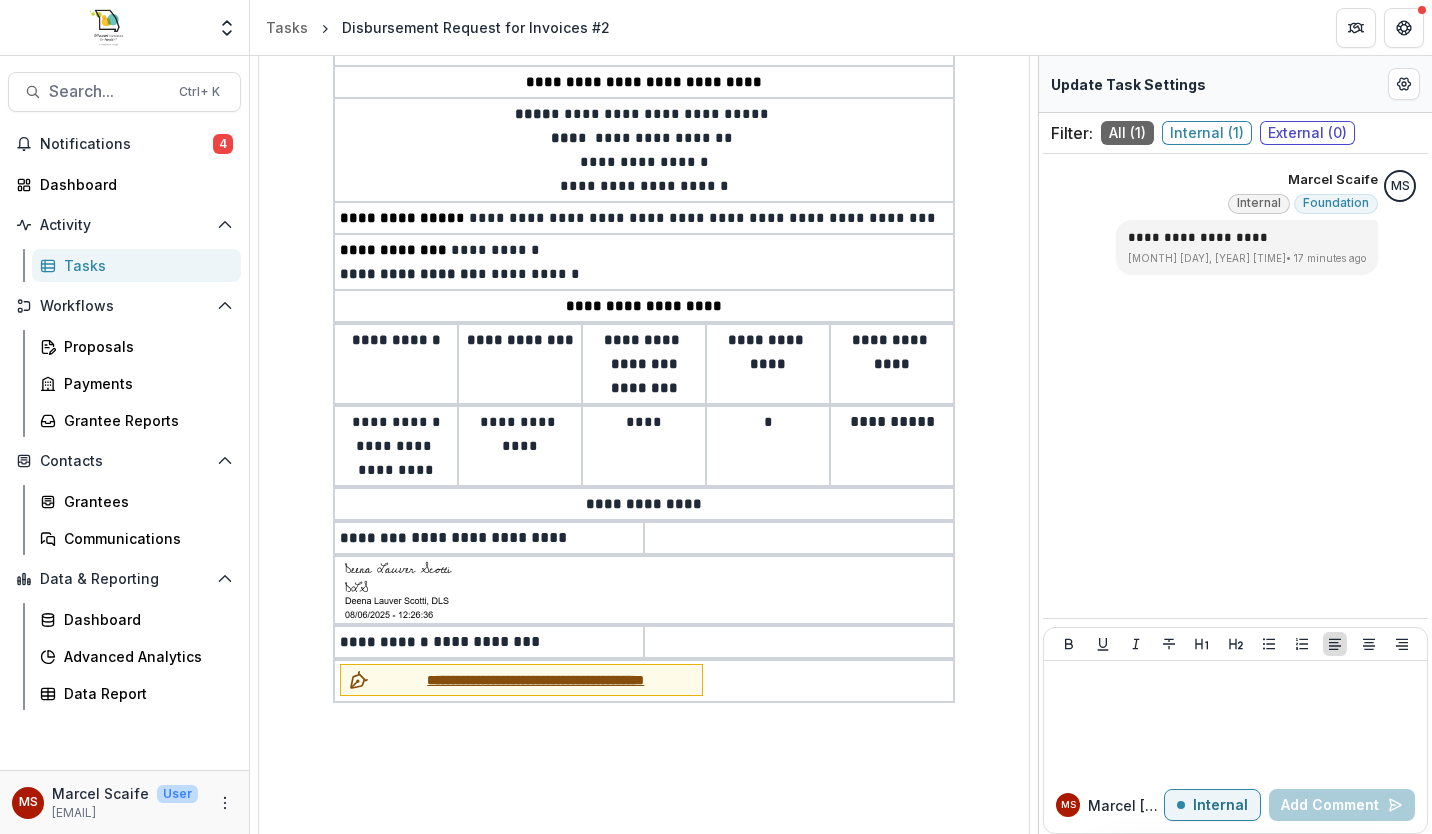 click on "**********" at bounding box center [535, 680] 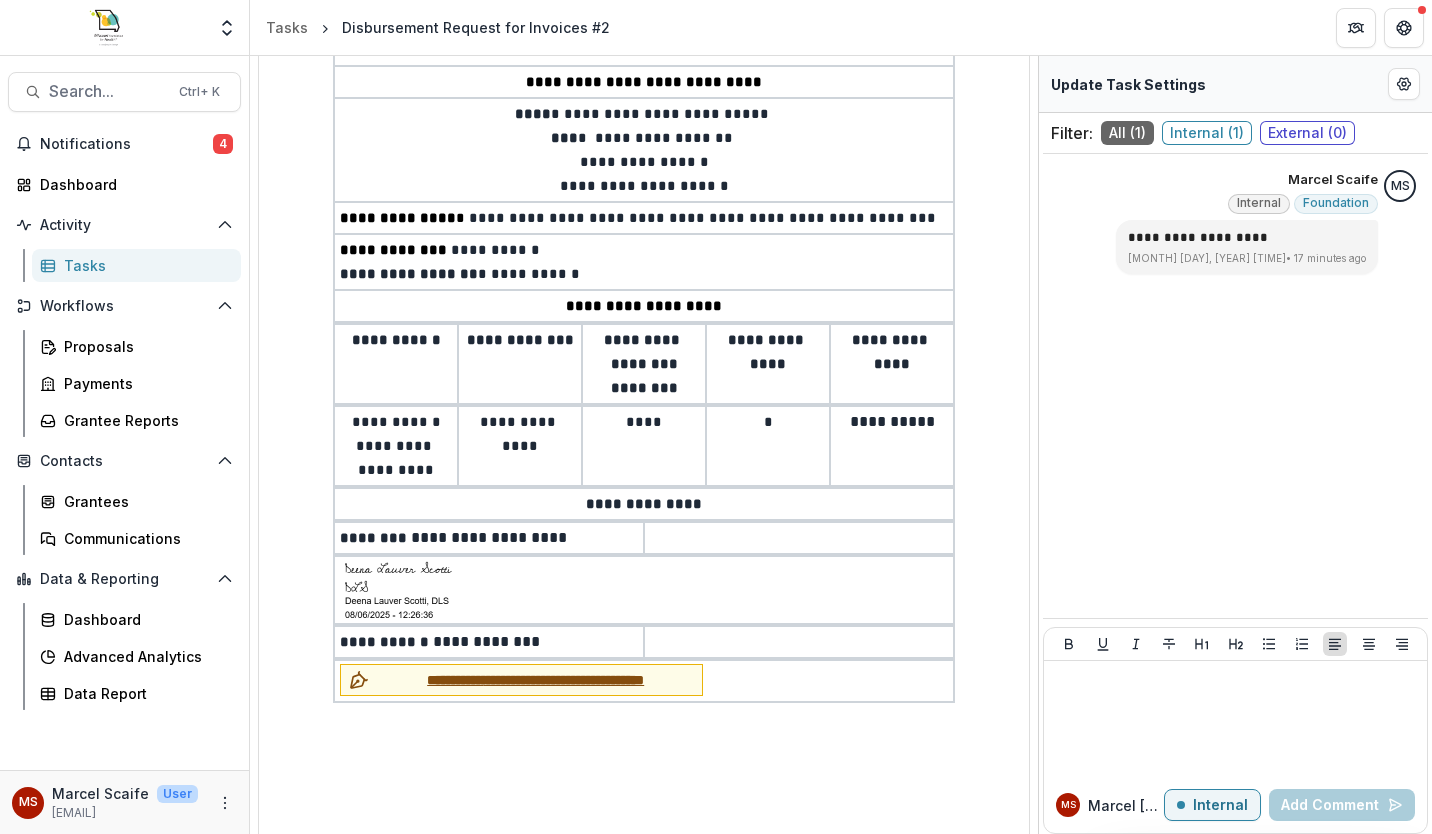 click on "Initials" at bounding box center (127, 898) 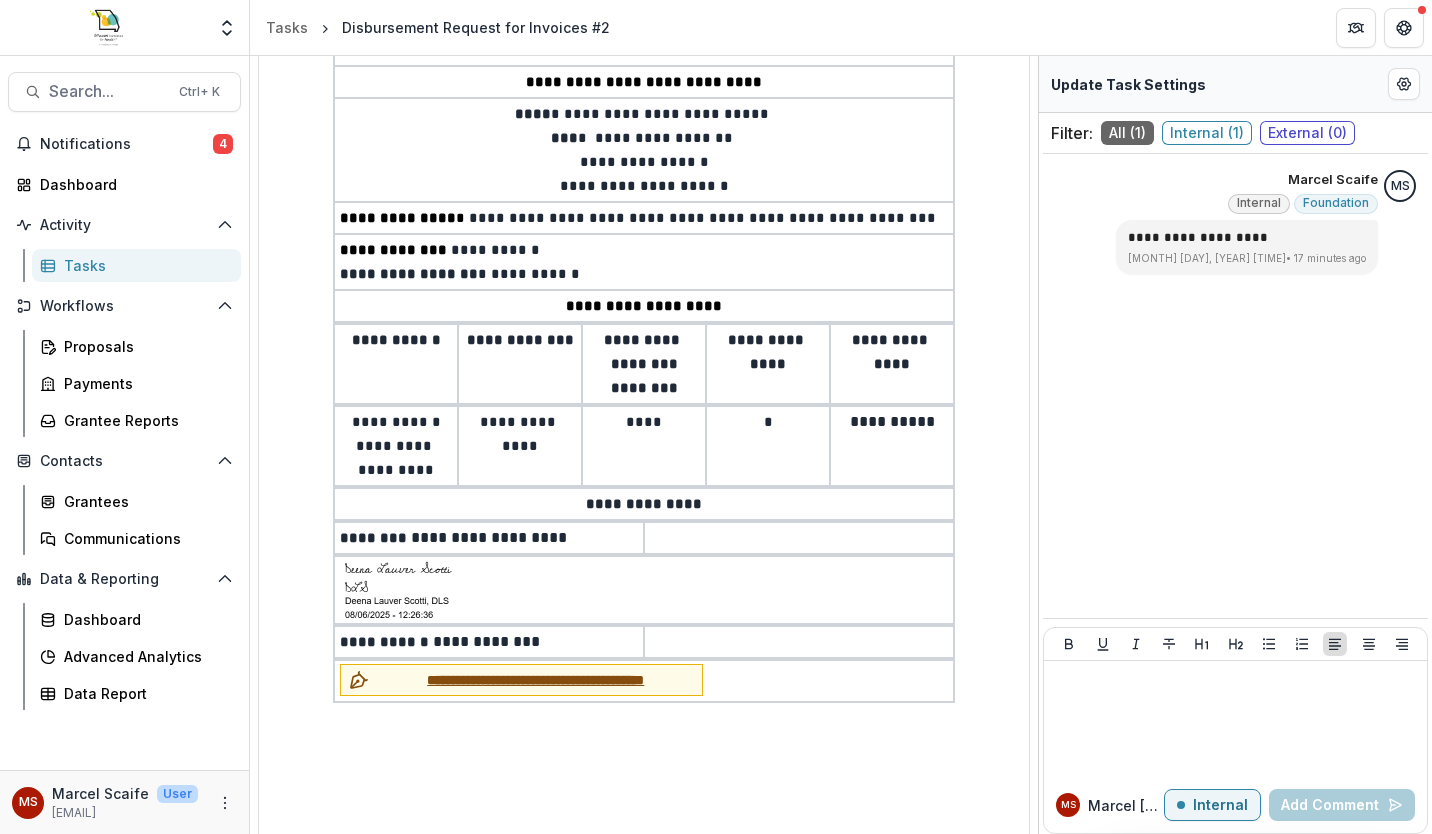 click on "Full Name" at bounding box center [157, 872] 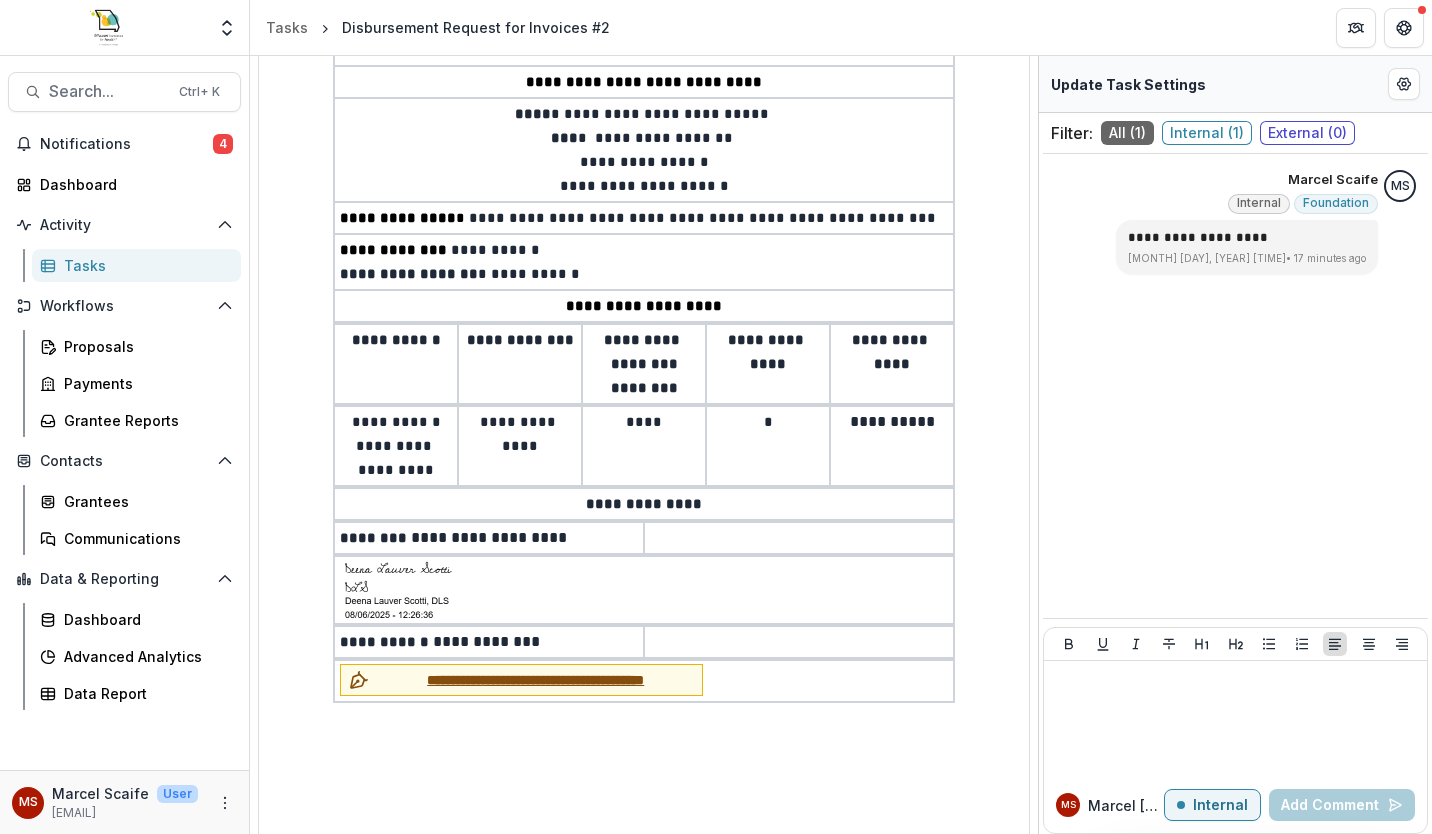 type on "**********" 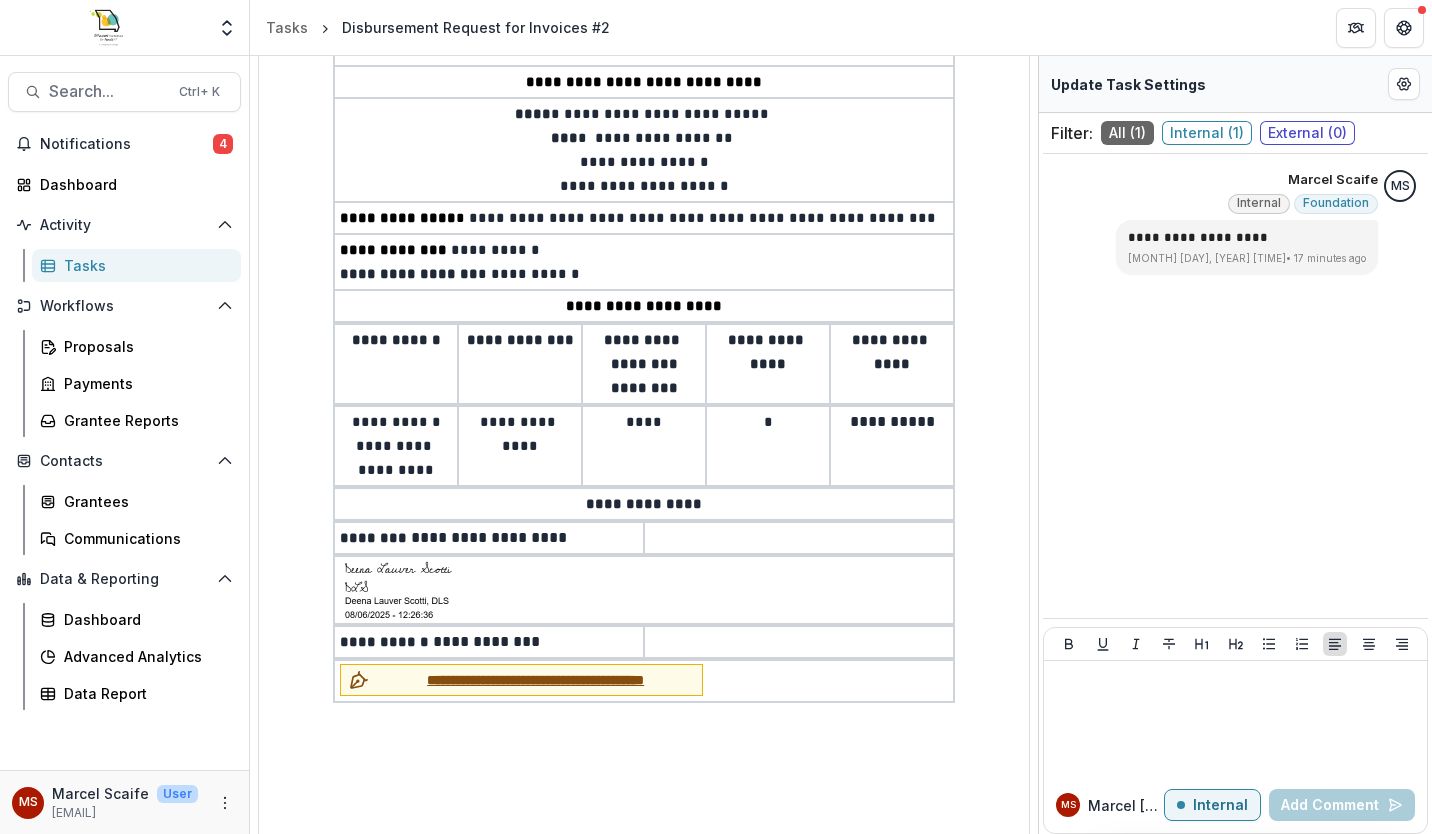 click on "Adopt and Sign" at bounding box center (110, 1244) 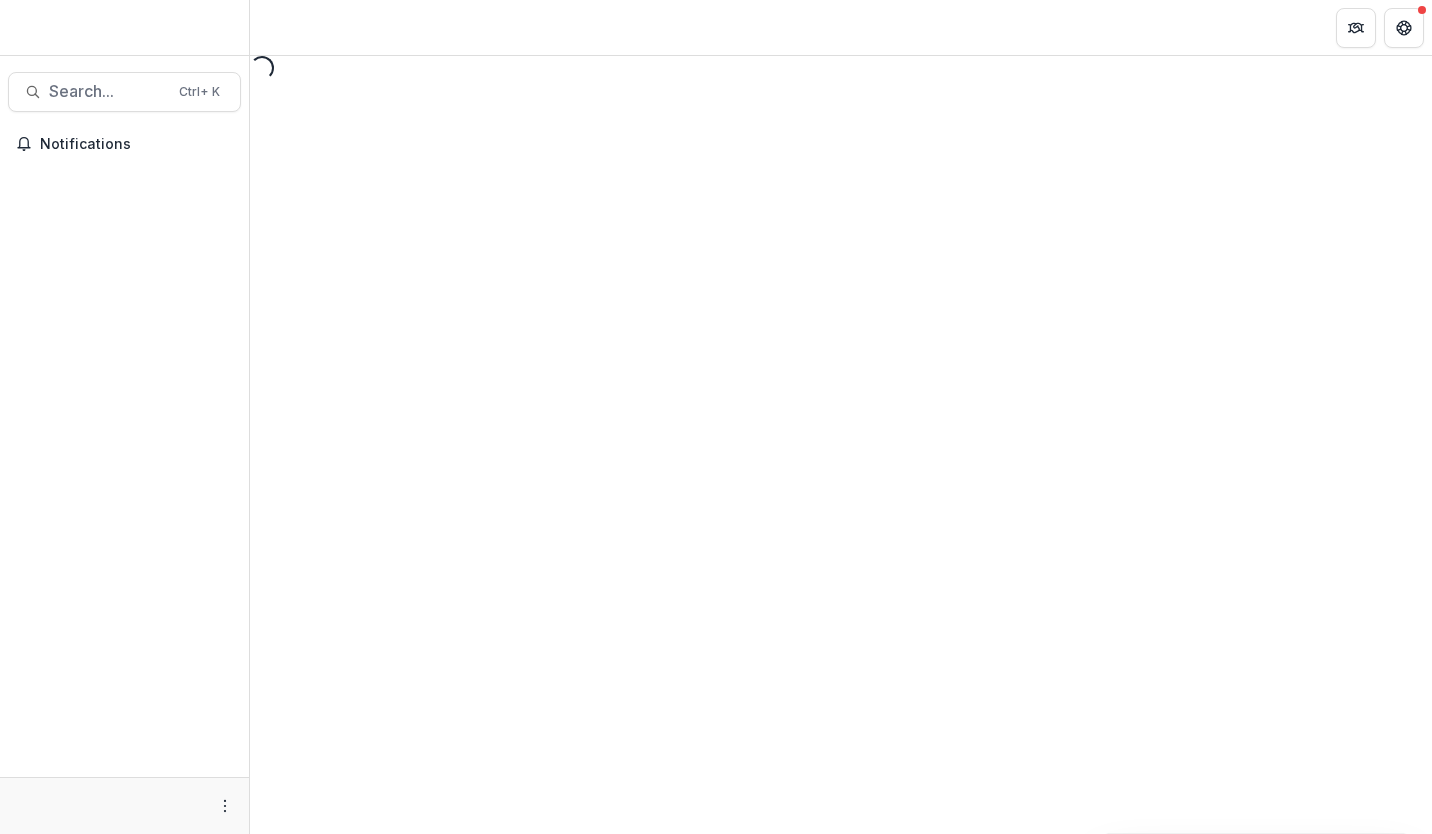 scroll, scrollTop: 0, scrollLeft: 0, axis: both 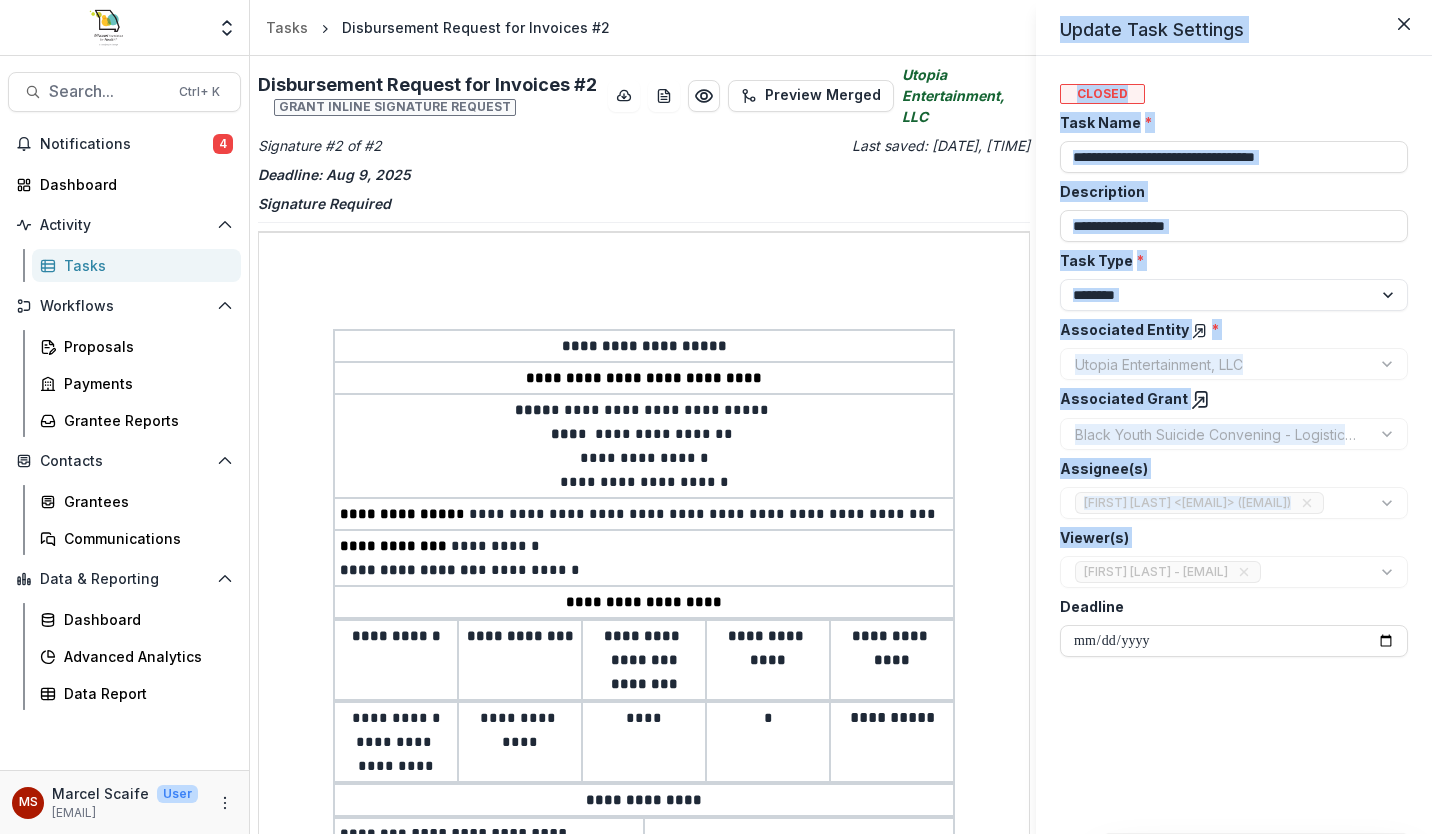 drag, startPoint x: 1033, startPoint y: 465, endPoint x: 1045, endPoint y: 592, distance: 127.56567 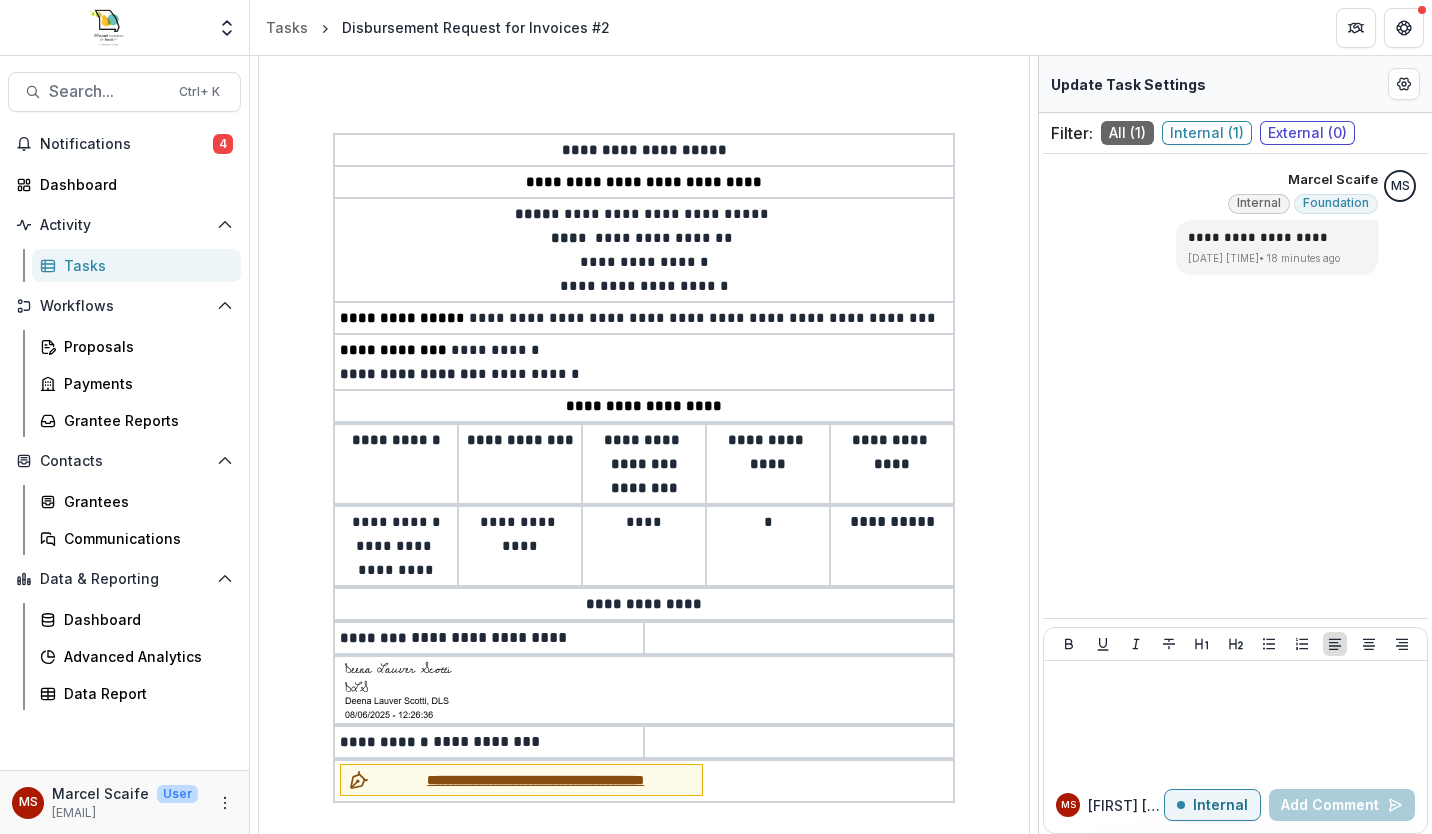 scroll, scrollTop: 494, scrollLeft: 0, axis: vertical 